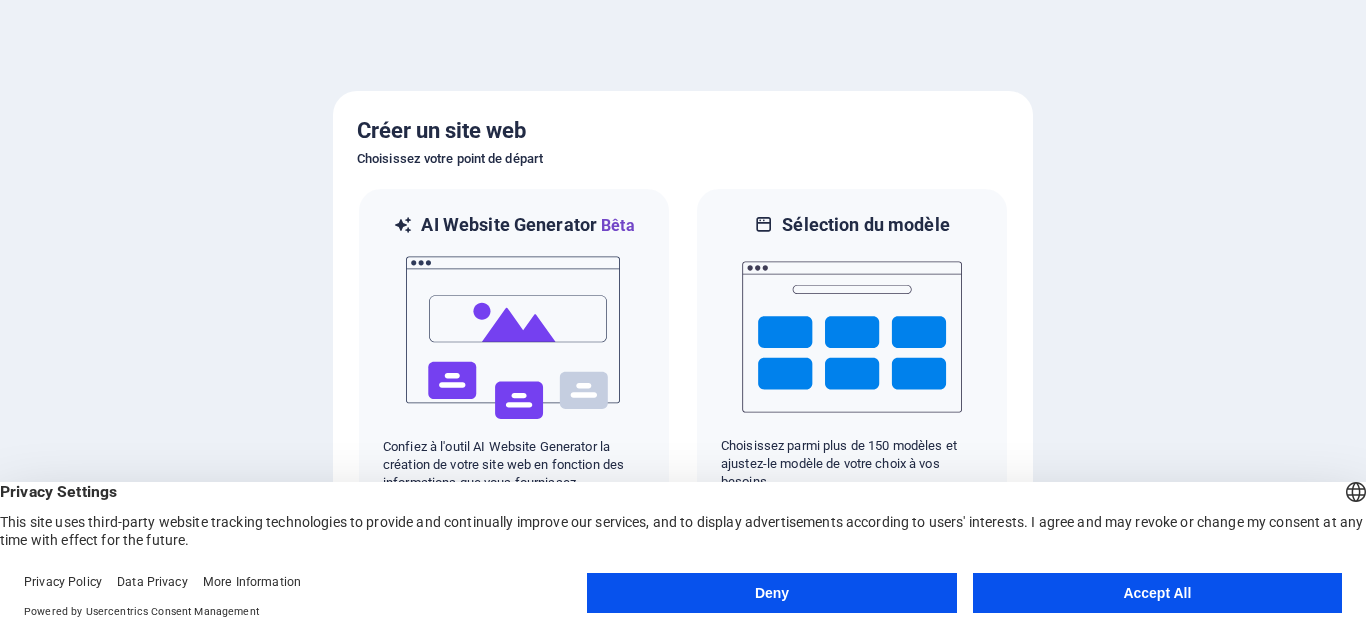 scroll, scrollTop: 0, scrollLeft: 0, axis: both 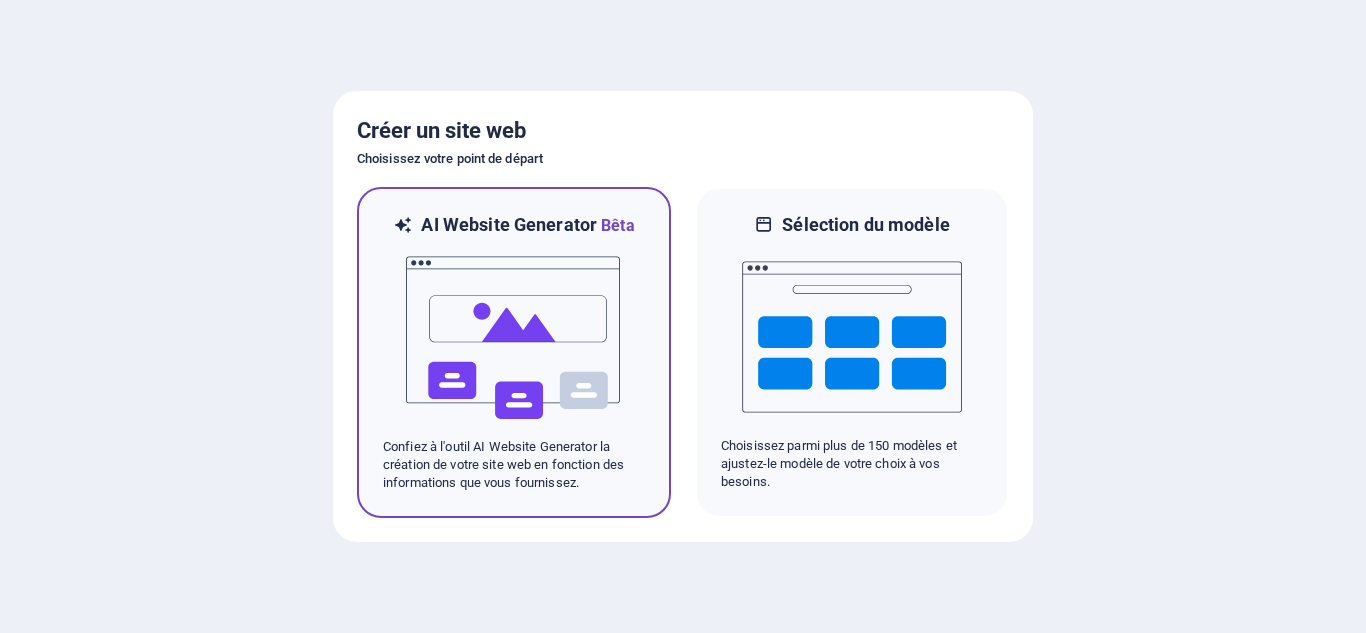 click at bounding box center [514, 338] 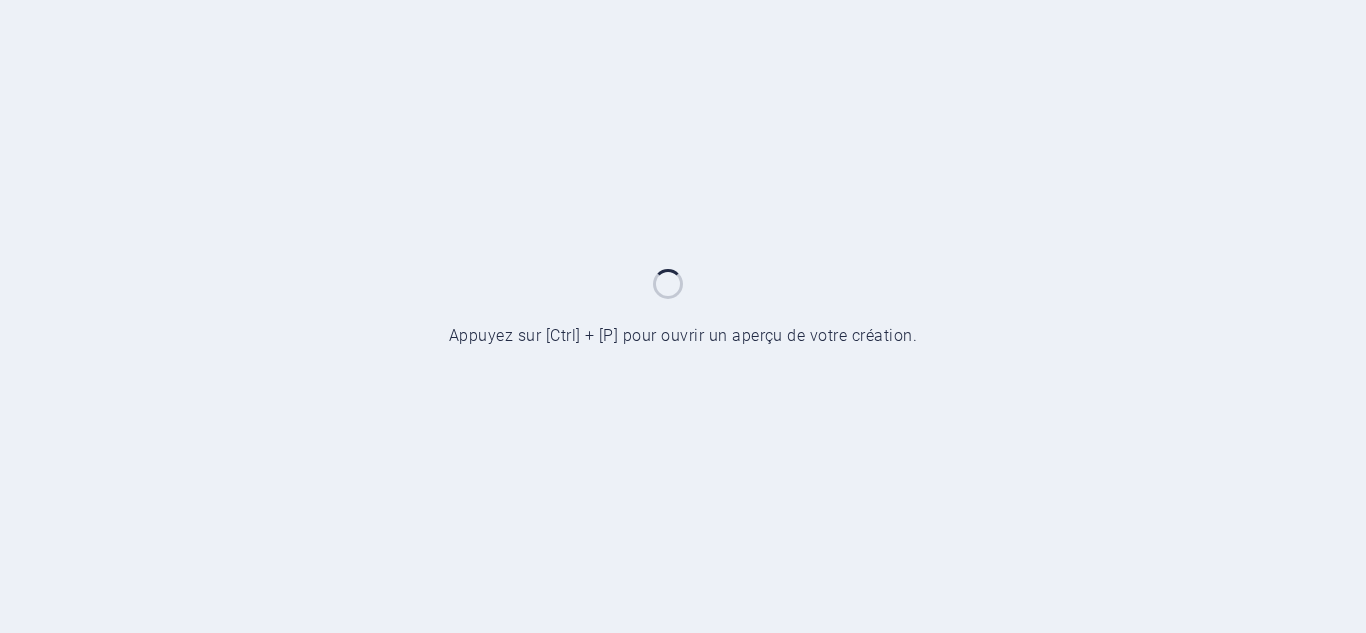 scroll, scrollTop: 0, scrollLeft: 0, axis: both 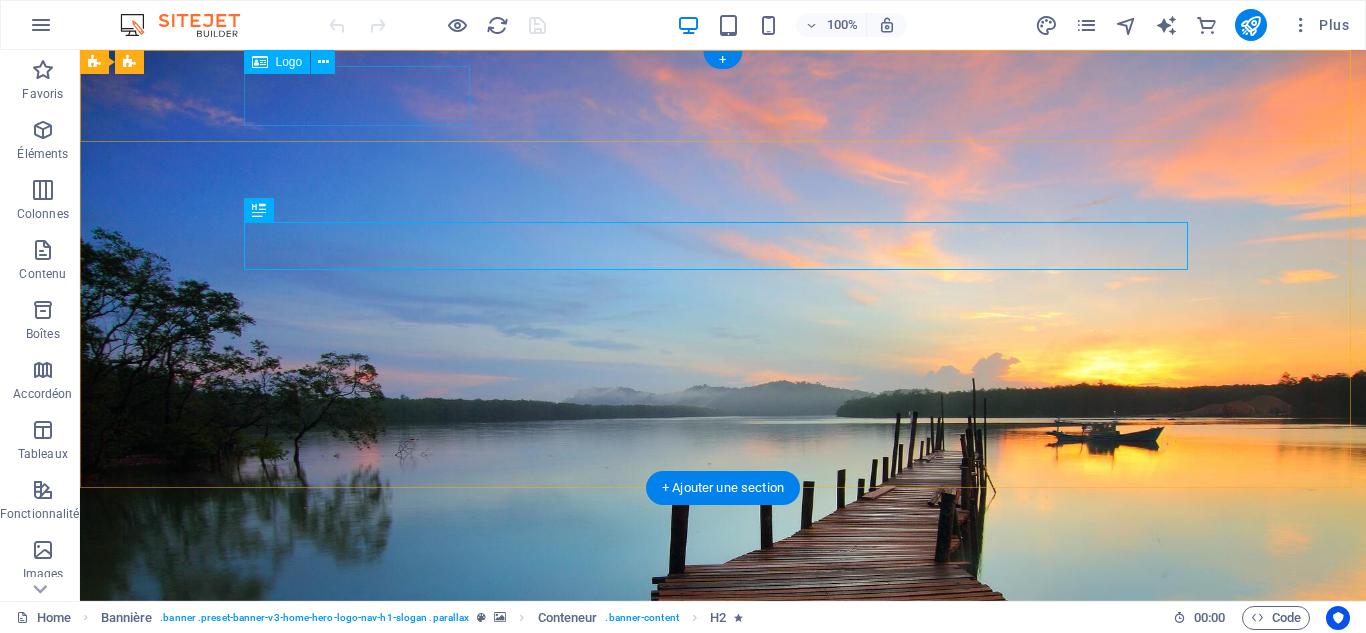 click on "Eurl sosetel" at bounding box center [723, 619] 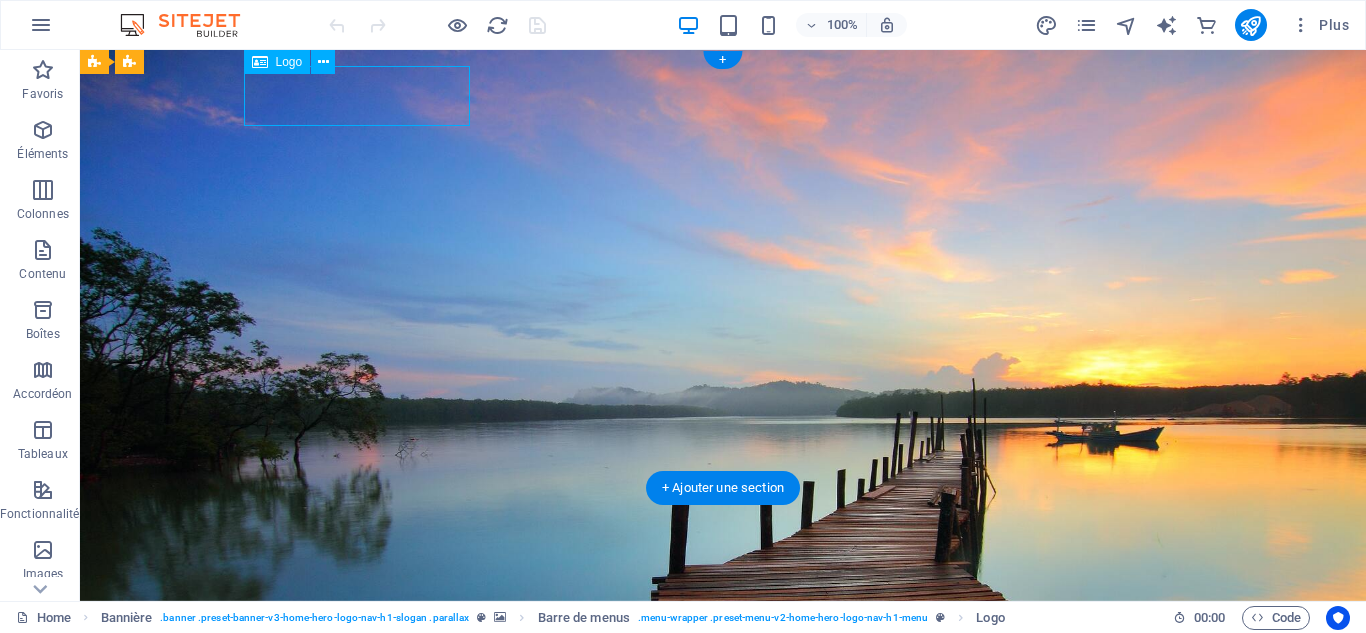 click on "Eurl sosetel" at bounding box center (723, 619) 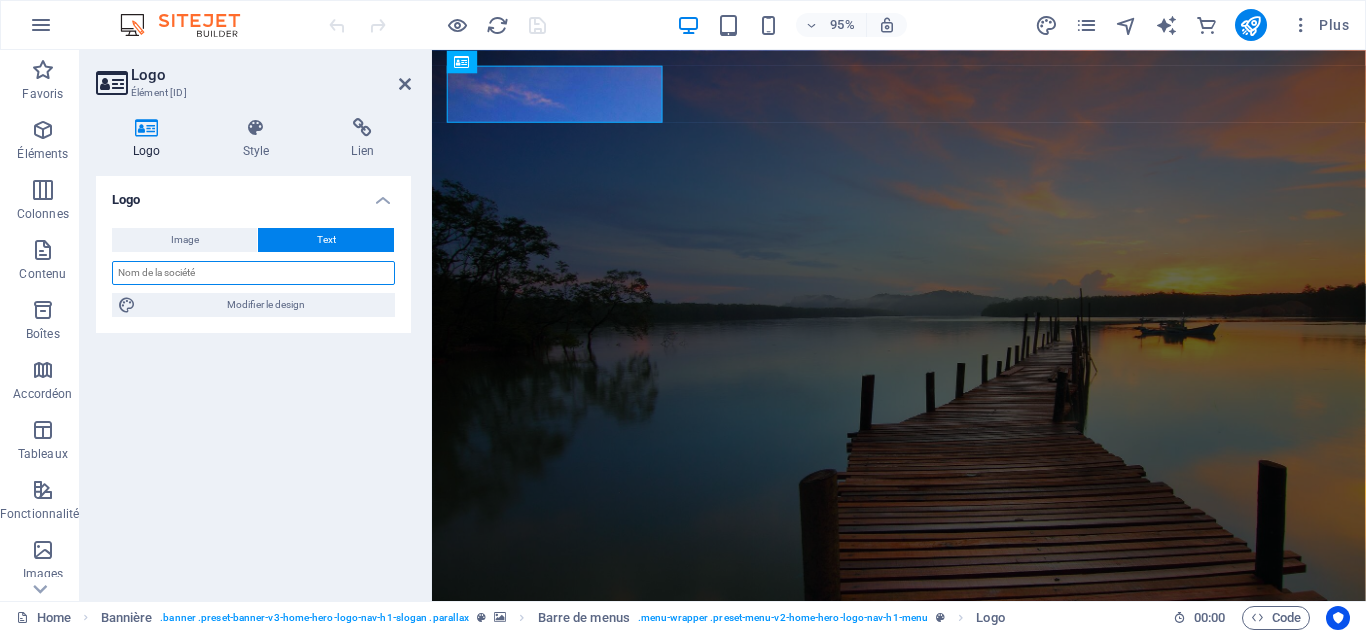 click at bounding box center [253, 273] 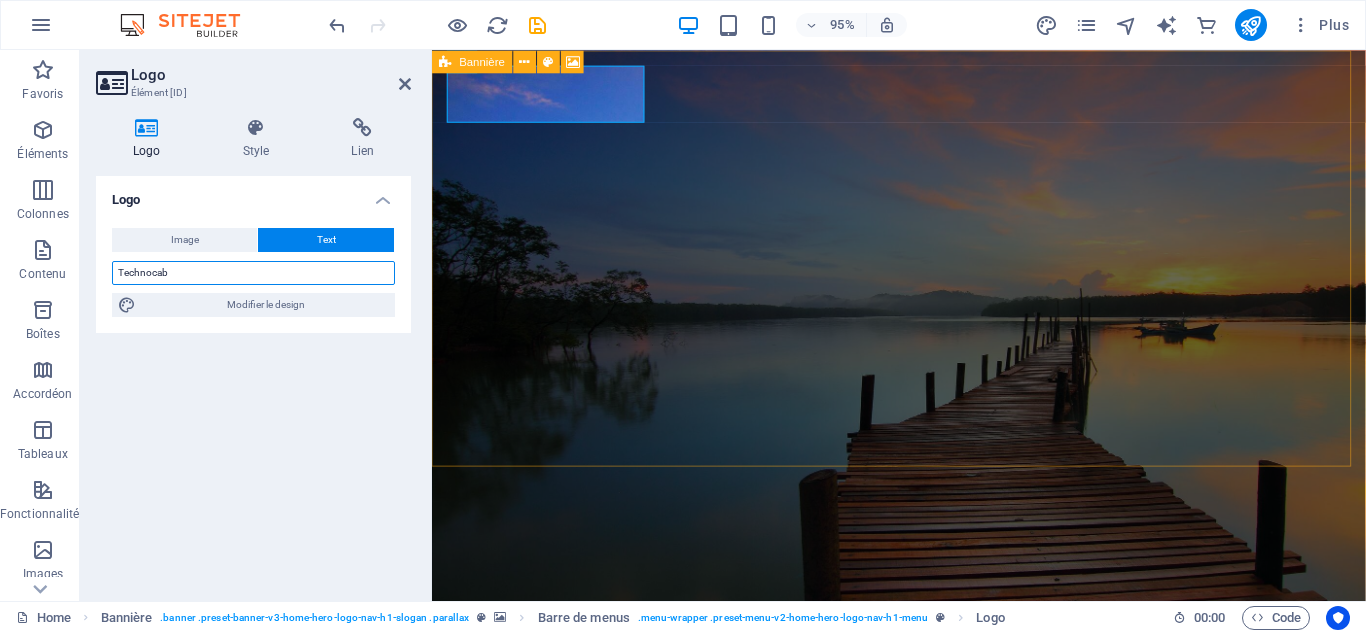 click on "Technocab" at bounding box center (253, 273) 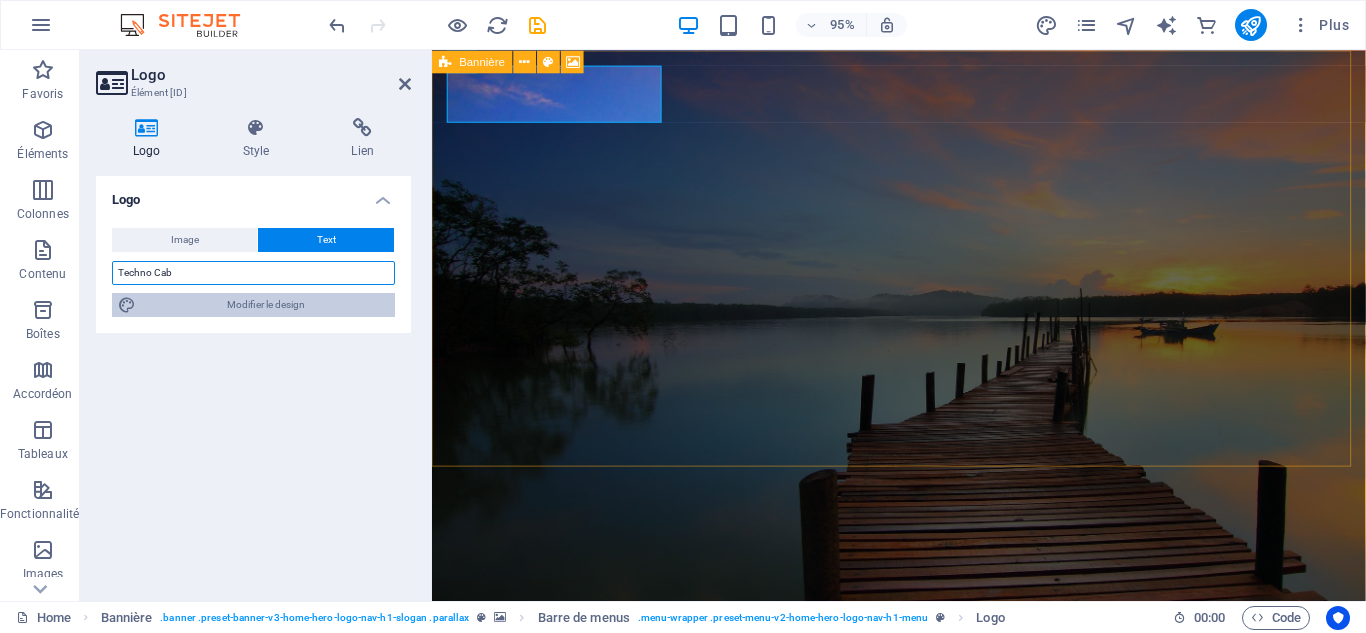 type on "Techno Cab" 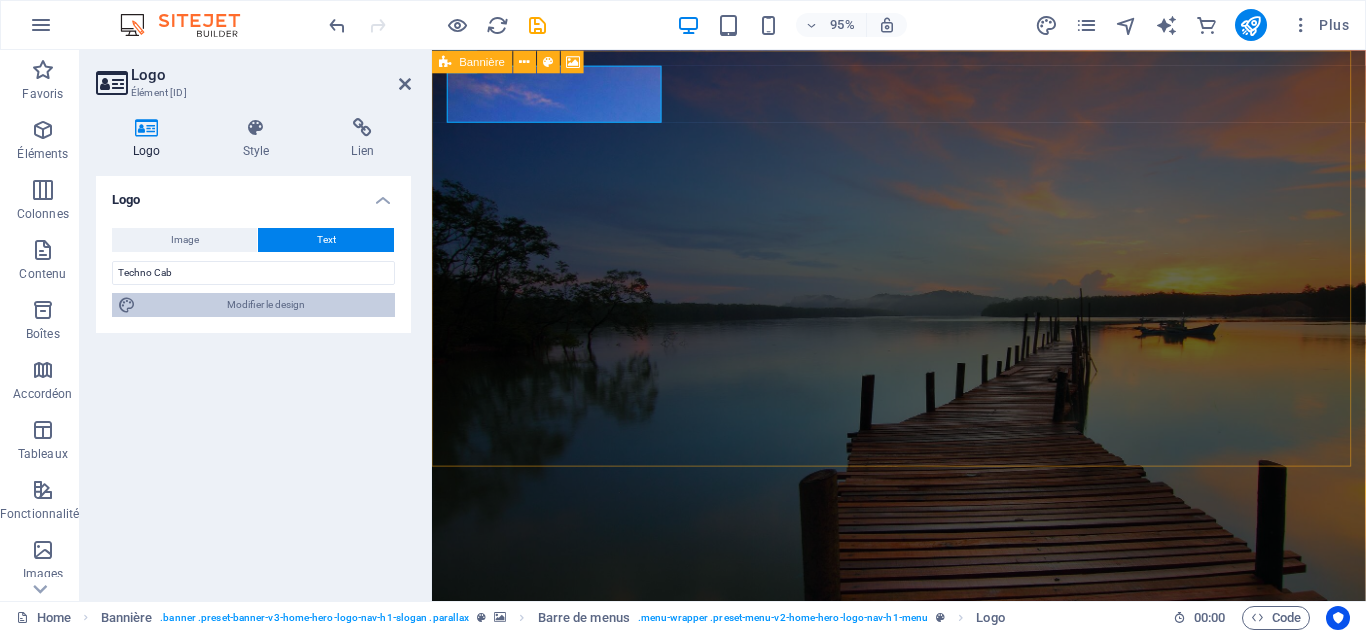 click on "Modifier le design" at bounding box center [265, 305] 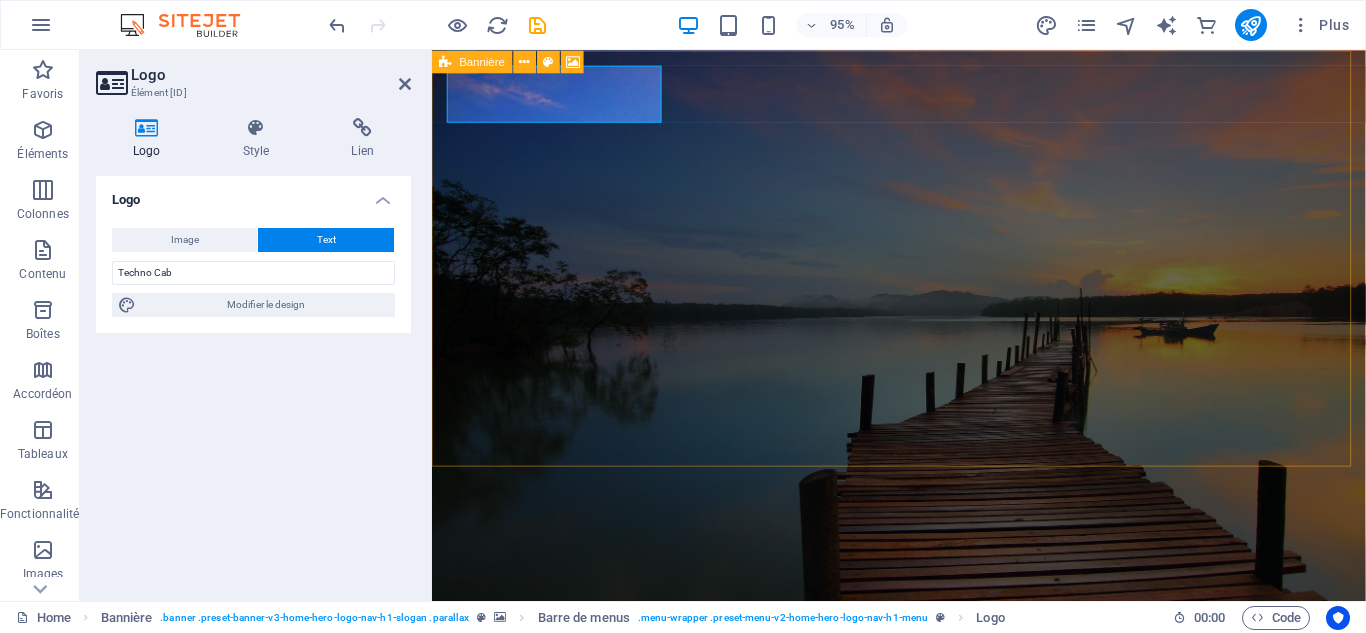 select on "px" 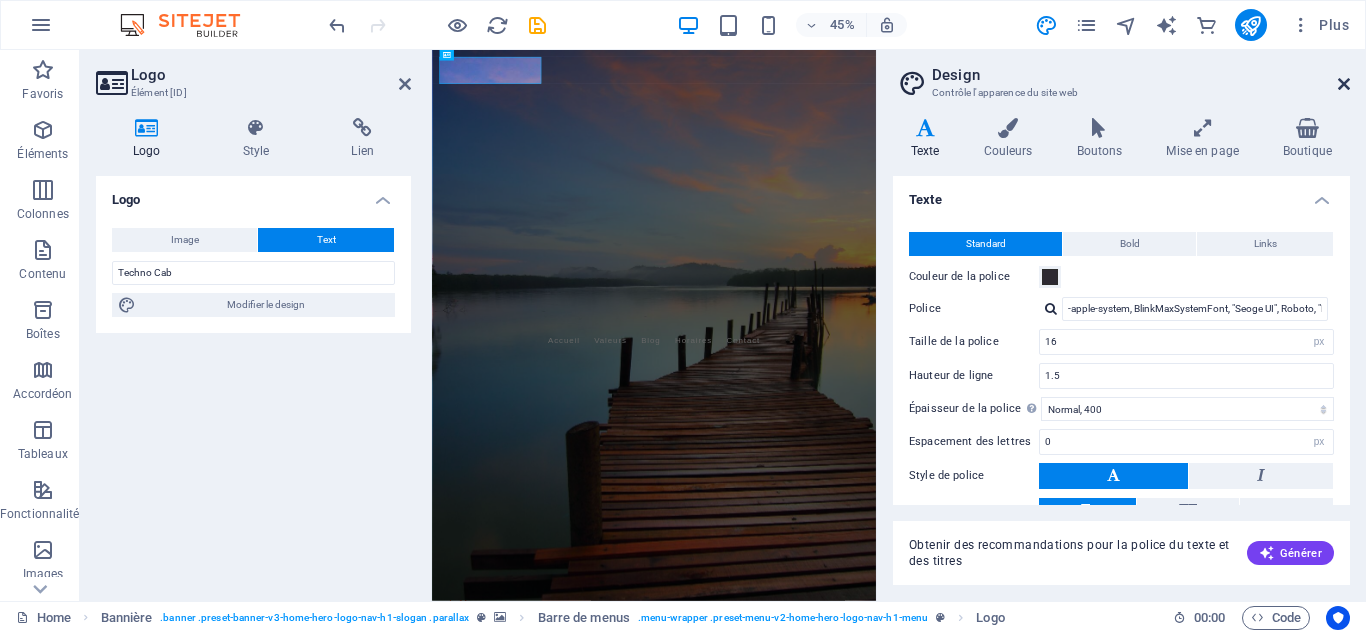 click at bounding box center (1344, 84) 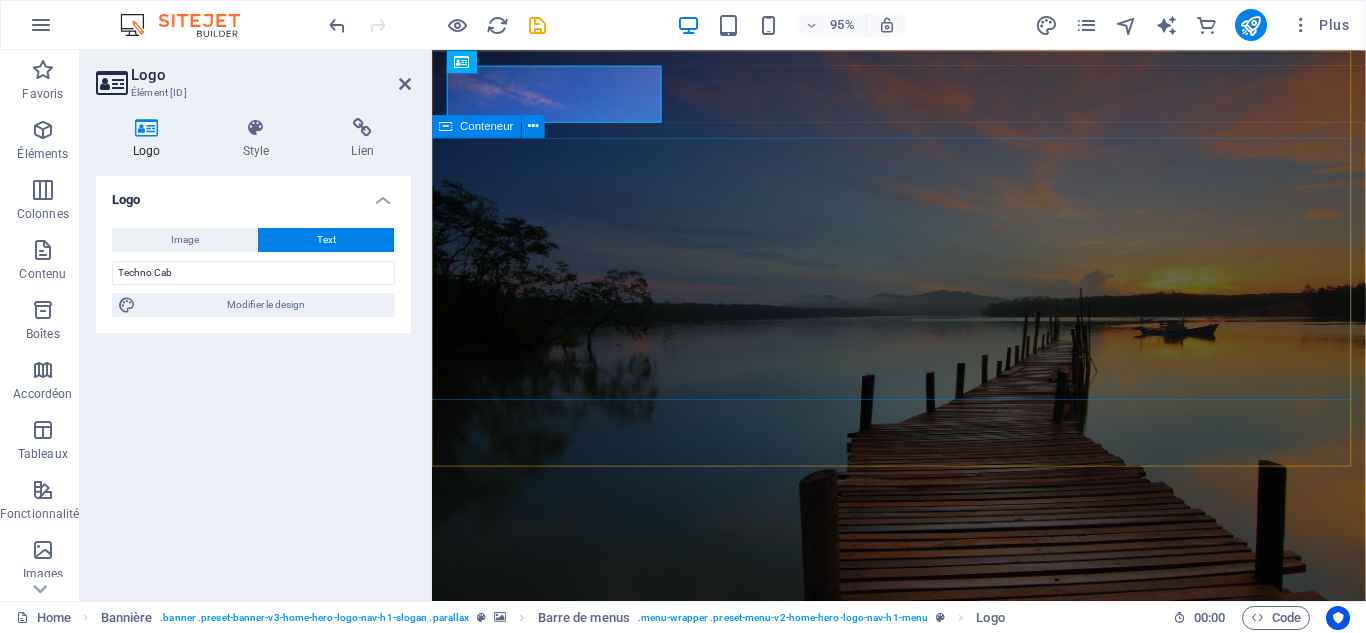 click on "Bienvenue chez Eurl Sosetel Votre expert en solutions HDMI et systèmes de conférences" at bounding box center (923, 875) 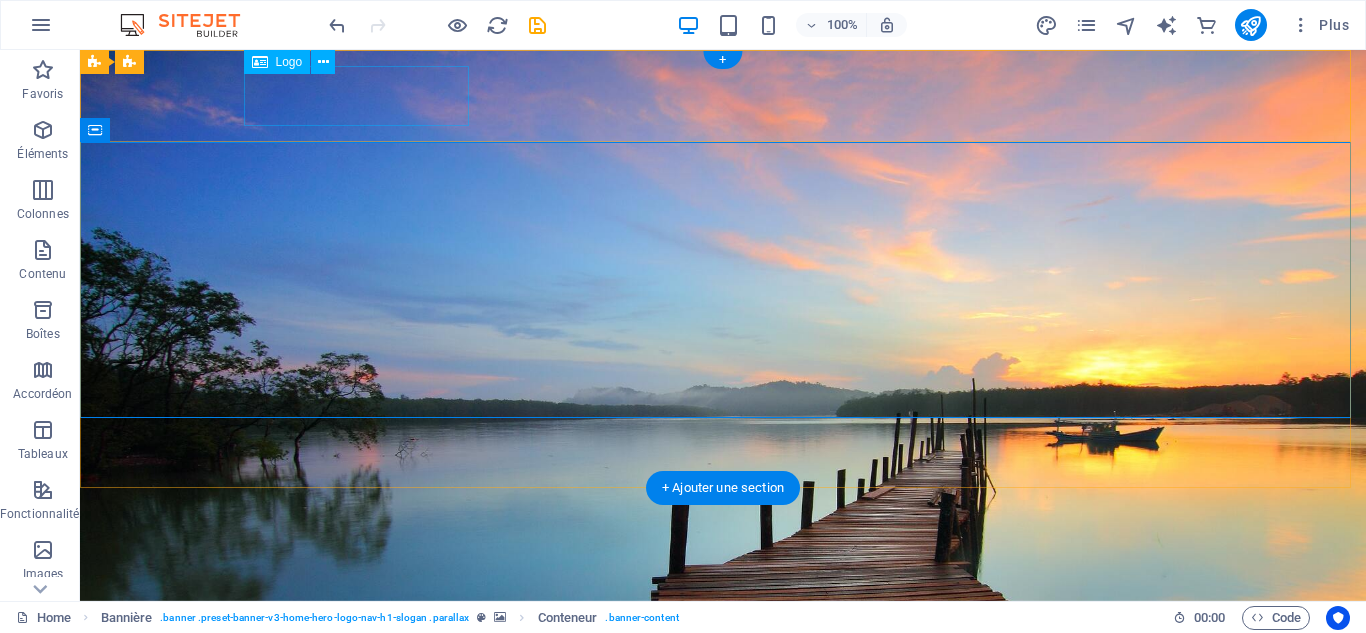 click on "Techno Cab" at bounding box center (723, 641) 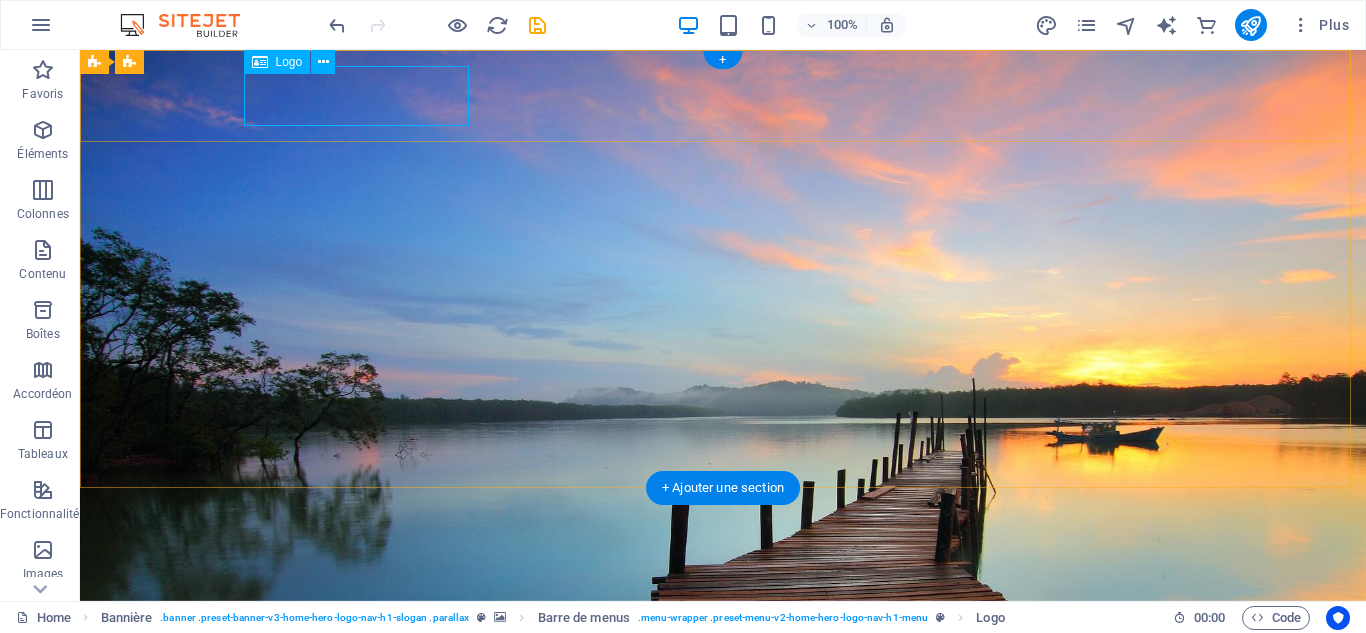 click on "Techno Cab" at bounding box center (723, 641) 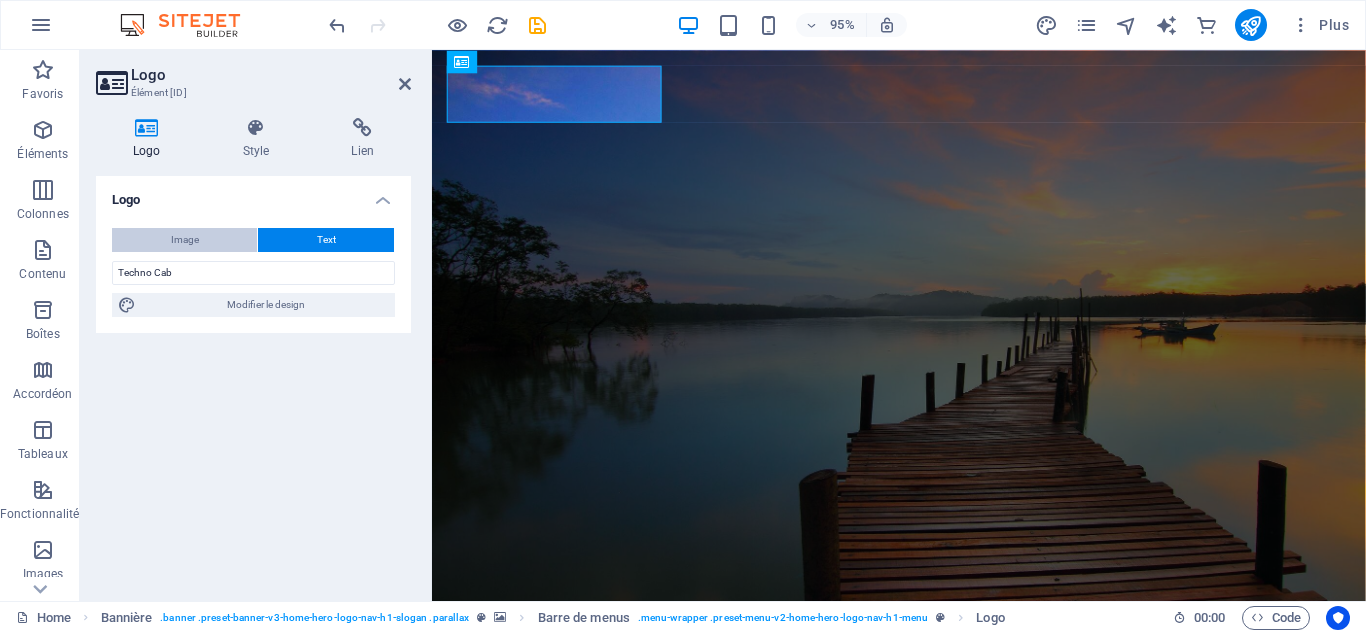 click on "Image" at bounding box center (185, 240) 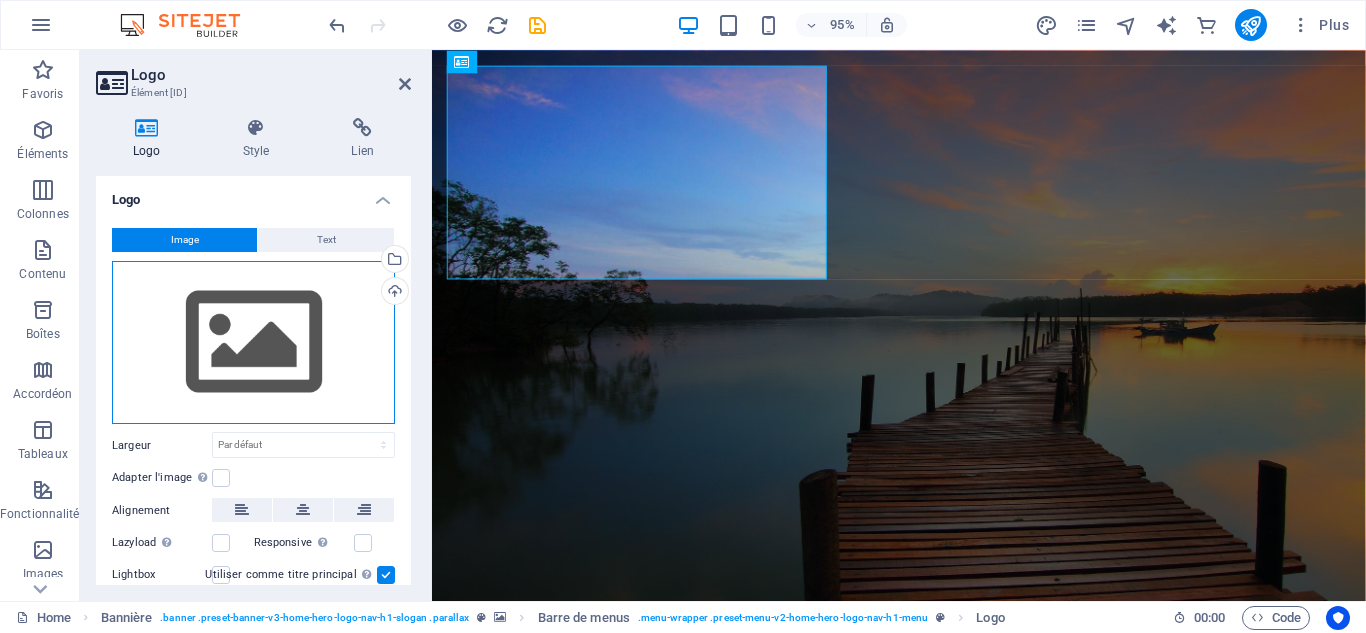 click on "Glissez les fichiers ici, cliquez pour choisir les fichiers ou  sélectionnez les fichiers depuis Fichiers ou depuis notre stock gratuit de photos et de vidéos" at bounding box center (253, 343) 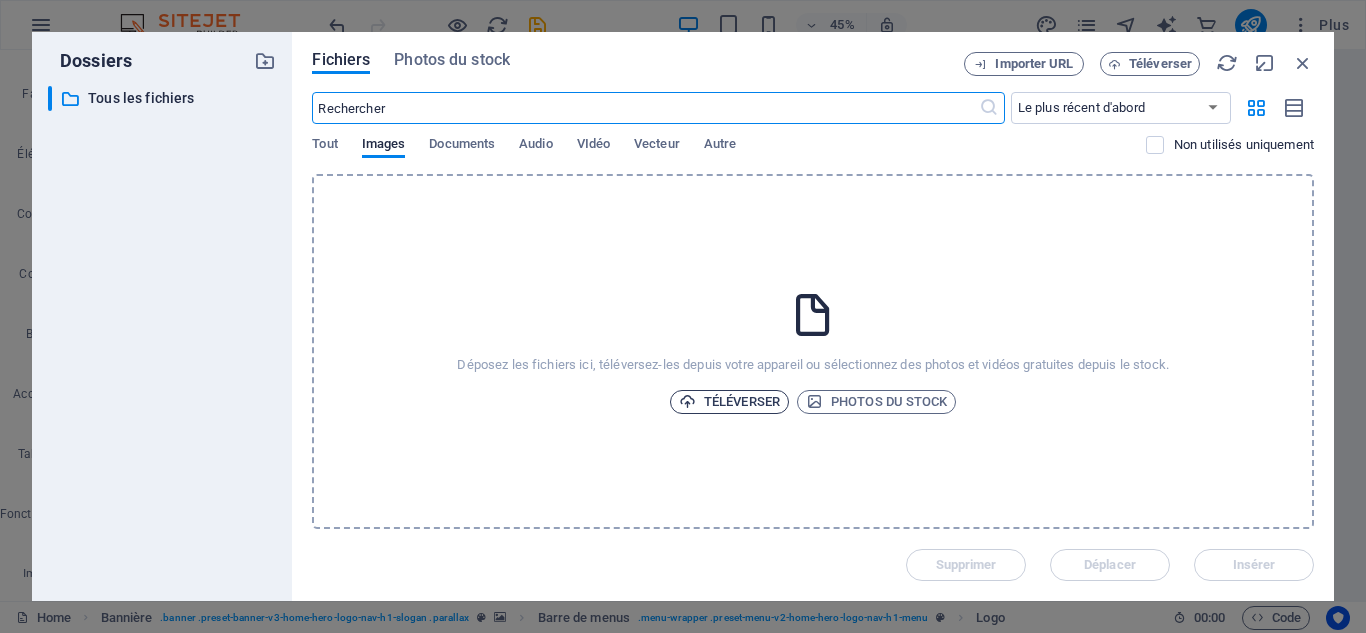 click on "Téléverser" at bounding box center (729, 402) 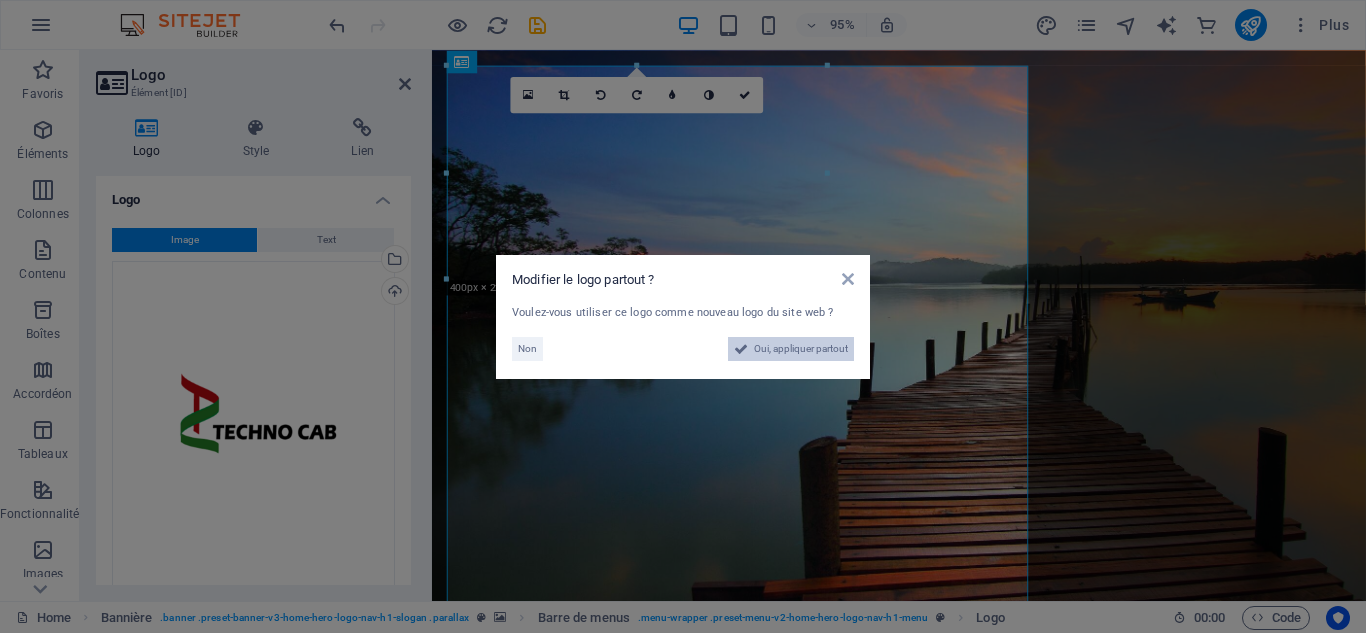 click on "Oui, appliquer partout" at bounding box center (801, 349) 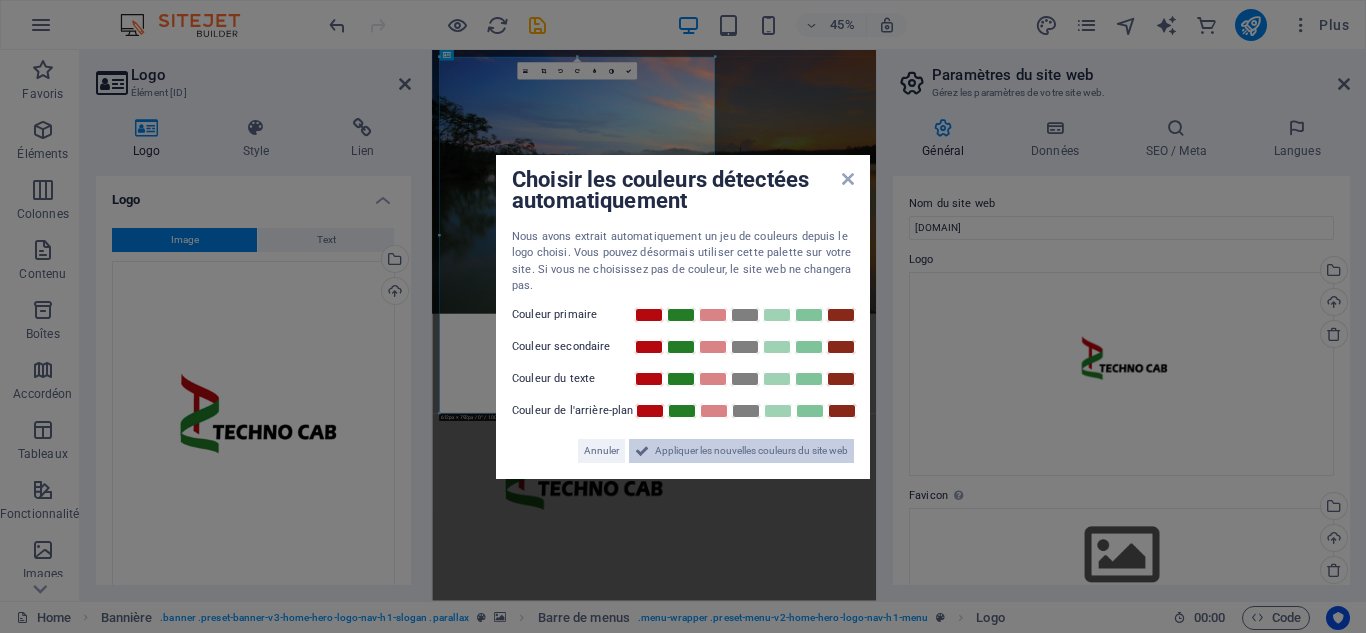 click on "Appliquer les nouvelles couleurs du site web" at bounding box center (751, 451) 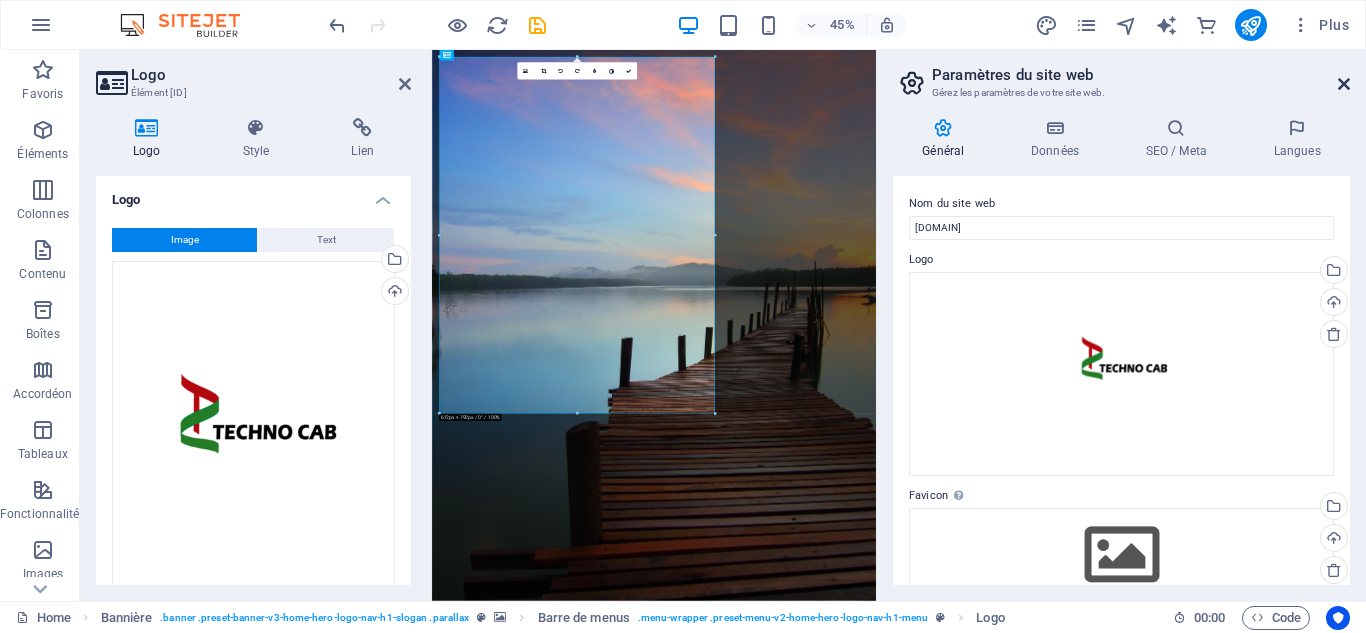 click at bounding box center [1344, 84] 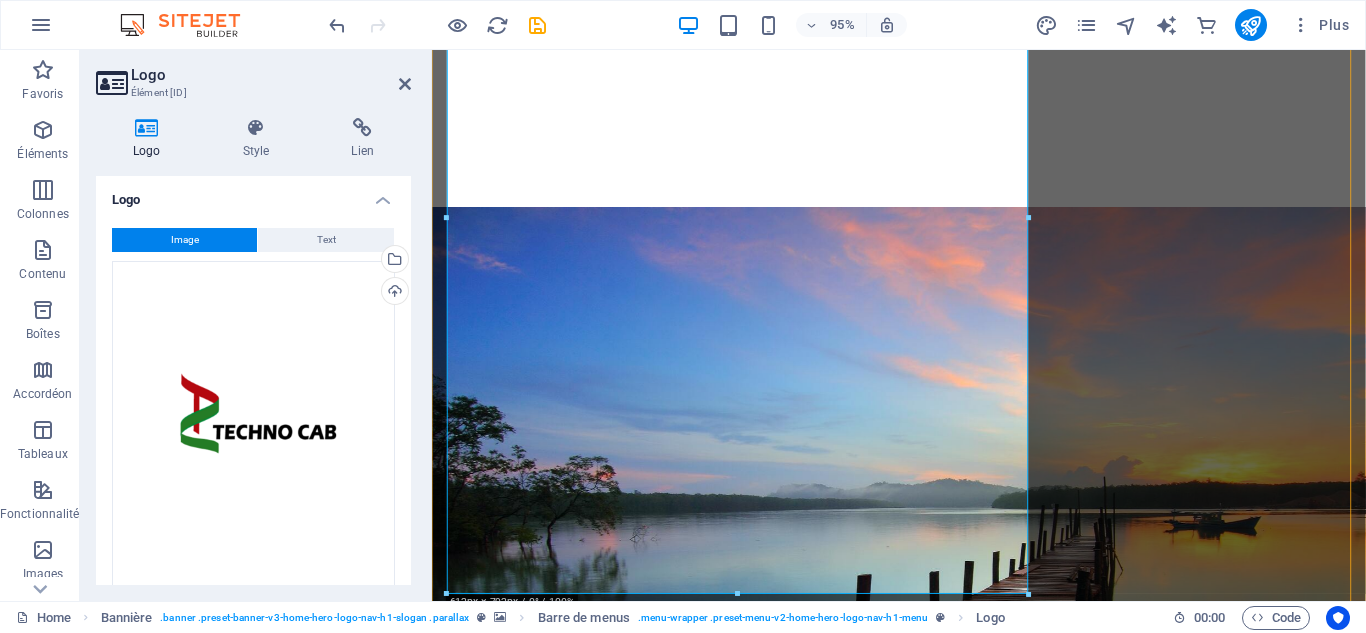 scroll, scrollTop: 500, scrollLeft: 0, axis: vertical 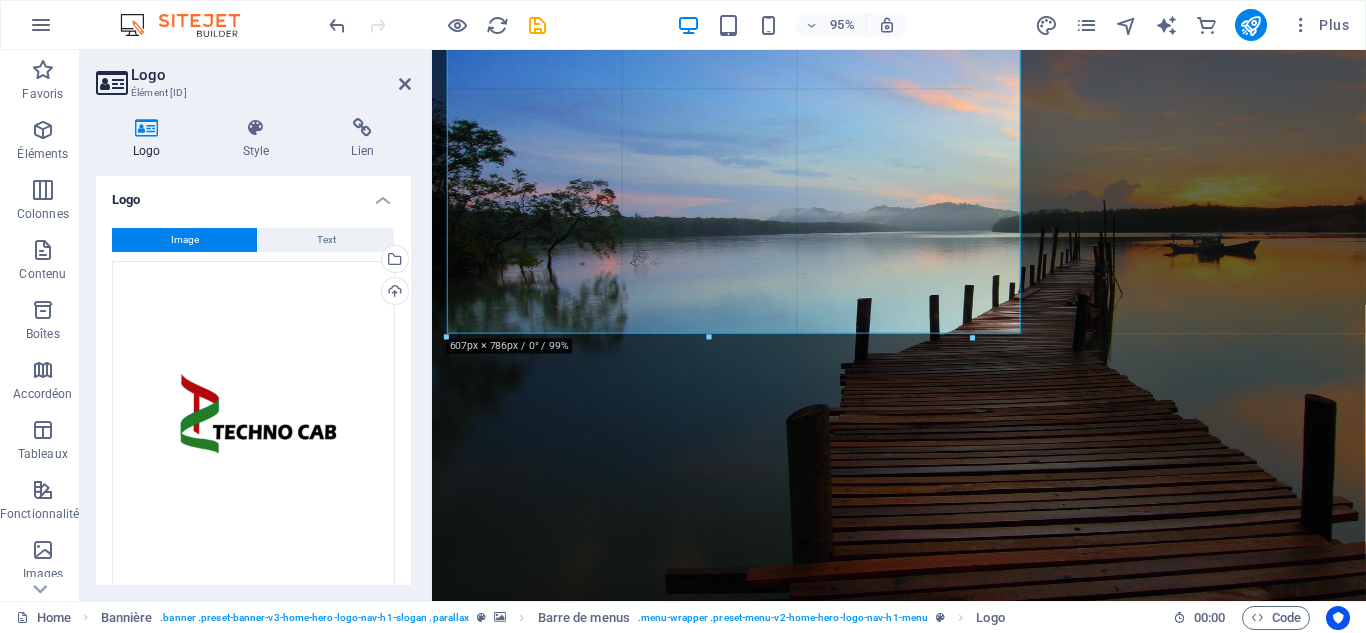 drag, startPoint x: 1026, startPoint y: 346, endPoint x: 930, endPoint y: 269, distance: 123.065025 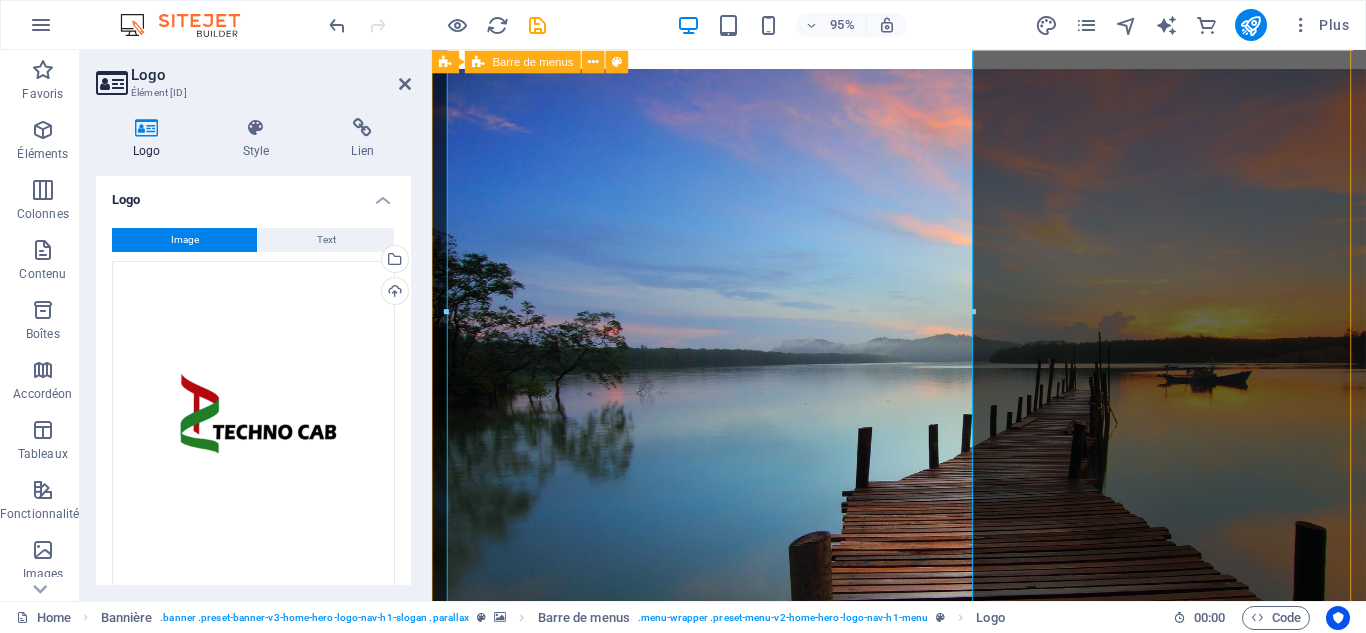 scroll, scrollTop: 500, scrollLeft: 0, axis: vertical 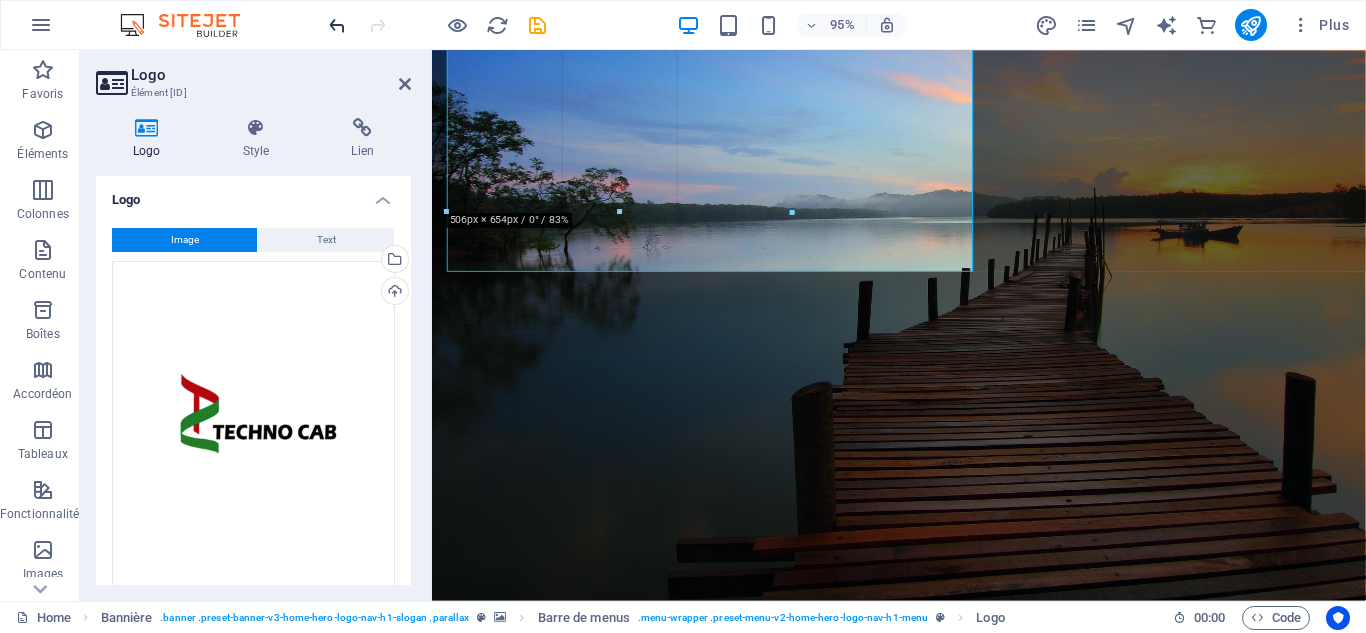 drag, startPoint x: 973, startPoint y: 276, endPoint x: 336, endPoint y: 17, distance: 687.64087 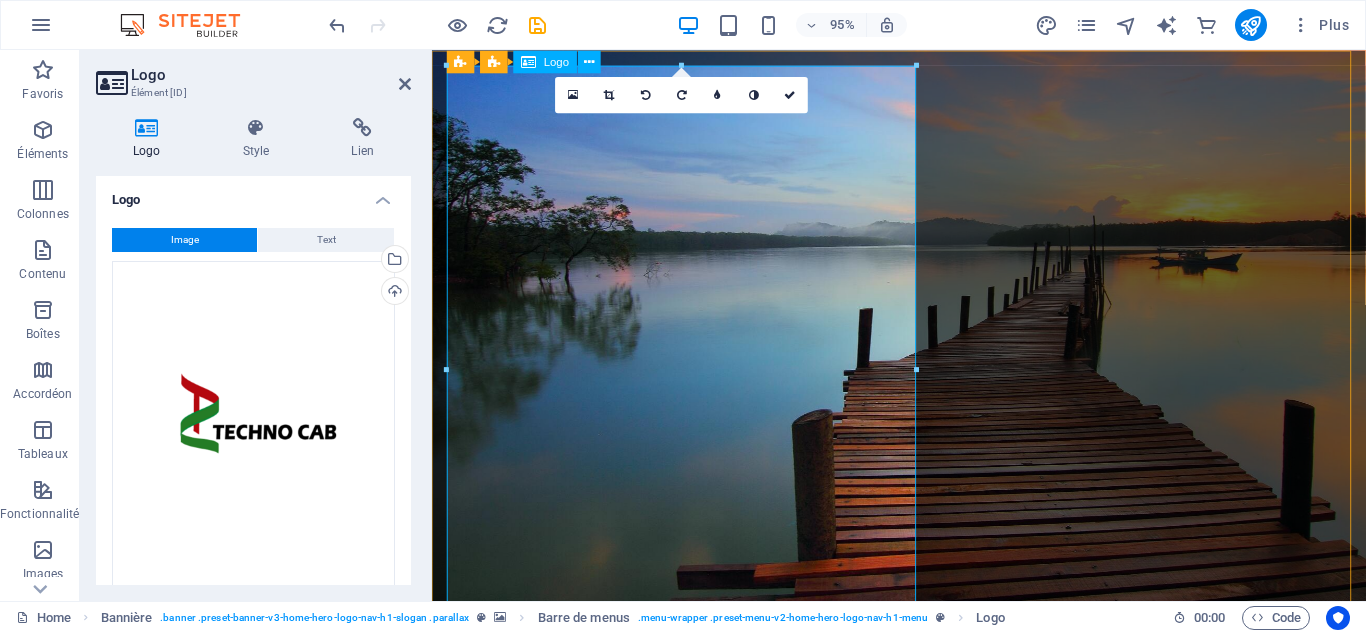 scroll, scrollTop: 0, scrollLeft: 0, axis: both 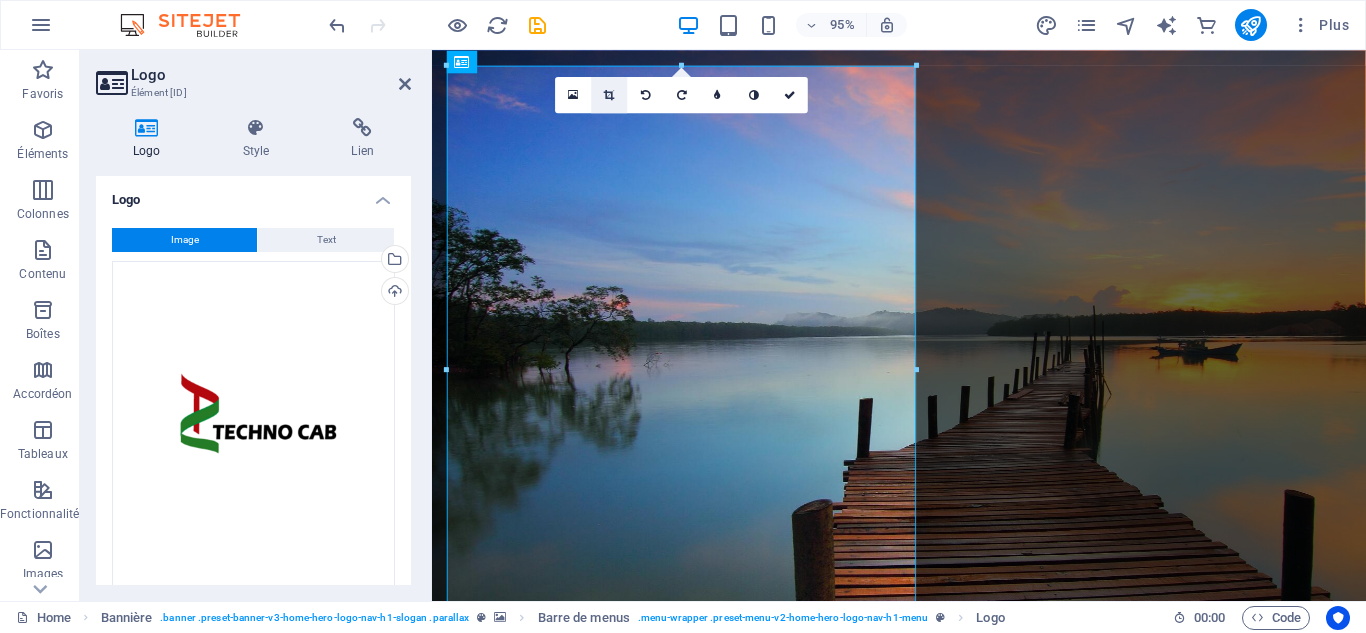 click at bounding box center (609, 94) 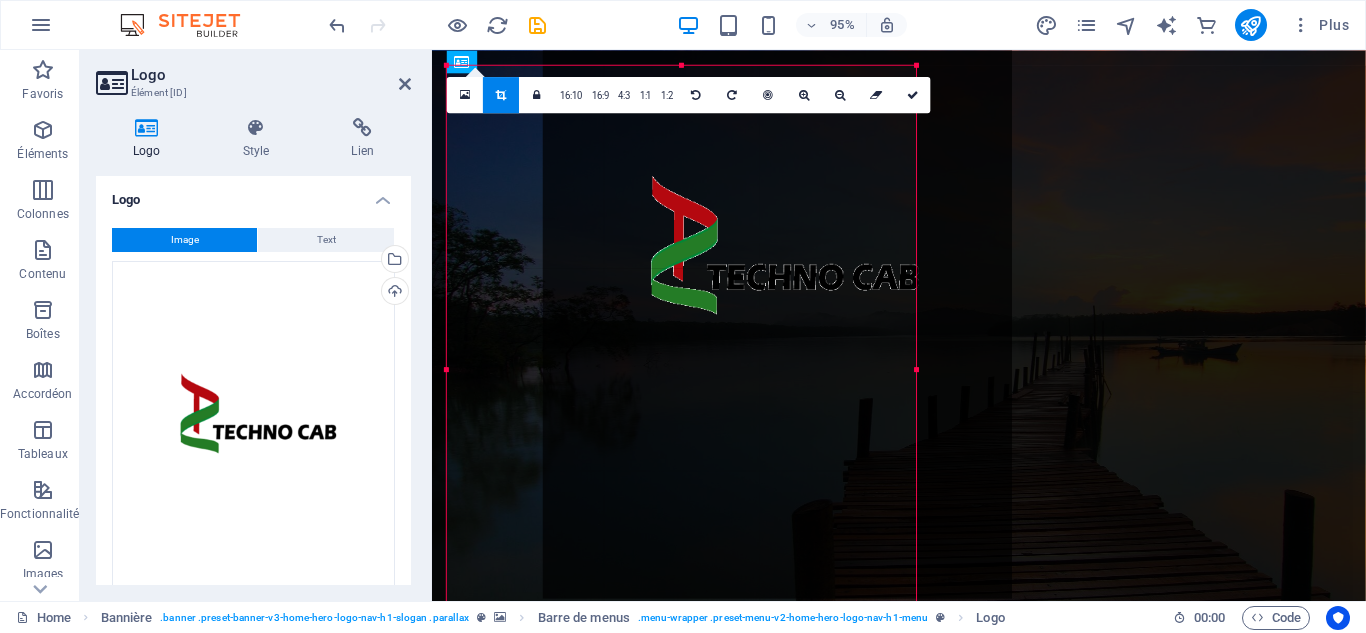 drag, startPoint x: 537, startPoint y: 241, endPoint x: 631, endPoint y: 161, distance: 123.4342 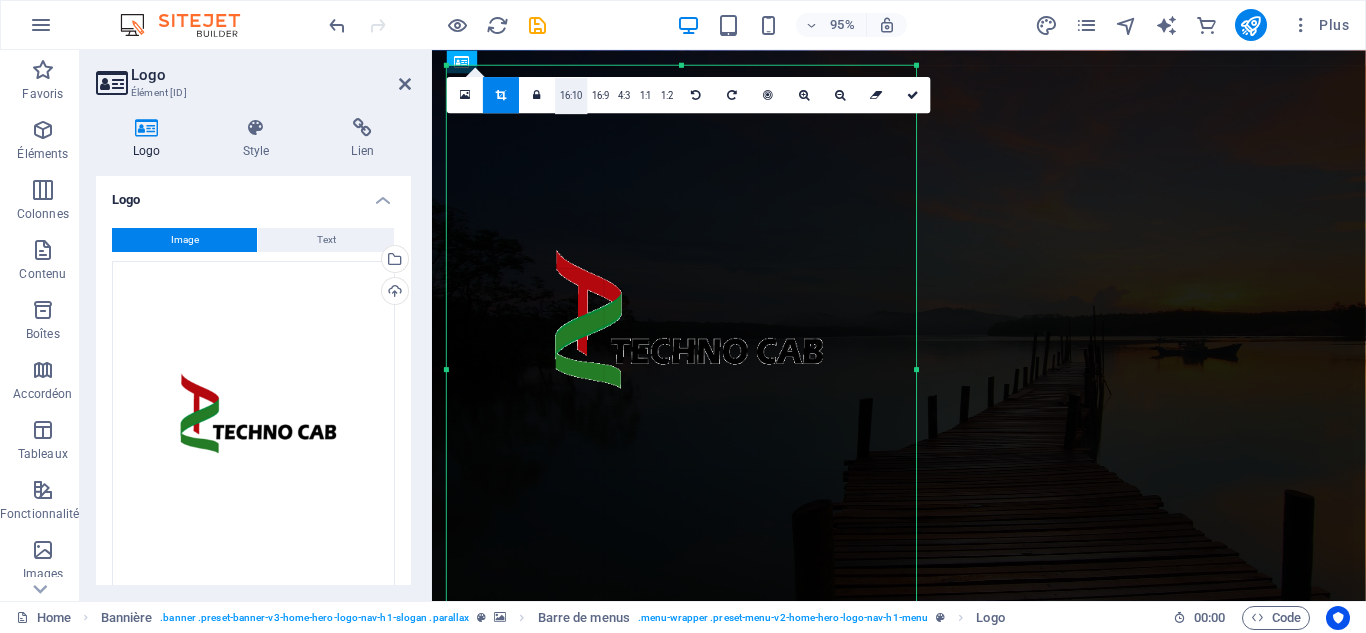 click on "16:10" at bounding box center (572, 96) 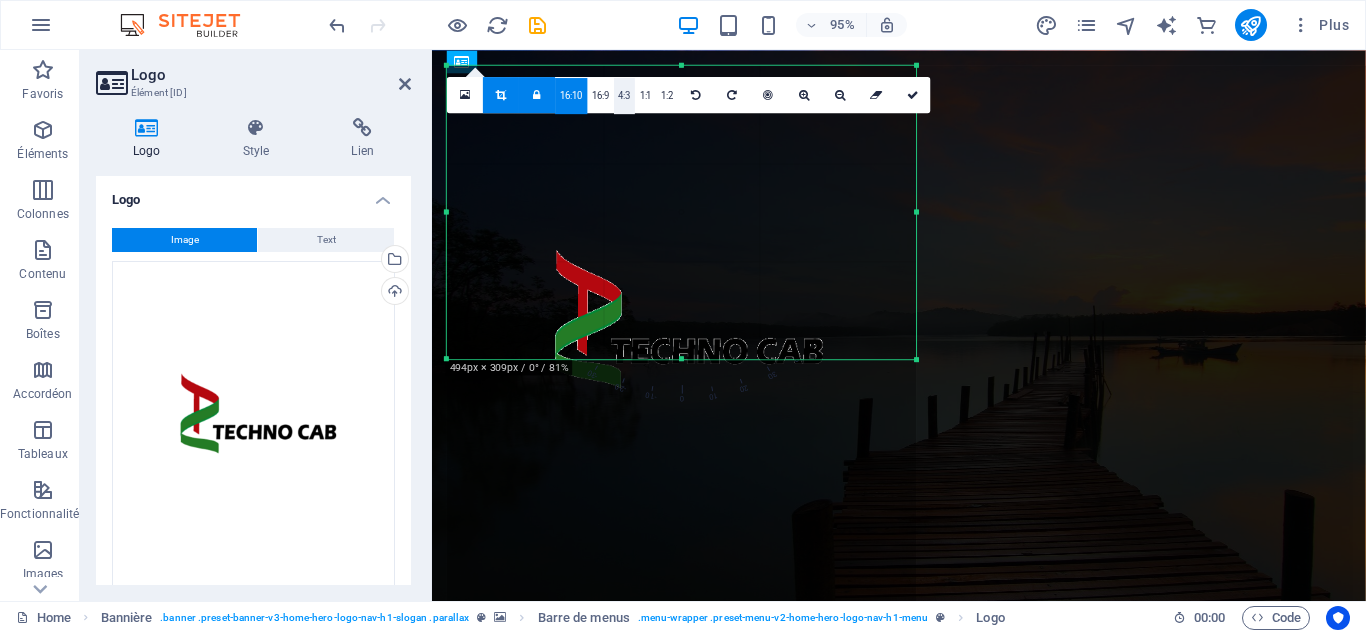 click on "4:3" at bounding box center (624, 96) 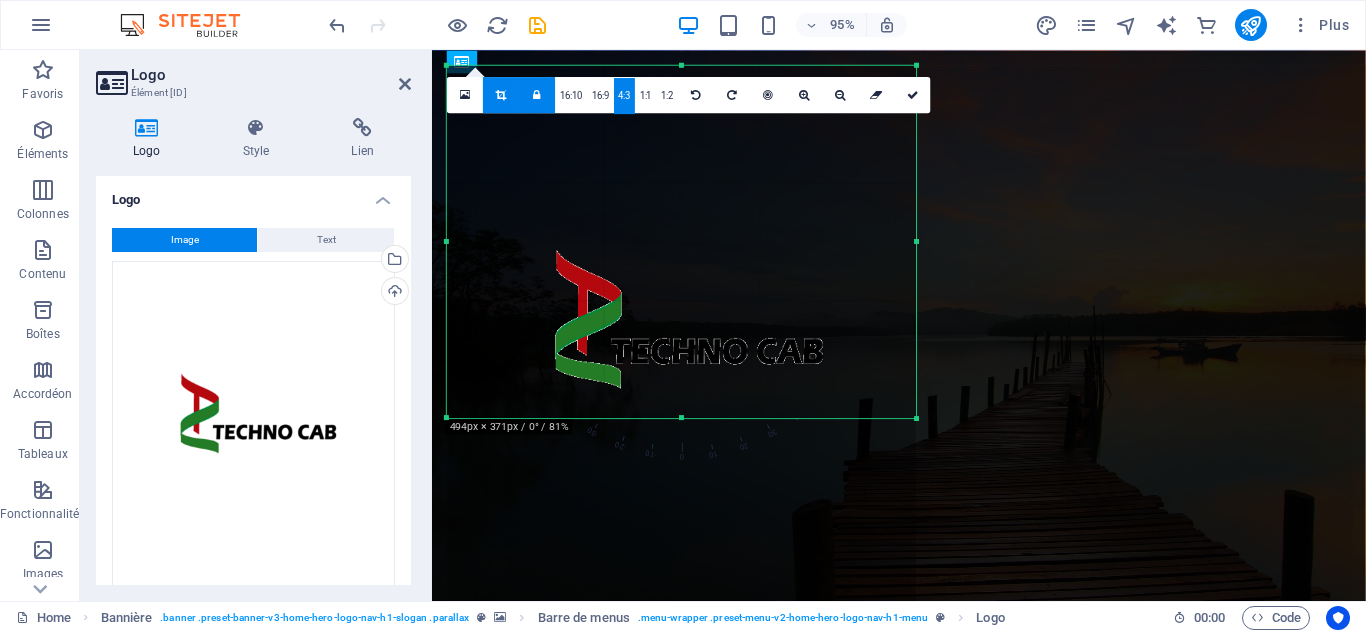 click at bounding box center [681, 368] 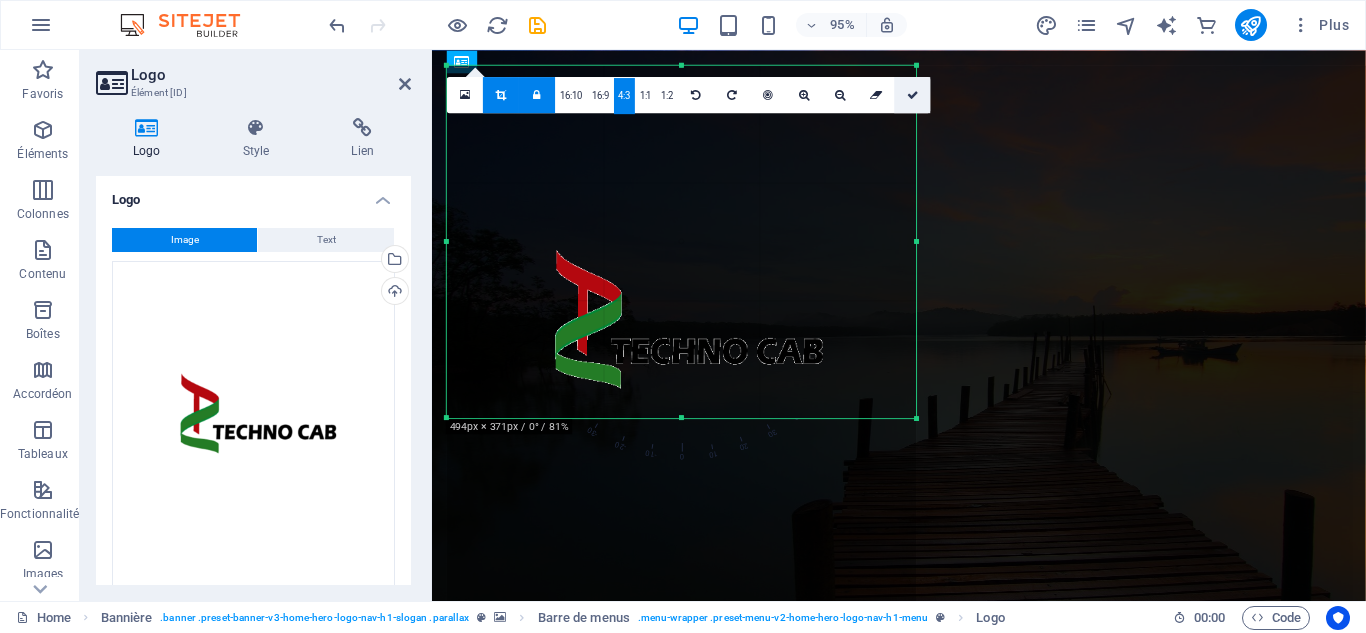 drag, startPoint x: 909, startPoint y: 92, endPoint x: 497, endPoint y: 160, distance: 417.57394 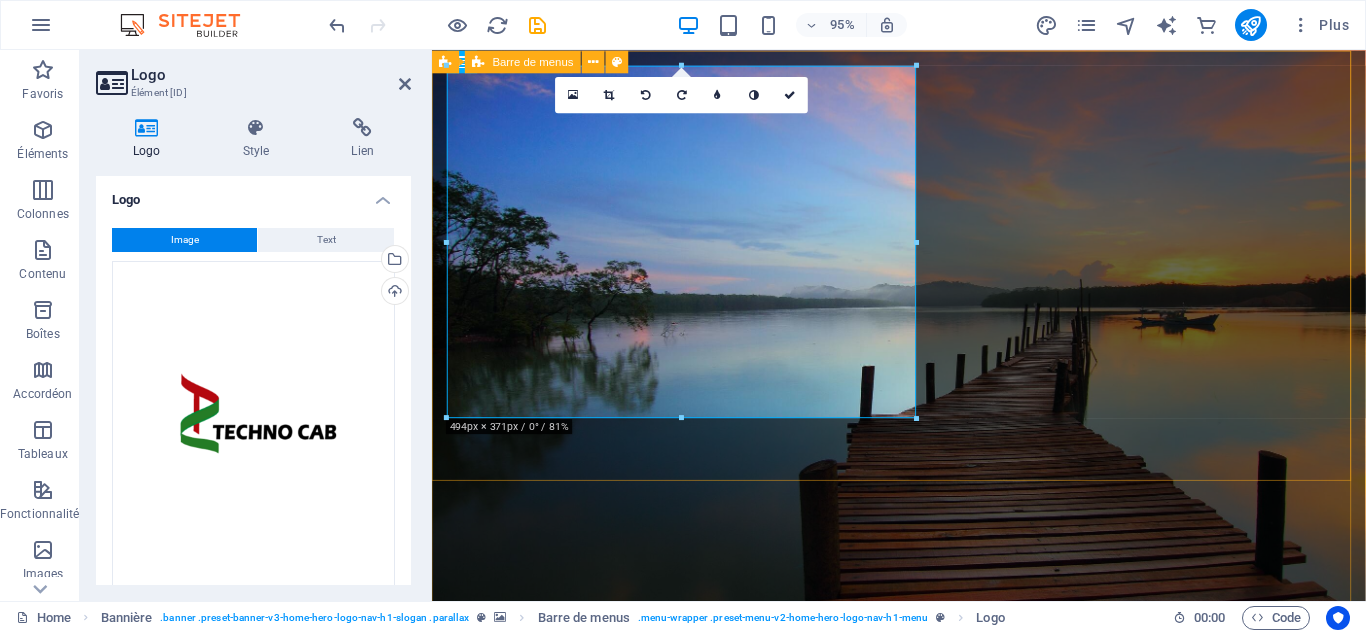 click on "Accueil Valeurs Blog Horaires Contact" at bounding box center [923, 911] 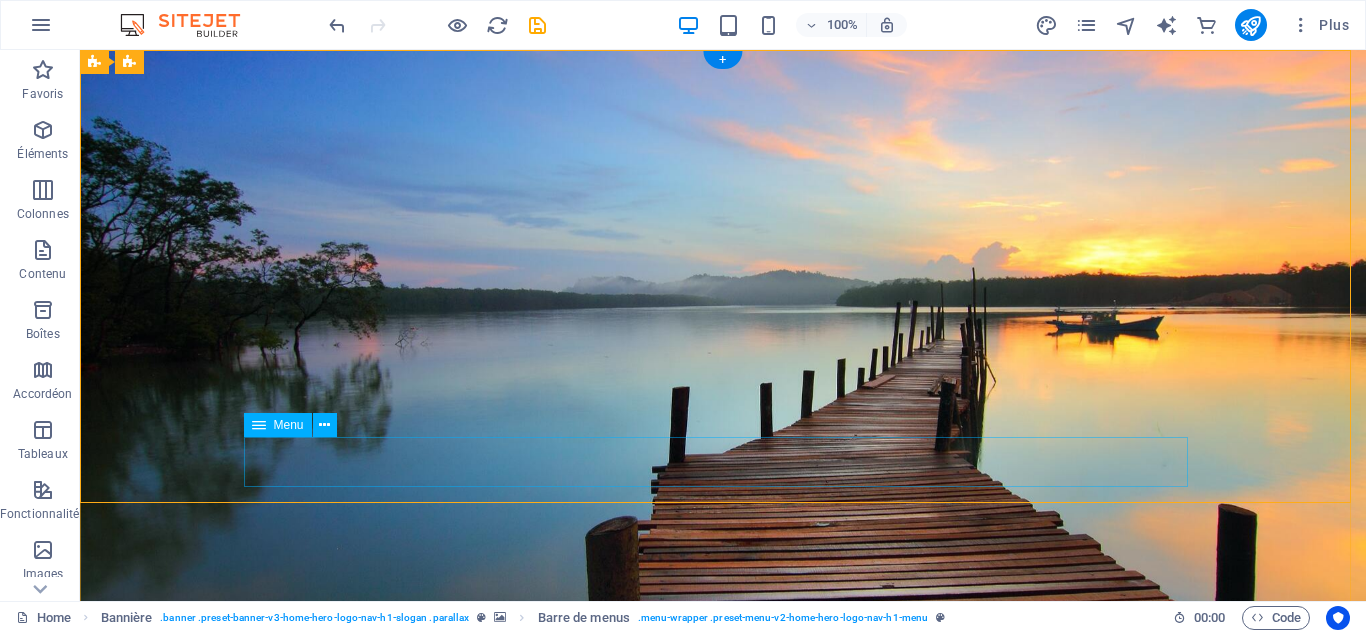 click on "Accueil Valeurs Blog Horaires Contact" at bounding box center (723, 1097) 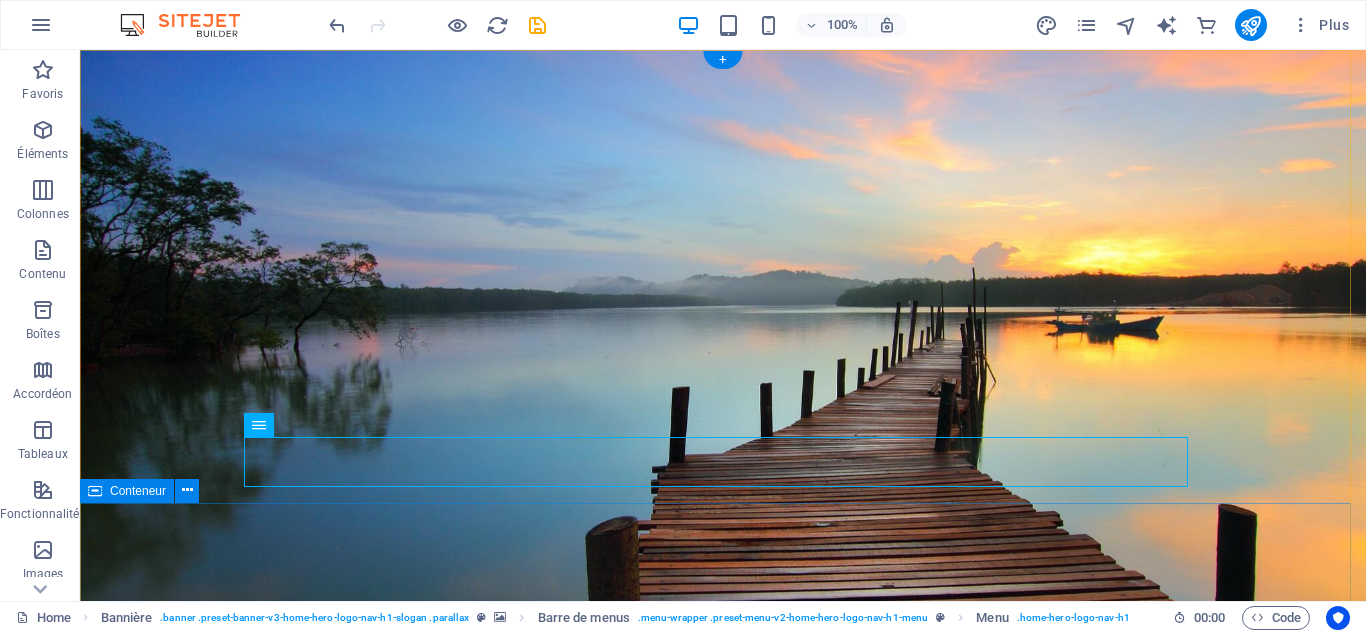 click on "Bienvenue chez Eurl Sosetel Votre expert en solutions HDMI et systèmes de conférences" at bounding box center [723, 1276] 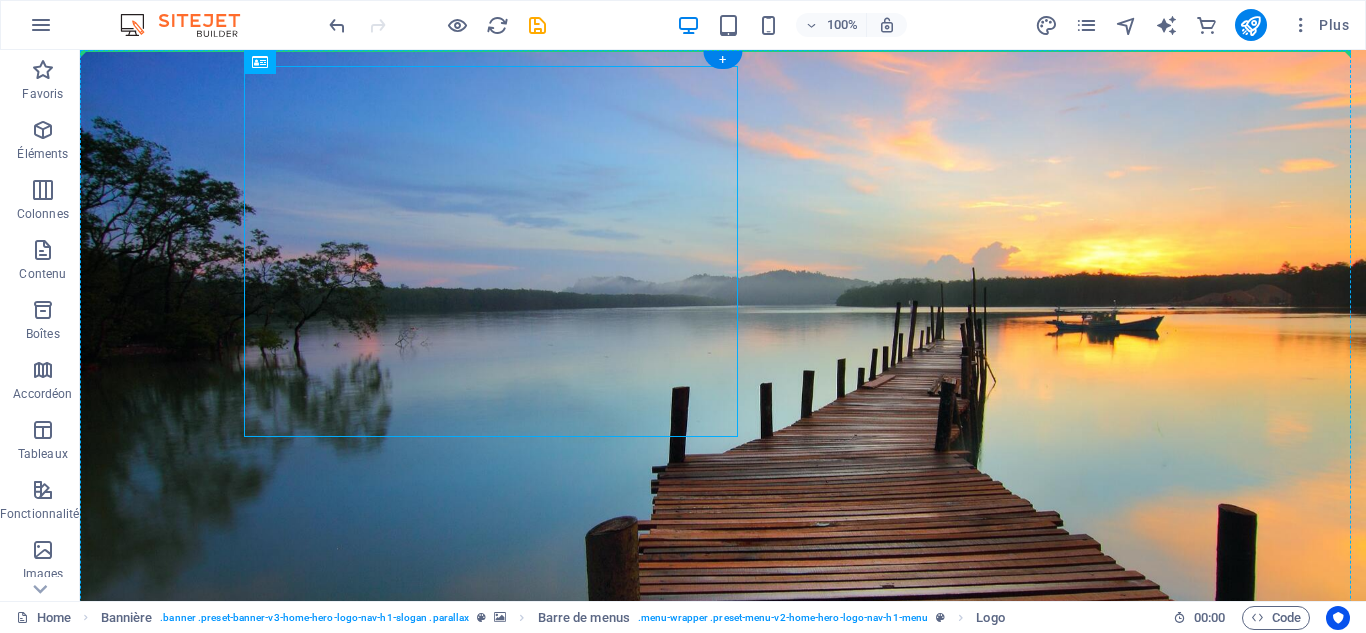 drag, startPoint x: 481, startPoint y: 360, endPoint x: 830, endPoint y: 281, distance: 357.82956 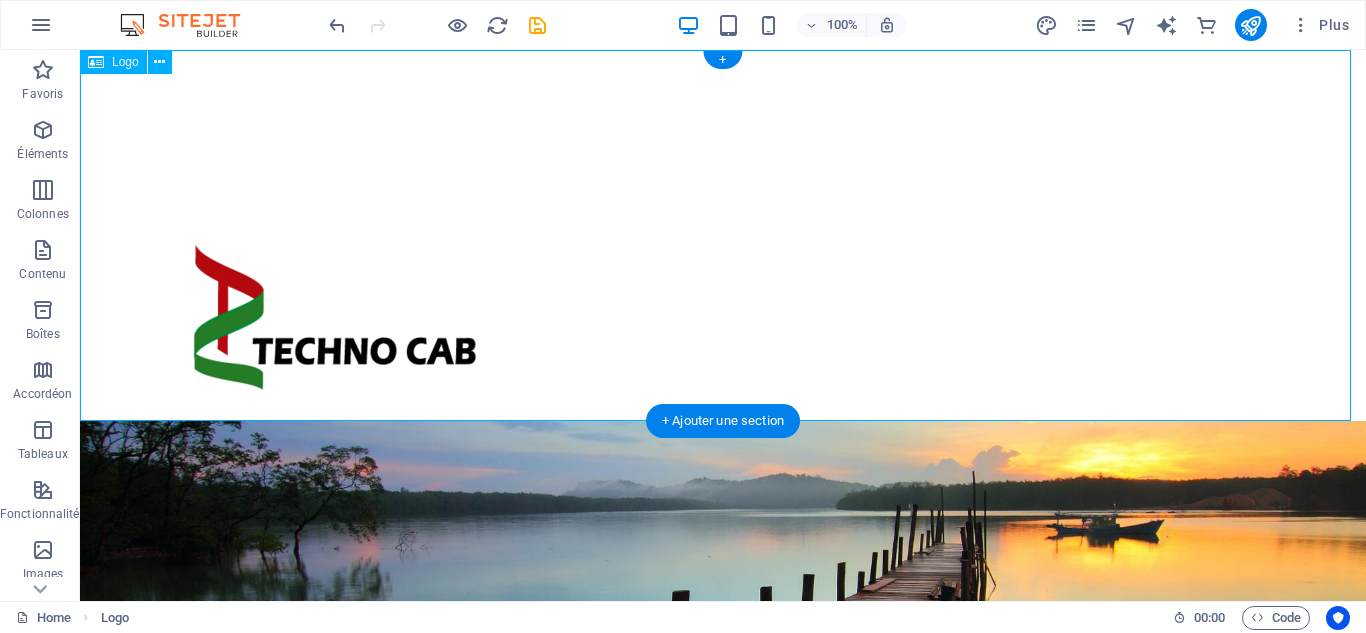 click at bounding box center (723, 235) 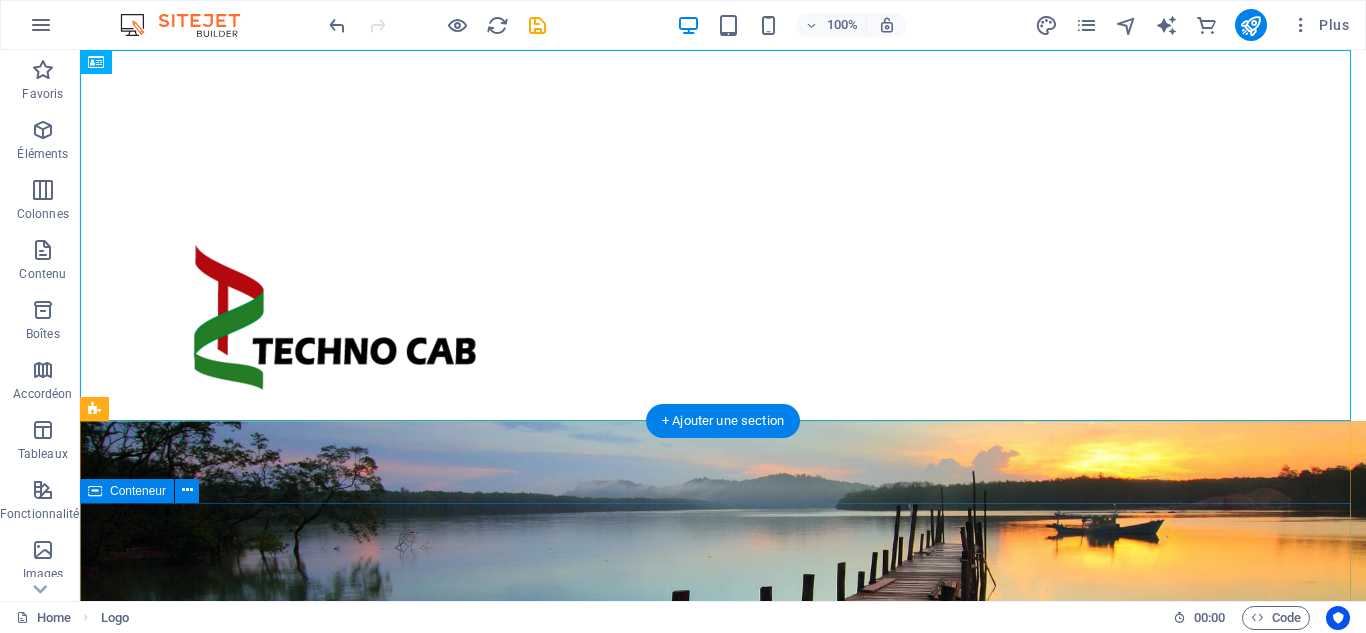 click on "Bienvenue chez Eurl Sosetel Votre expert en solutions HDMI et systèmes de conférences" at bounding box center (723, 1162) 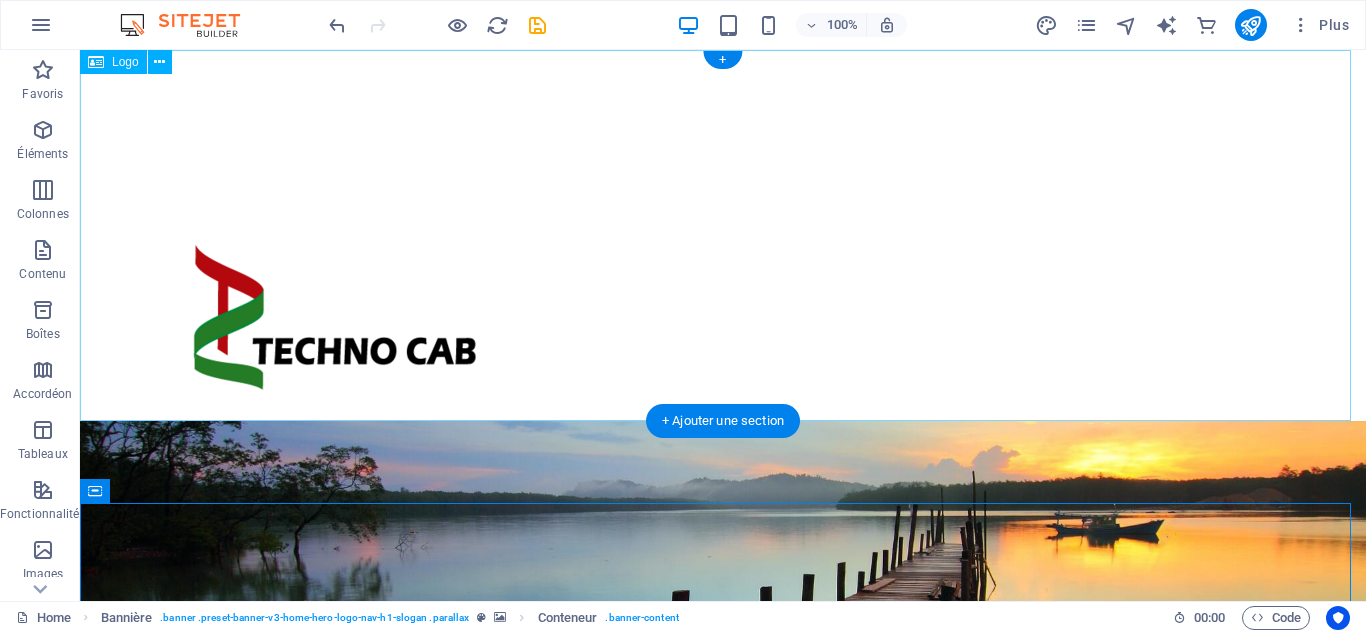 click at bounding box center (723, 235) 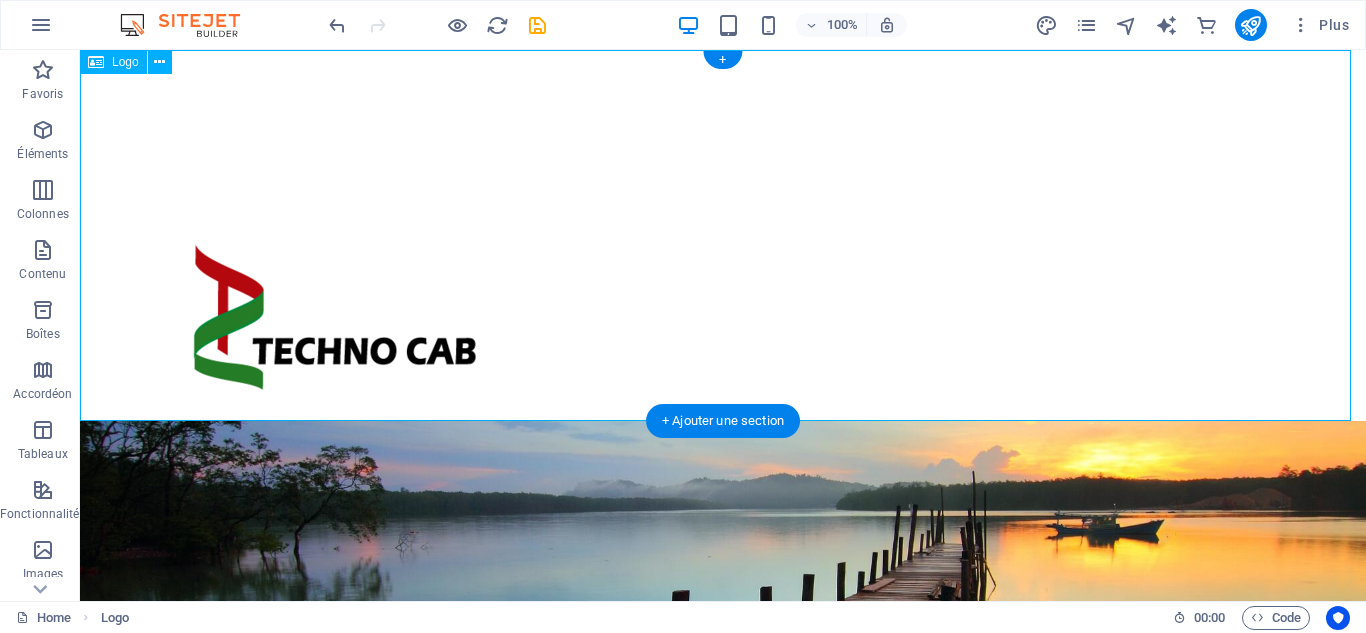 click at bounding box center (723, 235) 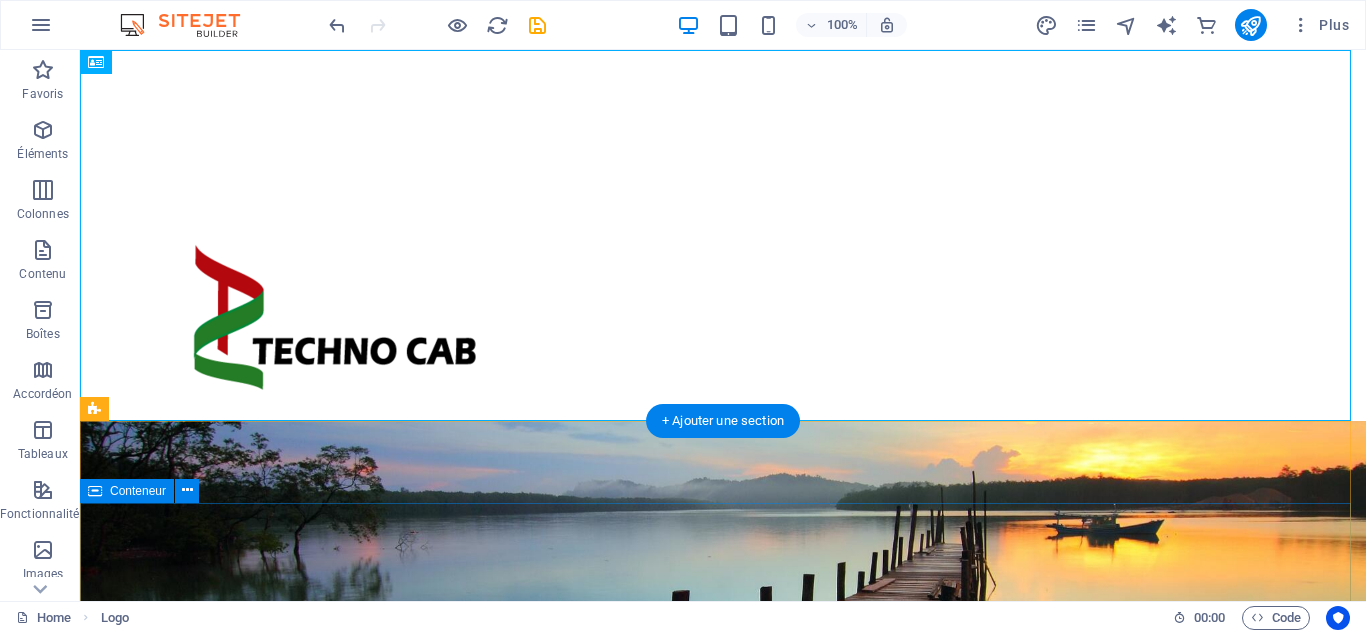 click on "Bienvenue chez Eurl Sosetel Votre expert en solutions HDMI et systèmes de conférences" at bounding box center [723, 1162] 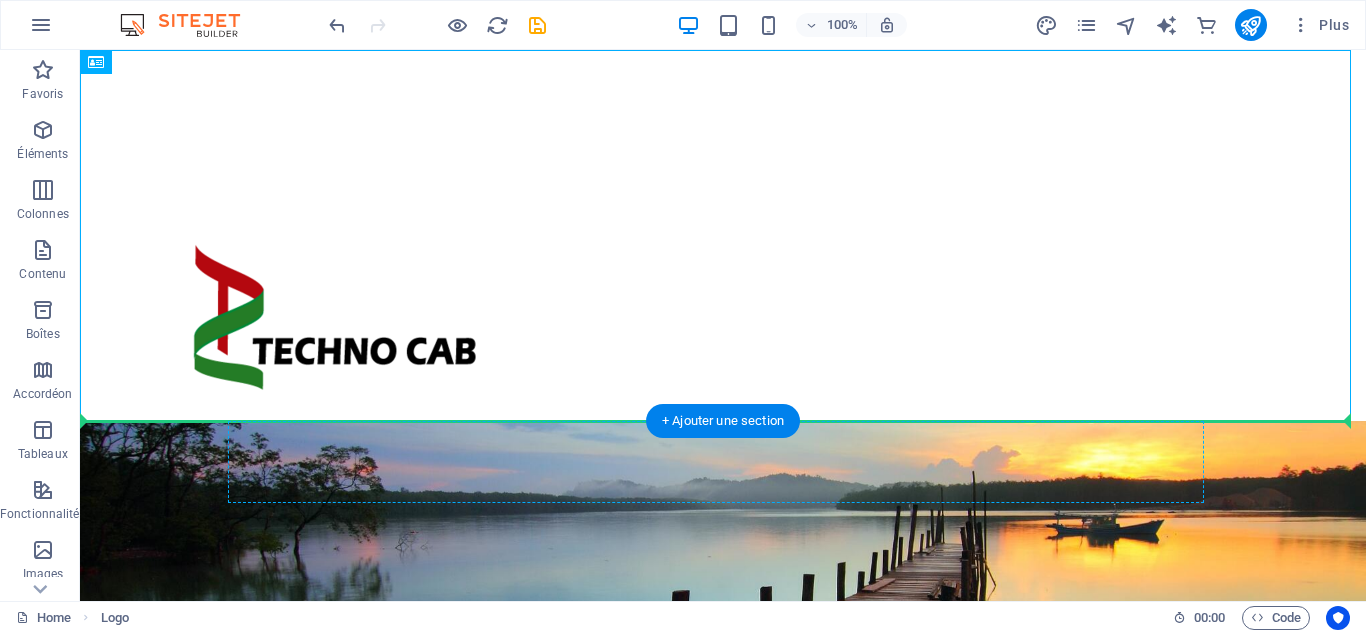 drag, startPoint x: 295, startPoint y: 312, endPoint x: 312, endPoint y: 455, distance: 144.00694 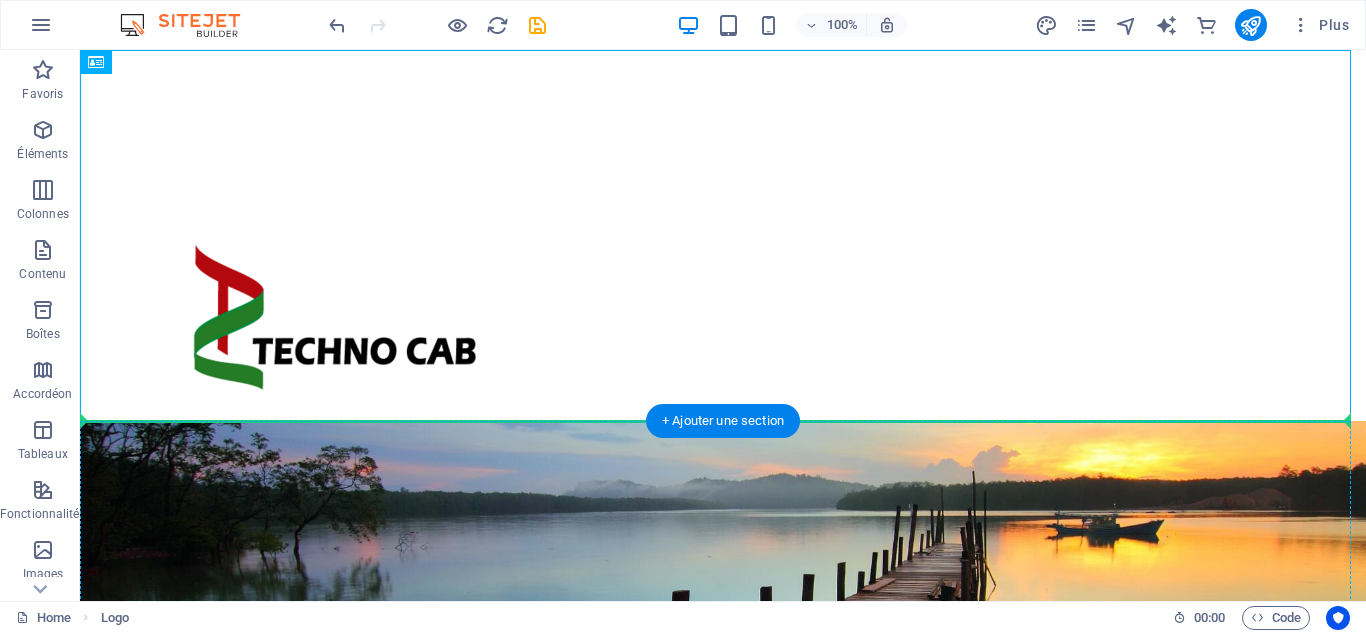 drag, startPoint x: 290, startPoint y: 351, endPoint x: 185, endPoint y: 489, distance: 173.40416 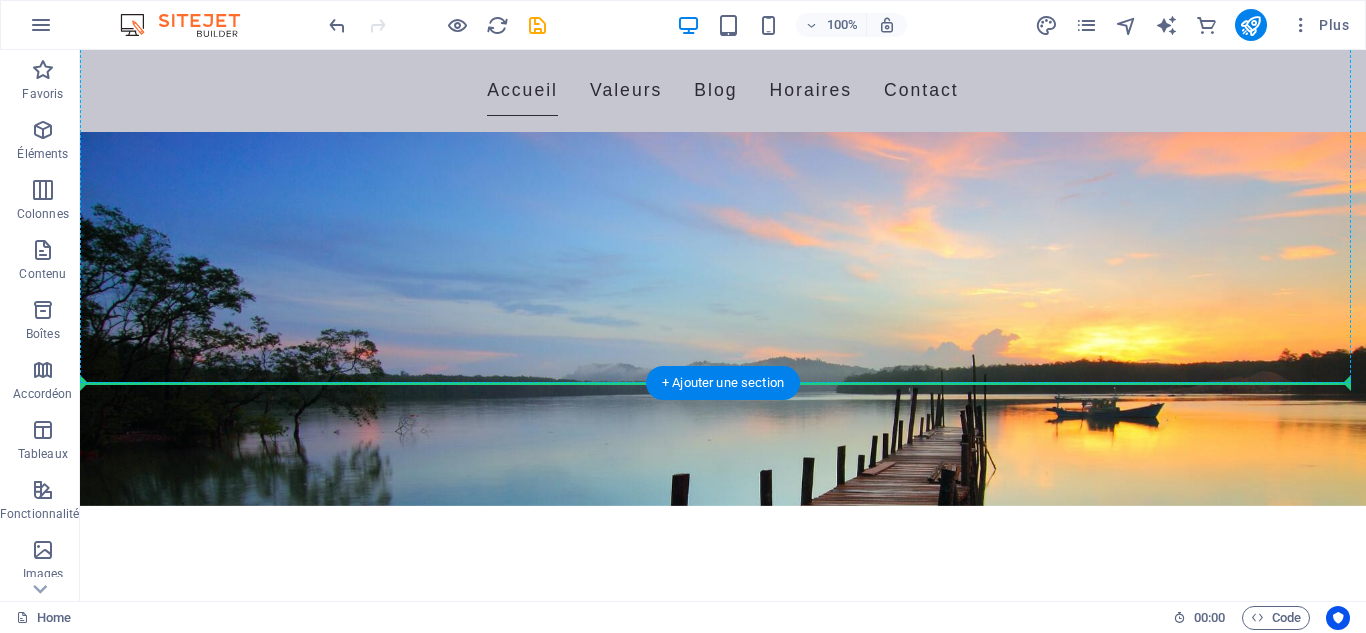 drag, startPoint x: 261, startPoint y: 293, endPoint x: 307, endPoint y: 255, distance: 59.665737 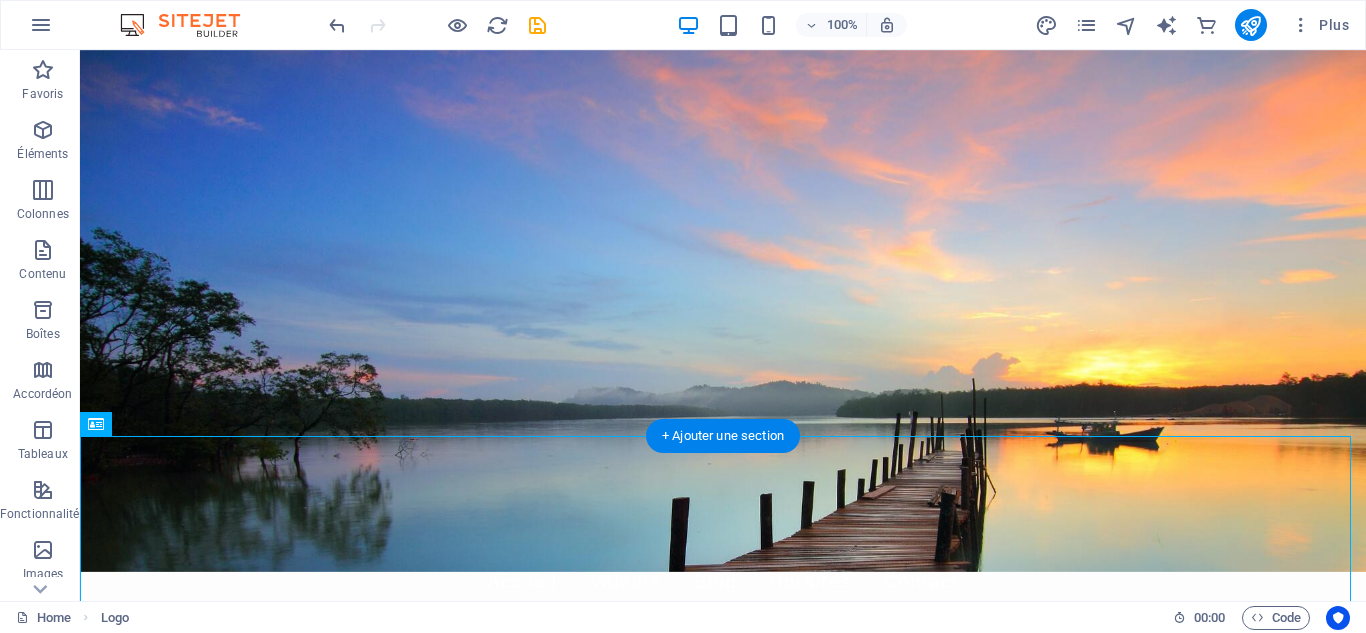 scroll, scrollTop: 0, scrollLeft: 0, axis: both 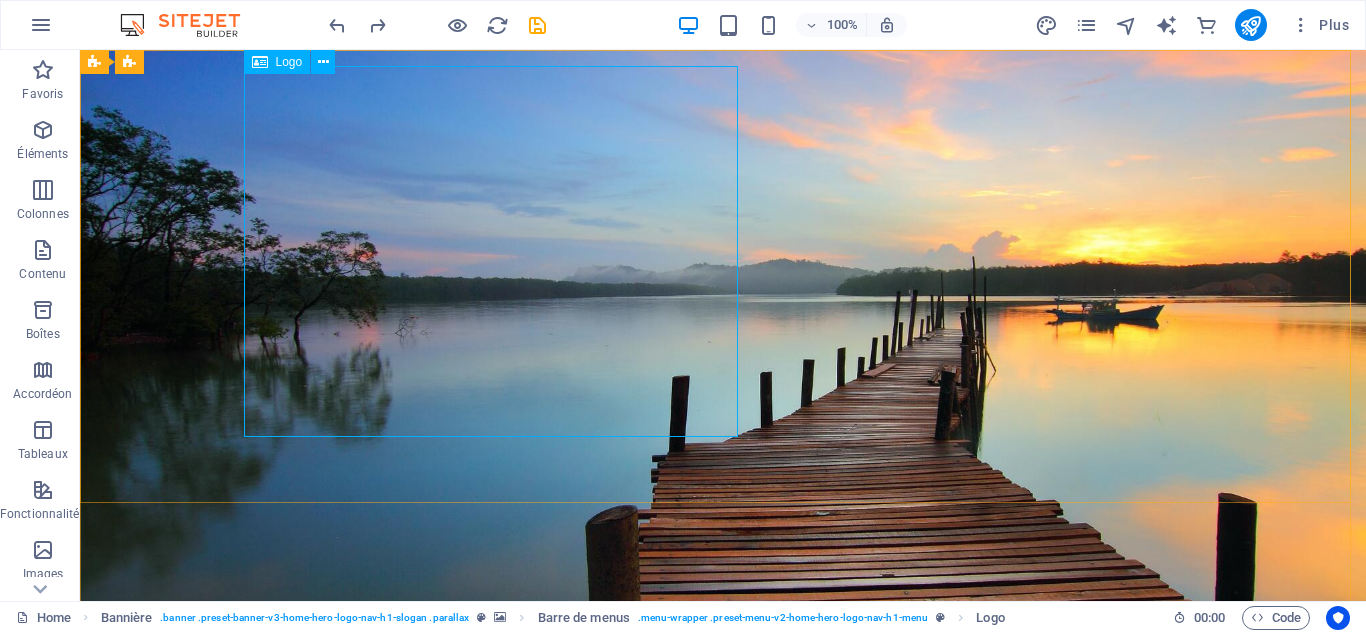 click on "Logo" at bounding box center [289, 62] 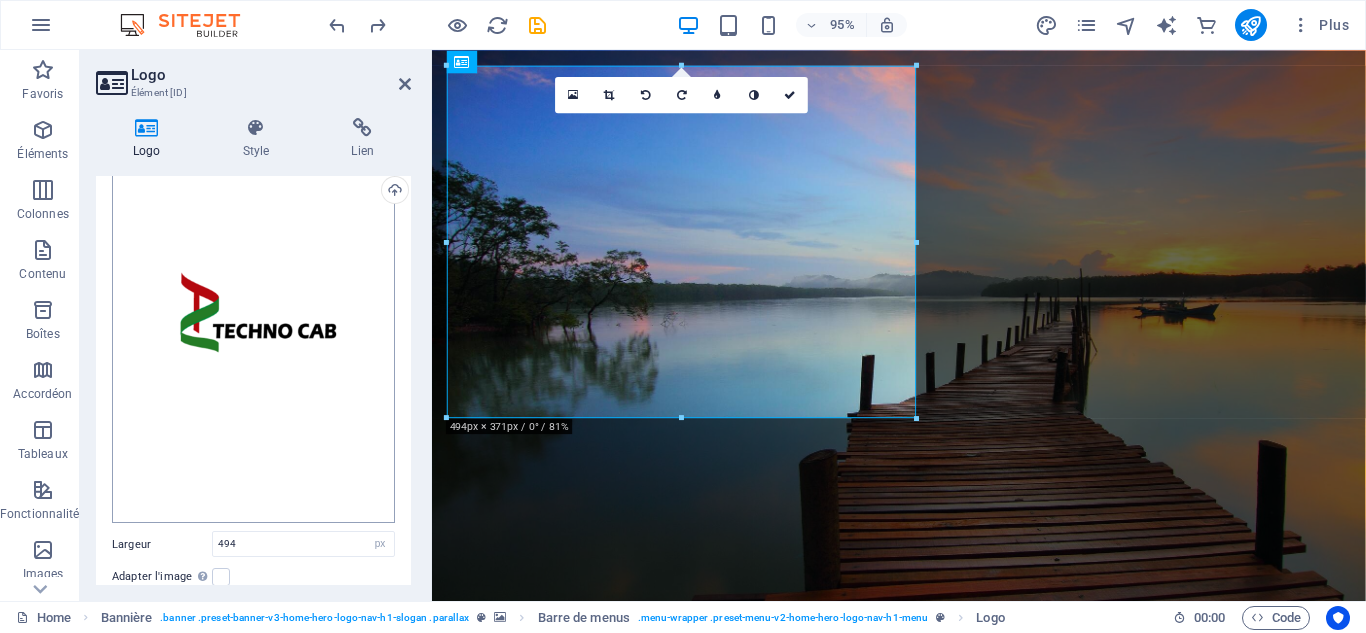 scroll, scrollTop: 293, scrollLeft: 0, axis: vertical 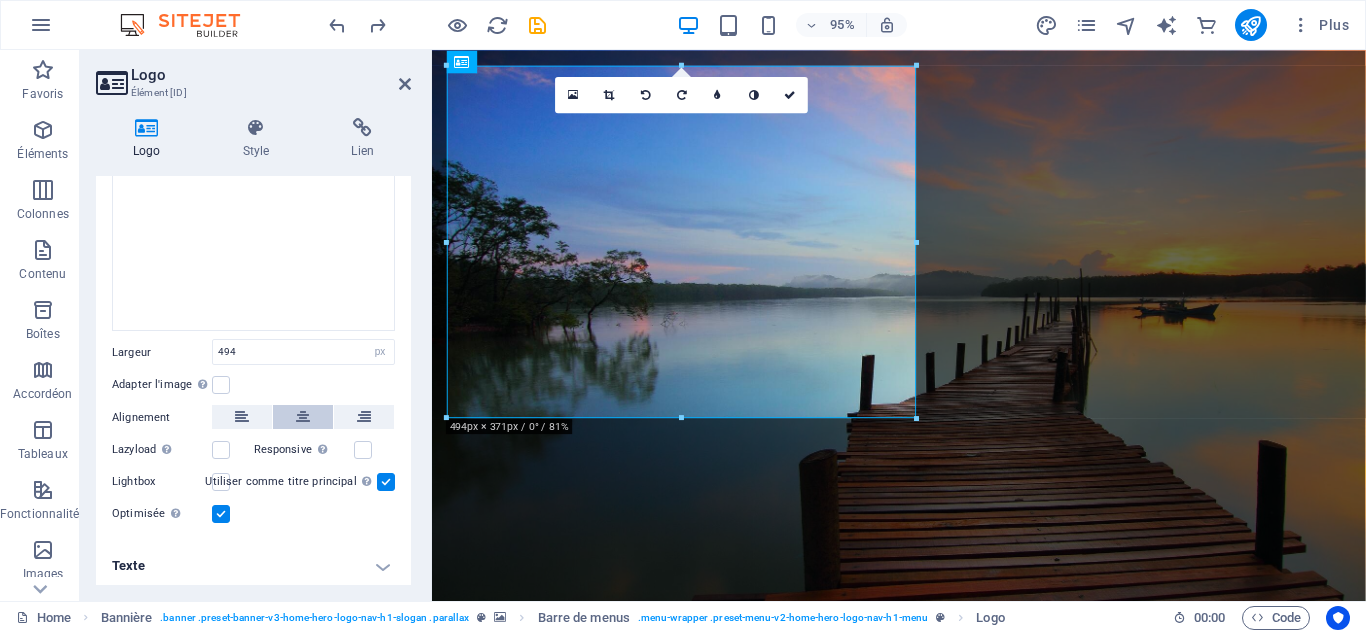 click at bounding box center [303, 417] 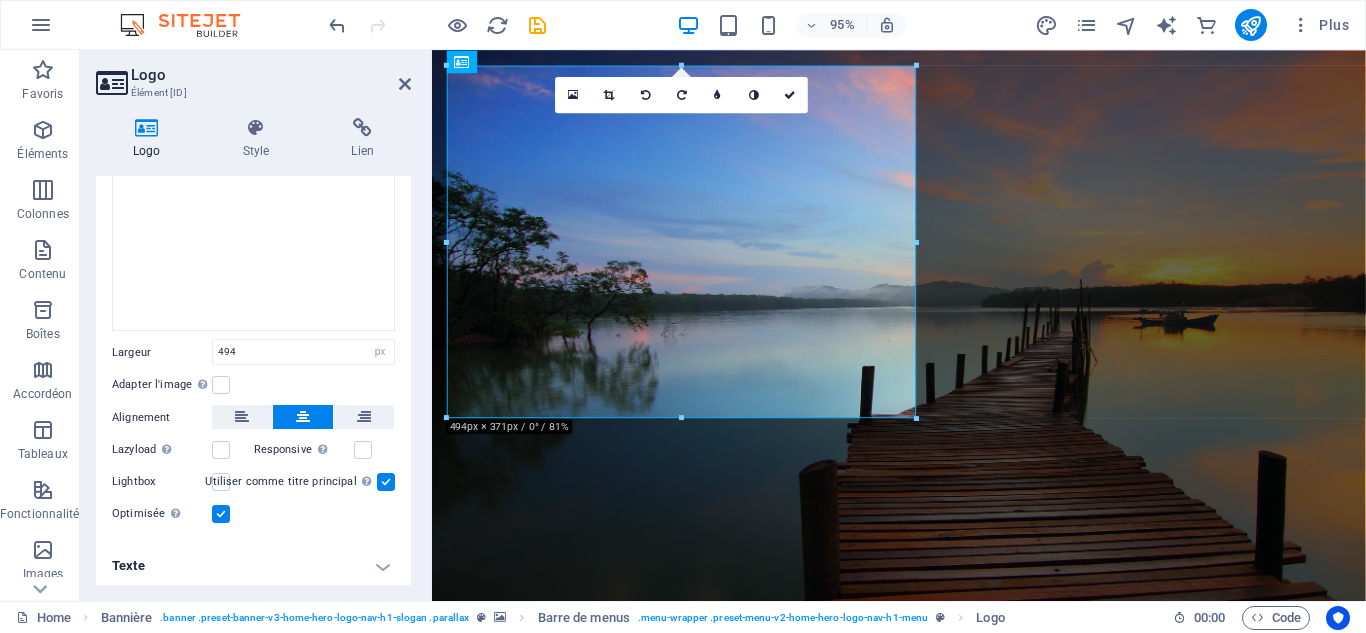 click at bounding box center [303, 417] 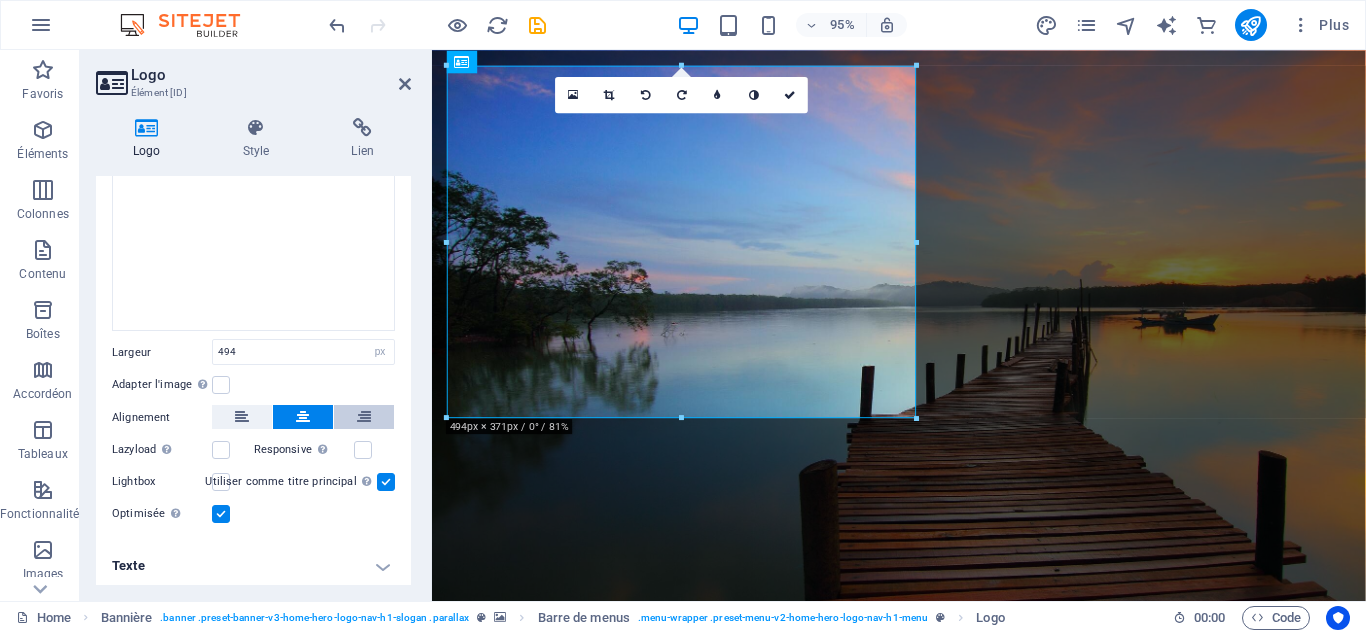 click at bounding box center (364, 417) 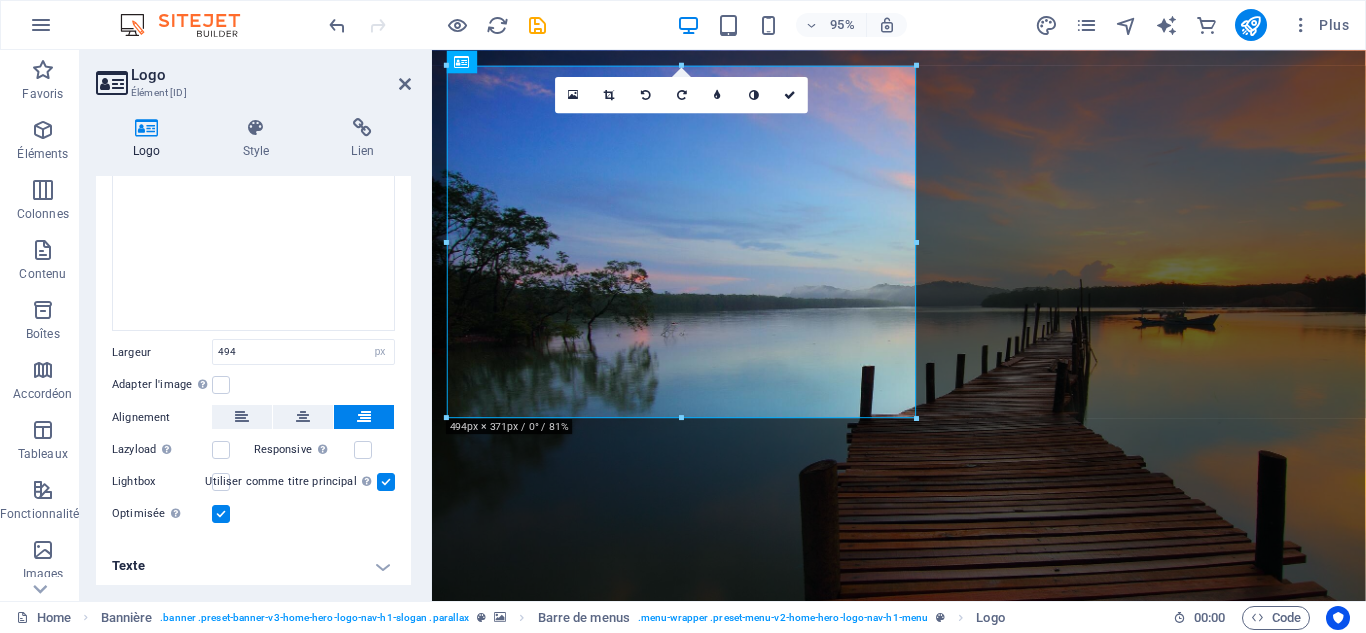 click at bounding box center [364, 417] 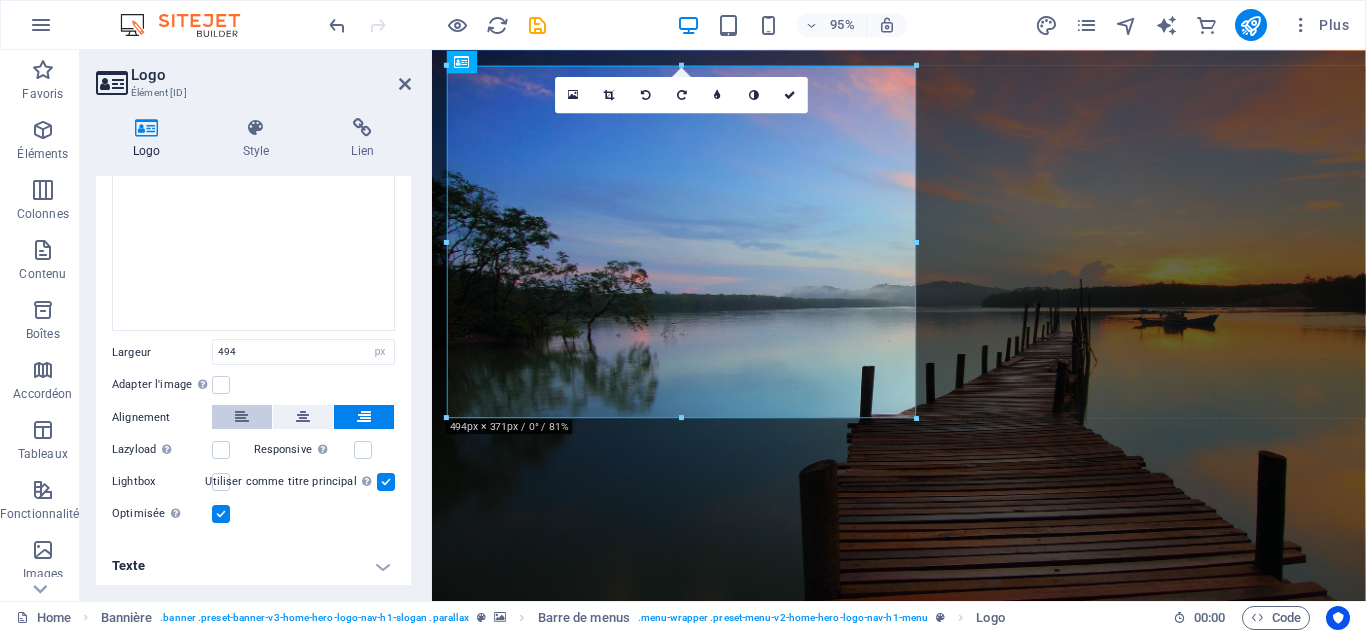 click at bounding box center (242, 417) 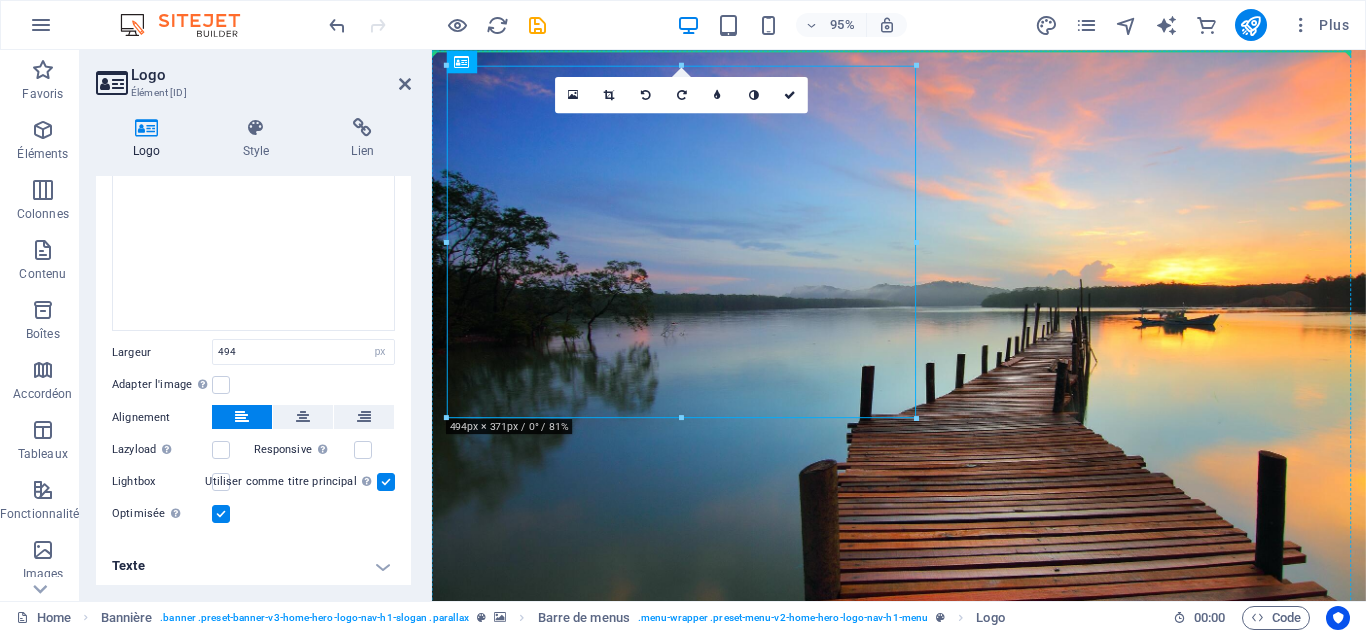 drag, startPoint x: 655, startPoint y: 362, endPoint x: 1171, endPoint y: 379, distance: 516.27997 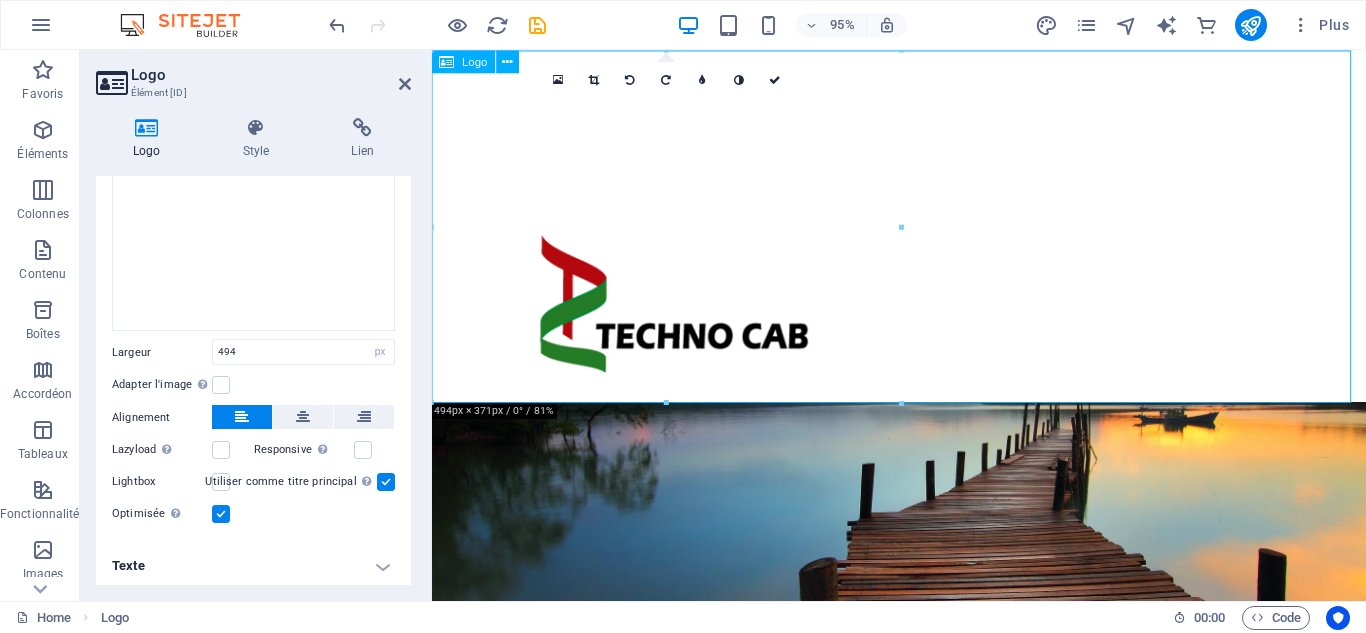 click at bounding box center (923, 235) 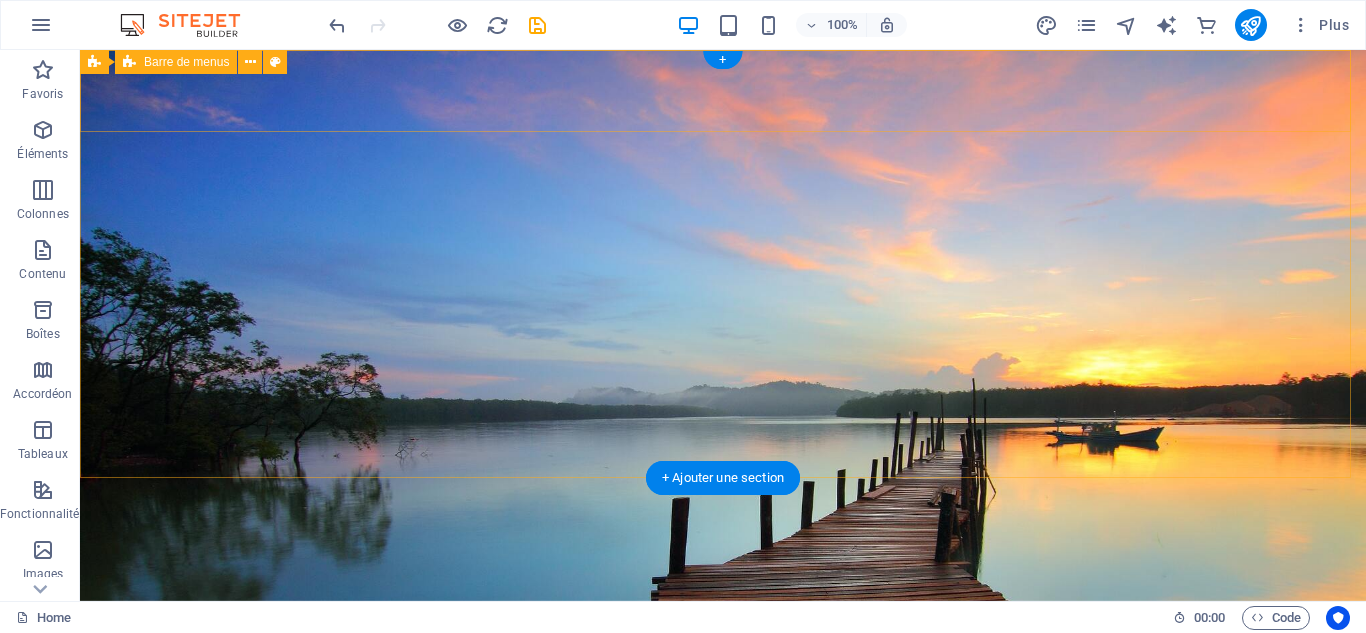 click on "Accueil Valeurs Blog Horaires Contact" at bounding box center (723, 612) 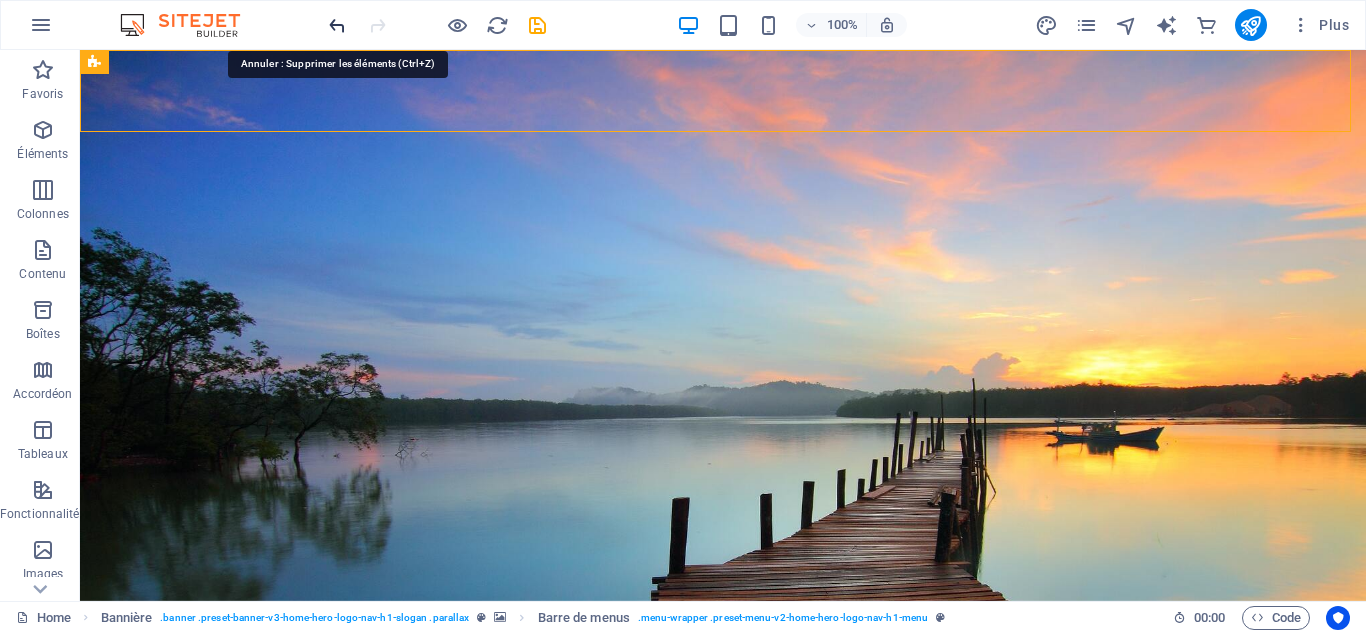 click at bounding box center (337, 25) 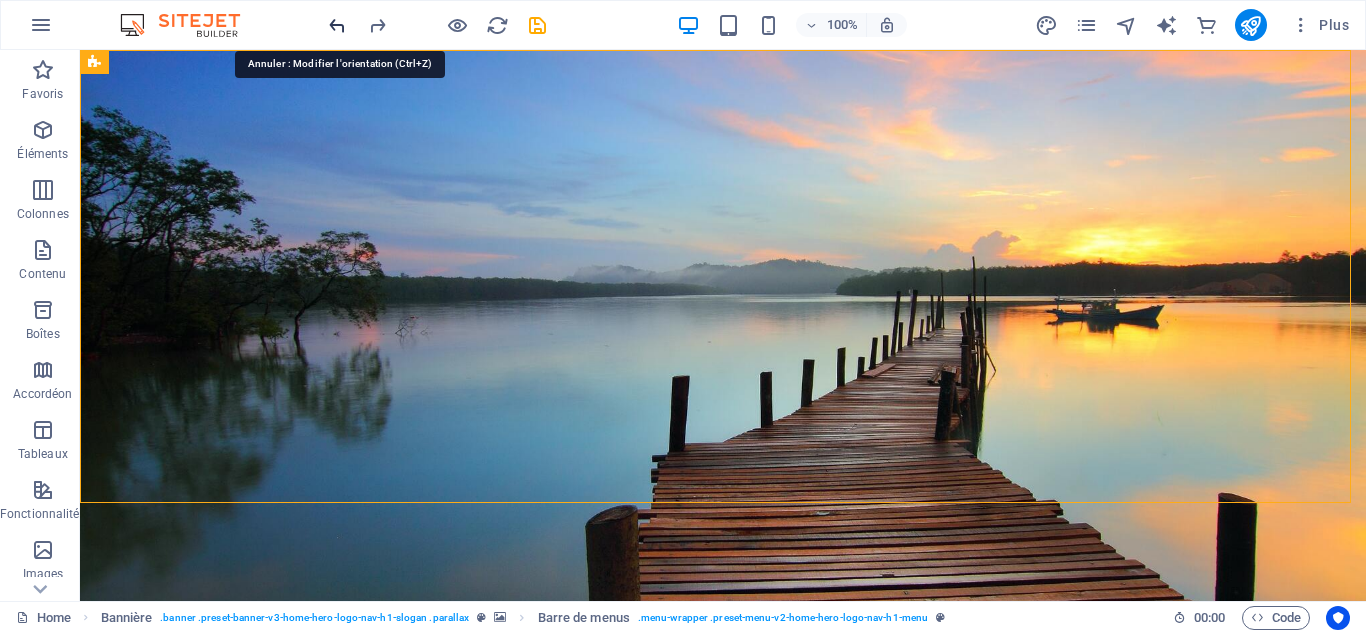 click at bounding box center (337, 25) 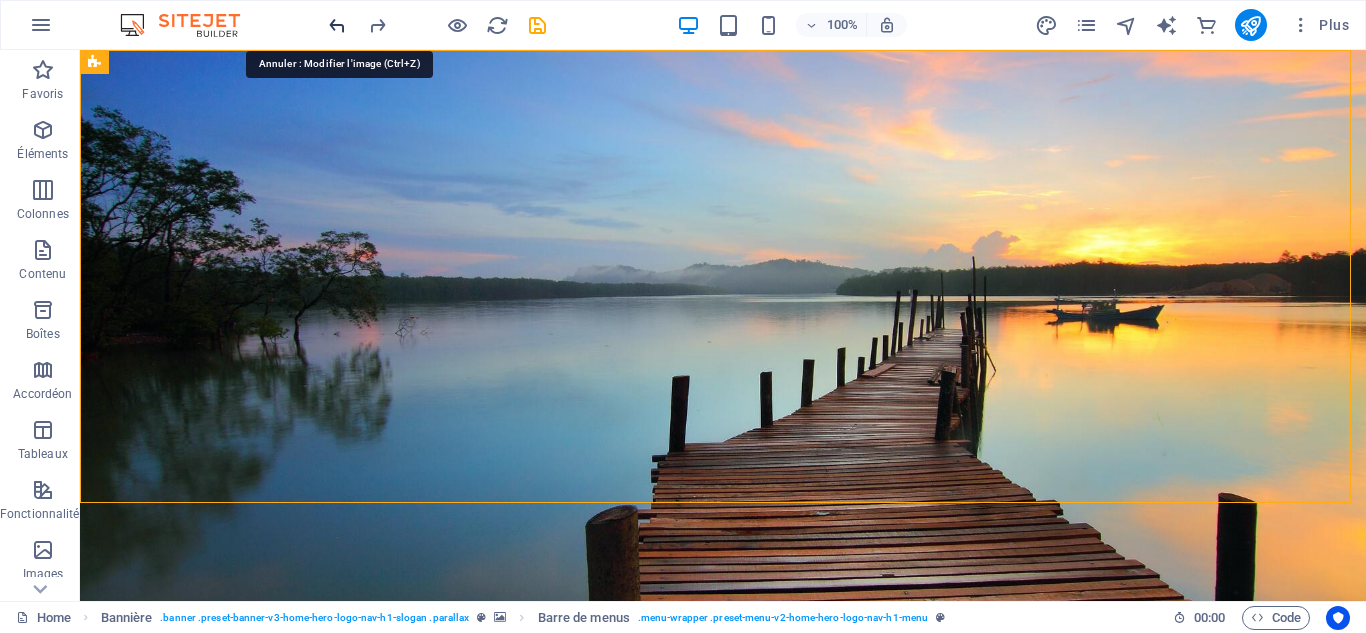 click at bounding box center [337, 25] 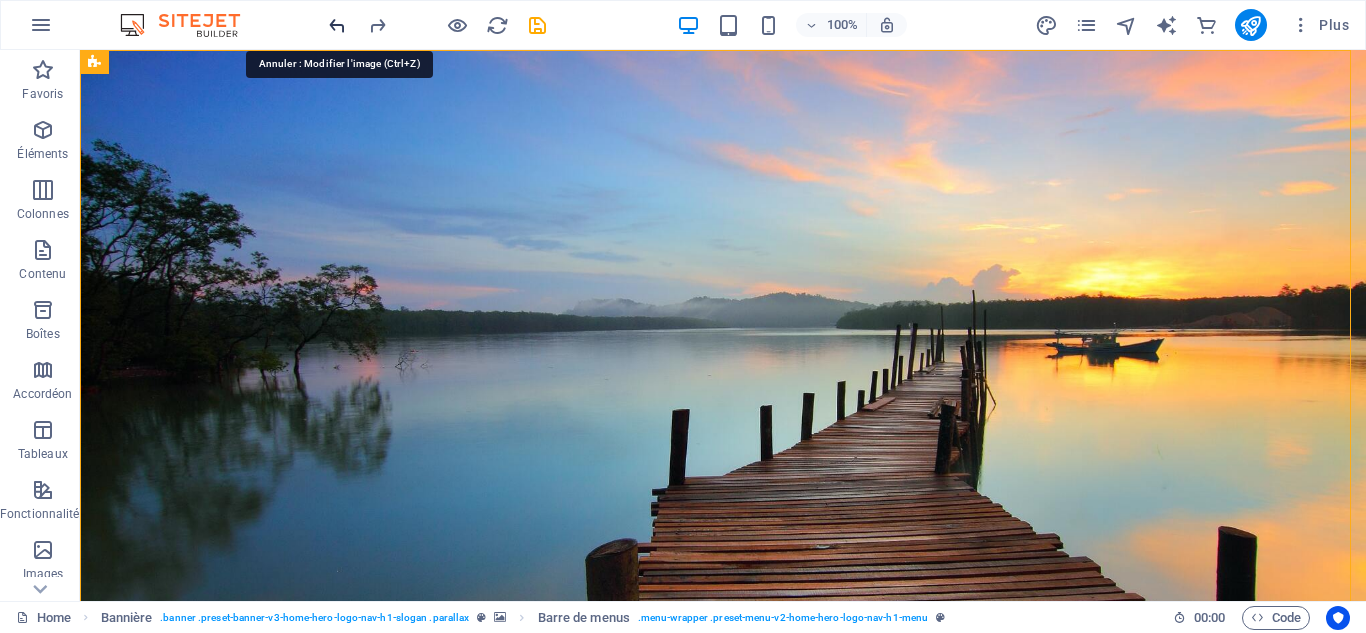 click at bounding box center (337, 25) 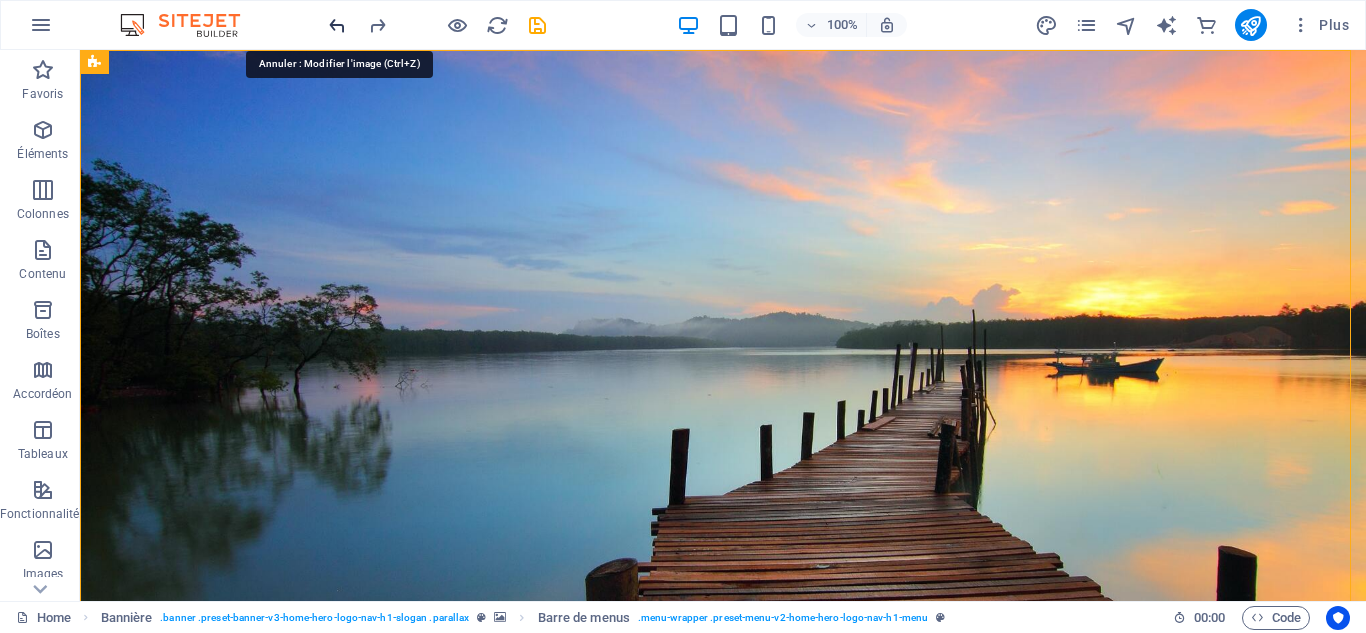 click at bounding box center [337, 25] 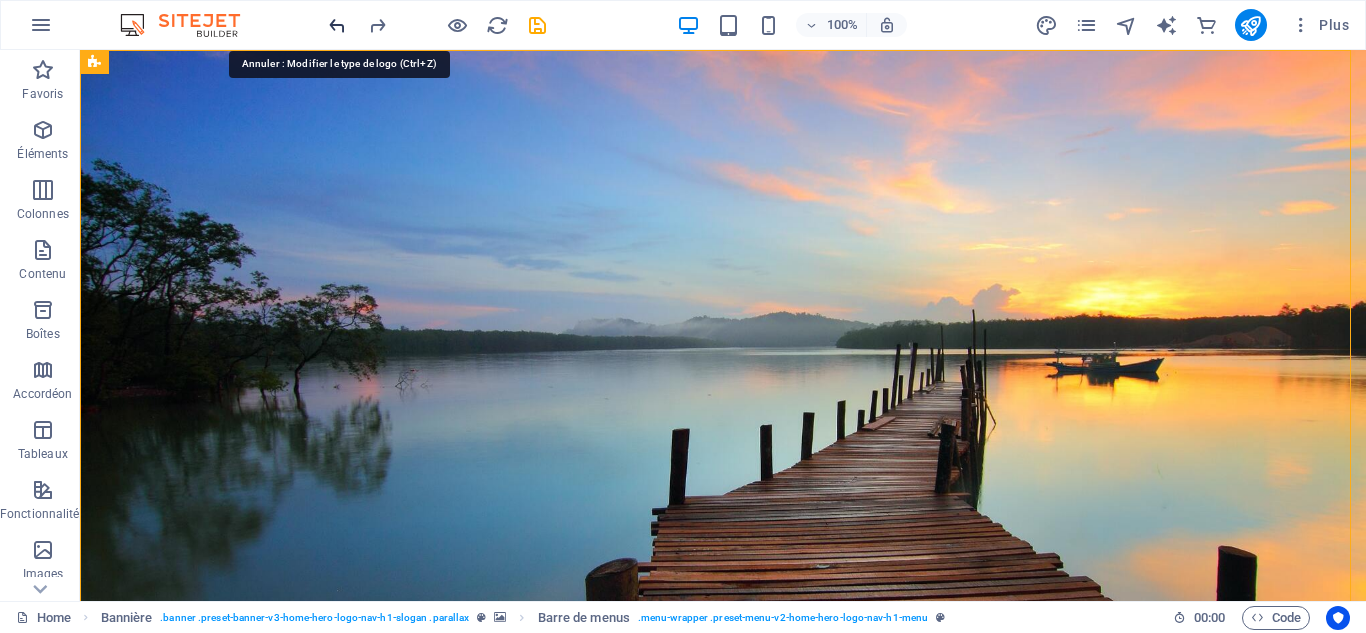 click at bounding box center [337, 25] 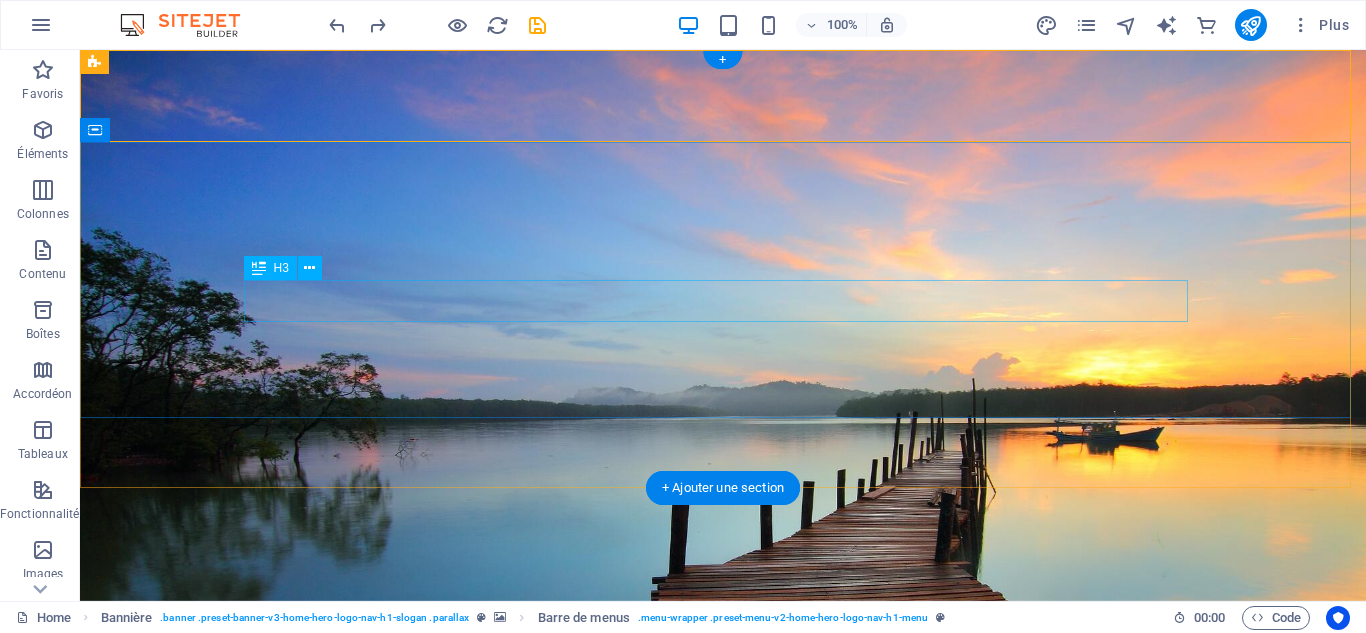 click on "Votre expert en solutions HDMI et systèmes de conférences" at bounding box center (723, 874) 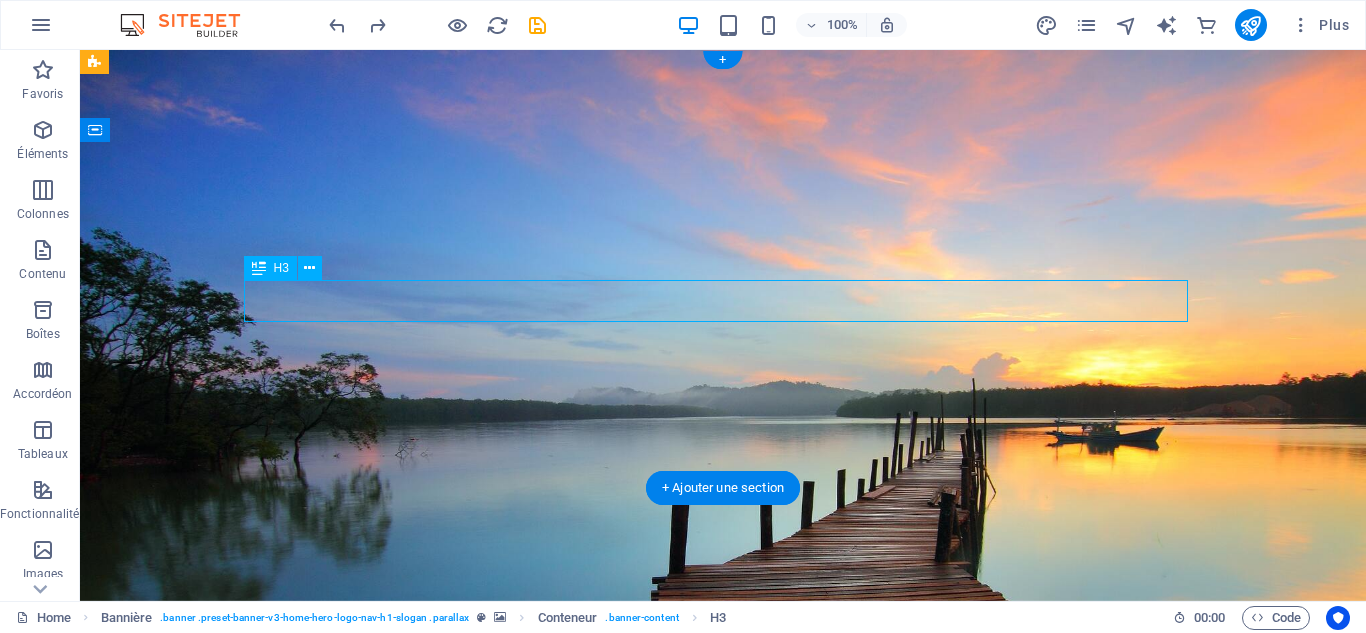 click on "Votre expert en solutions HDMI et systèmes de conférences" at bounding box center [723, 874] 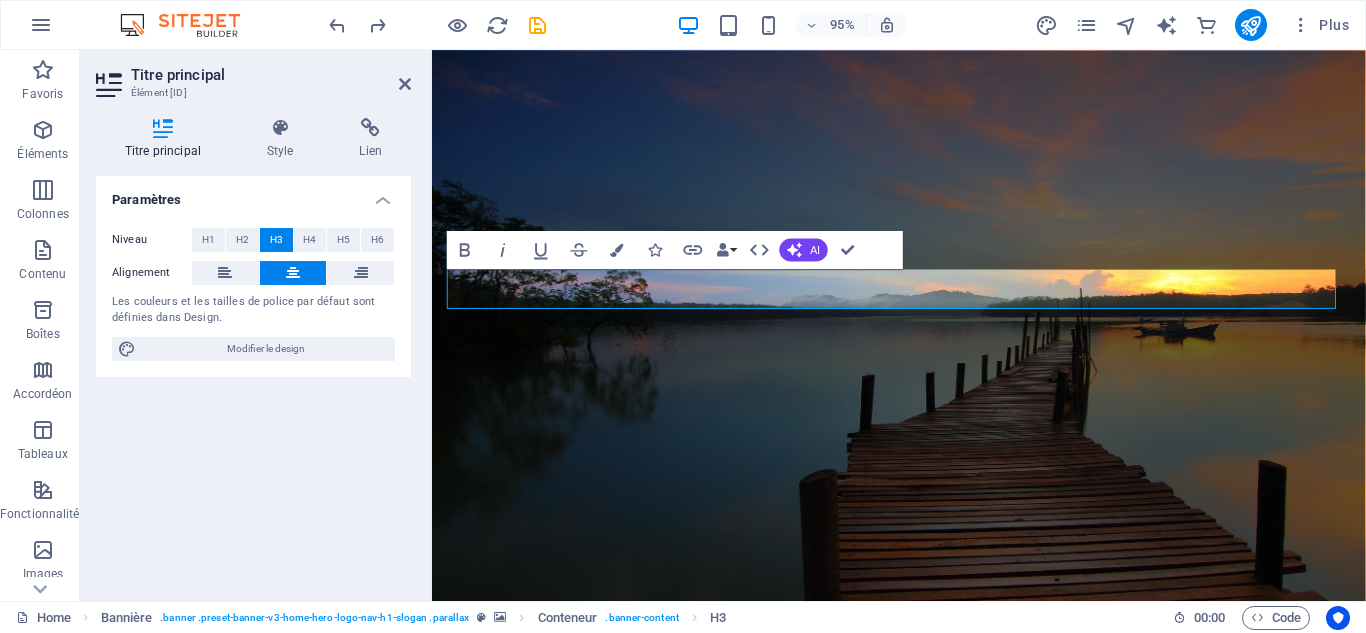 click on "Les couleurs et les tailles de police par défaut sont définies dans Design." at bounding box center (253, 310) 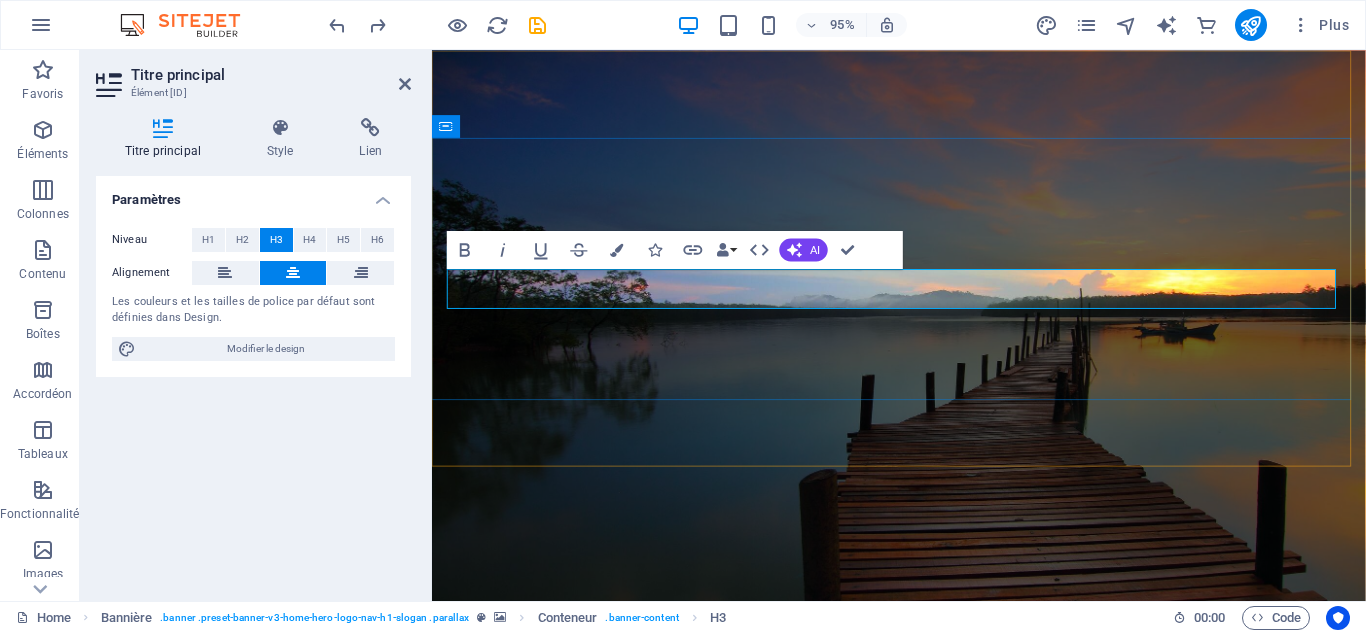 click on "Votre expert en solutions HDMI et systèmes de conférences" at bounding box center [923, 873] 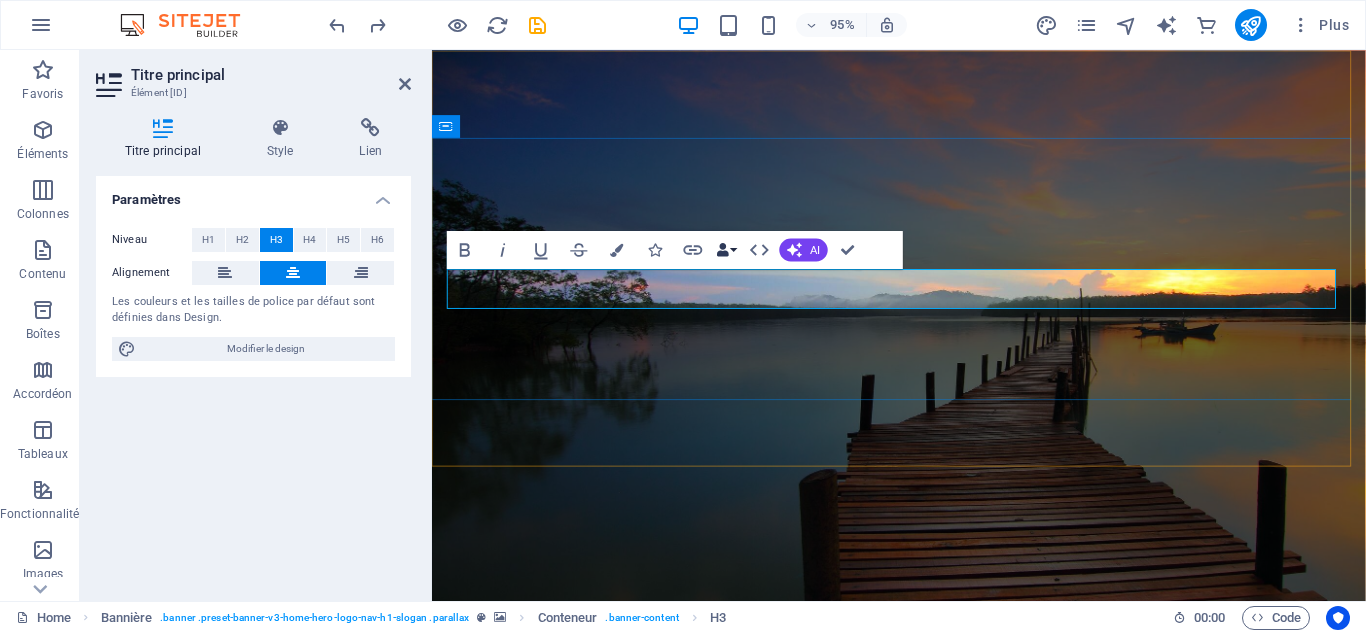 scroll, scrollTop: 156, scrollLeft: 3, axis: both 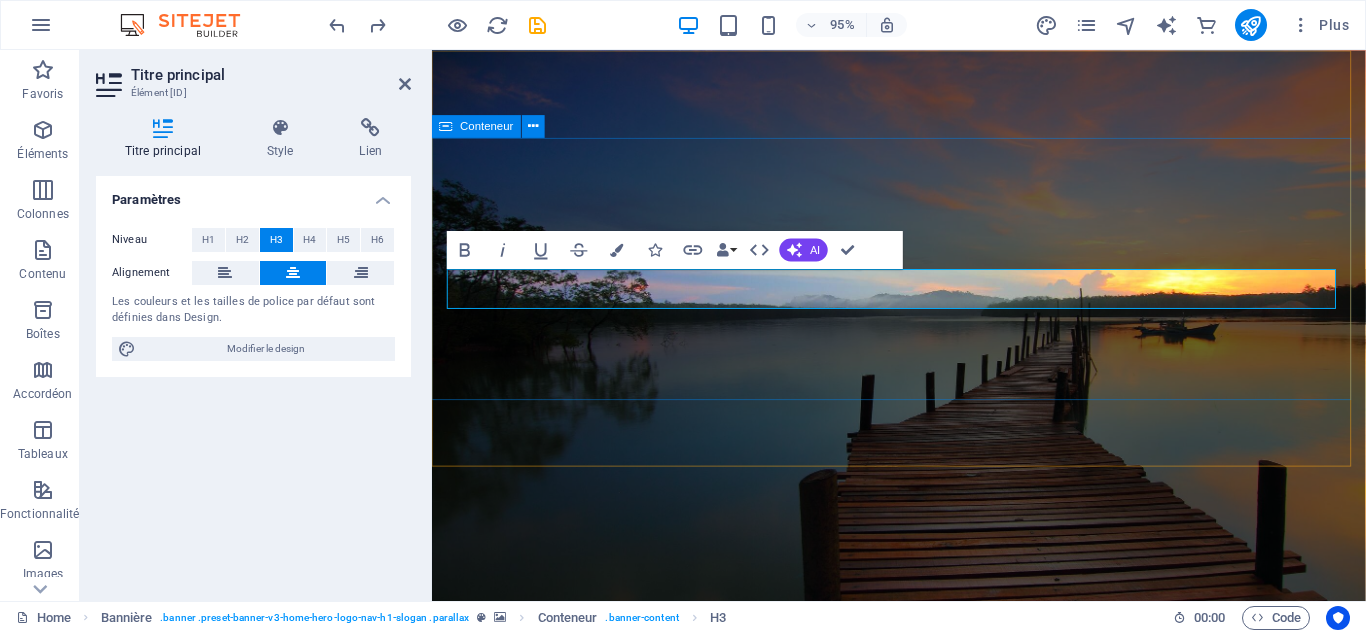 click on "Bienvenue chez Eurl Sosetel Techno Cab – La performance connectée. Techno Cab – La performance connectée." at bounding box center [923, 875] 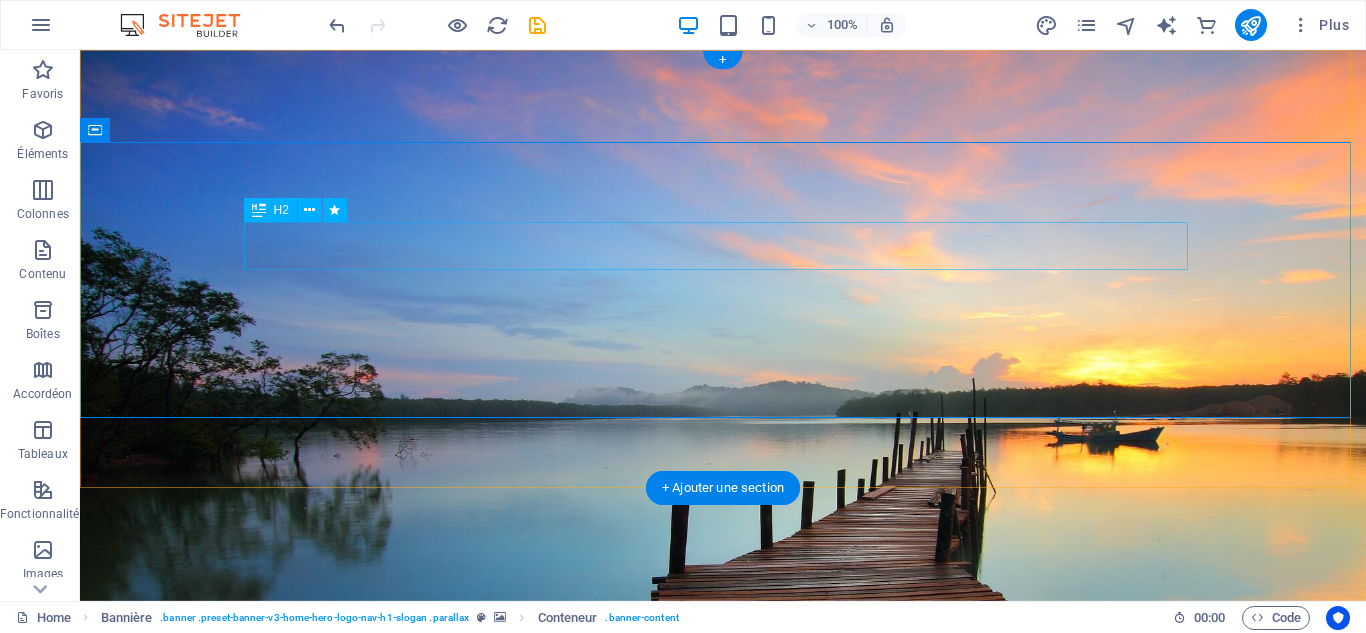 click on "Bienvenue chez Eurl Sosetel" at bounding box center (723, 819) 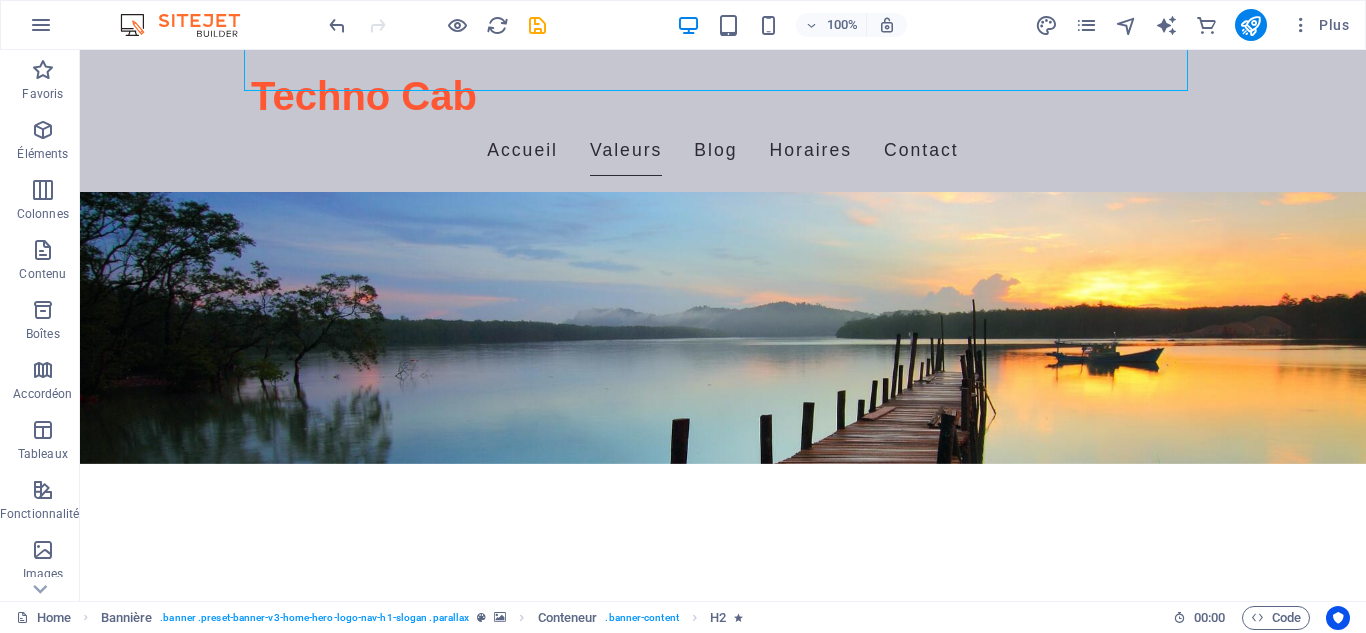 scroll, scrollTop: 338, scrollLeft: 0, axis: vertical 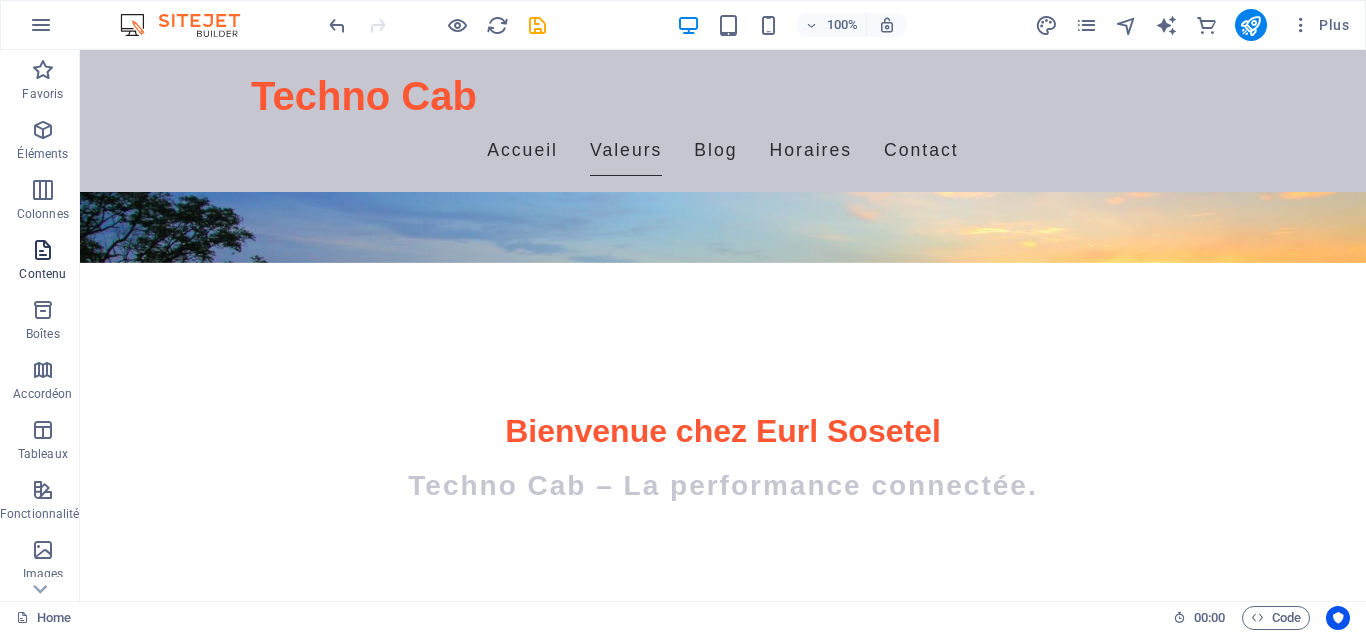 click at bounding box center (43, 250) 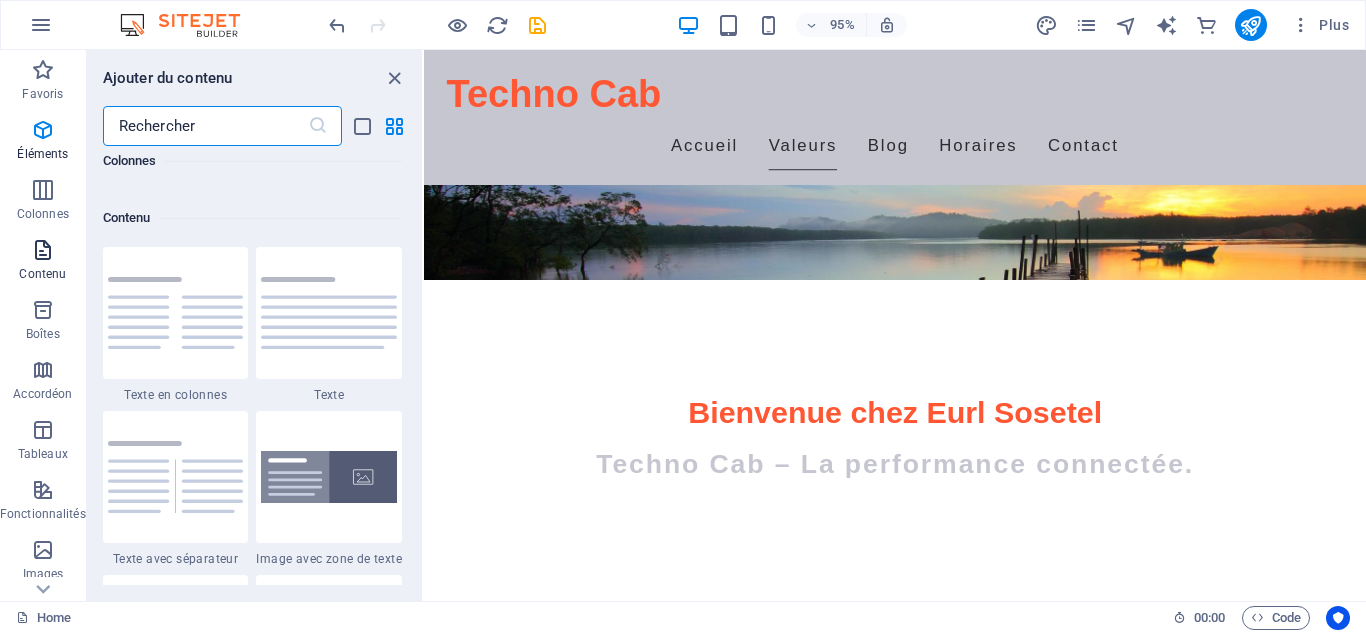 scroll, scrollTop: 3499, scrollLeft: 0, axis: vertical 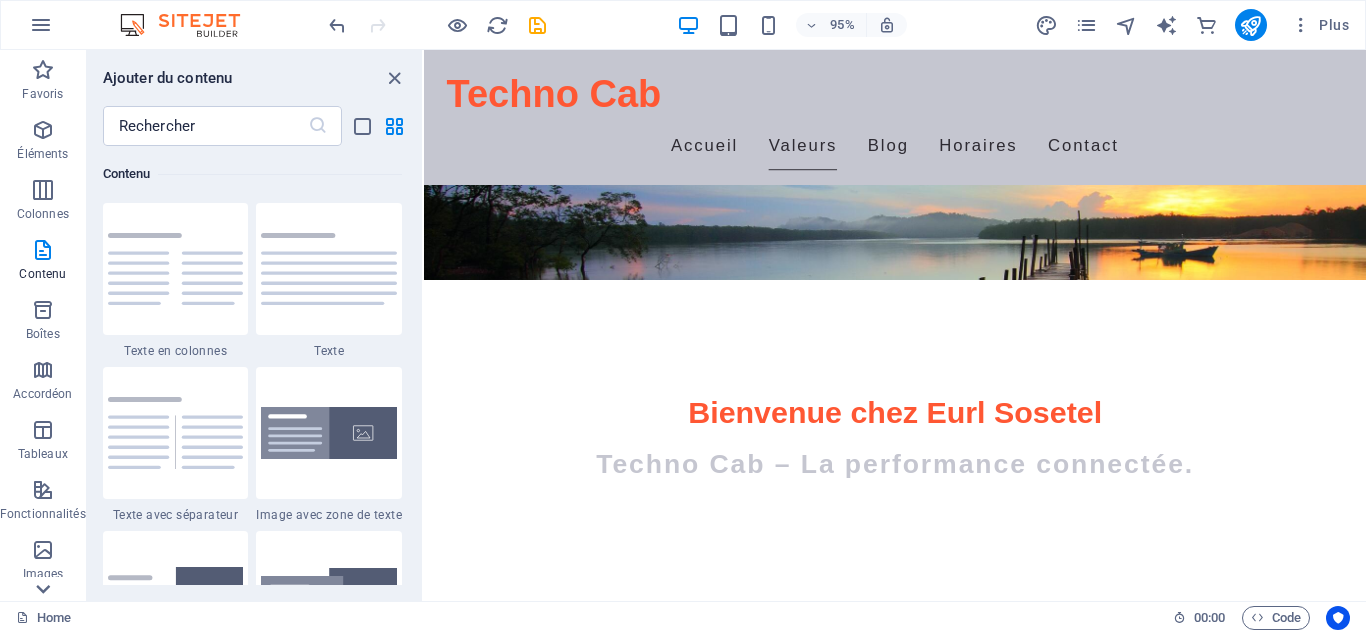 click 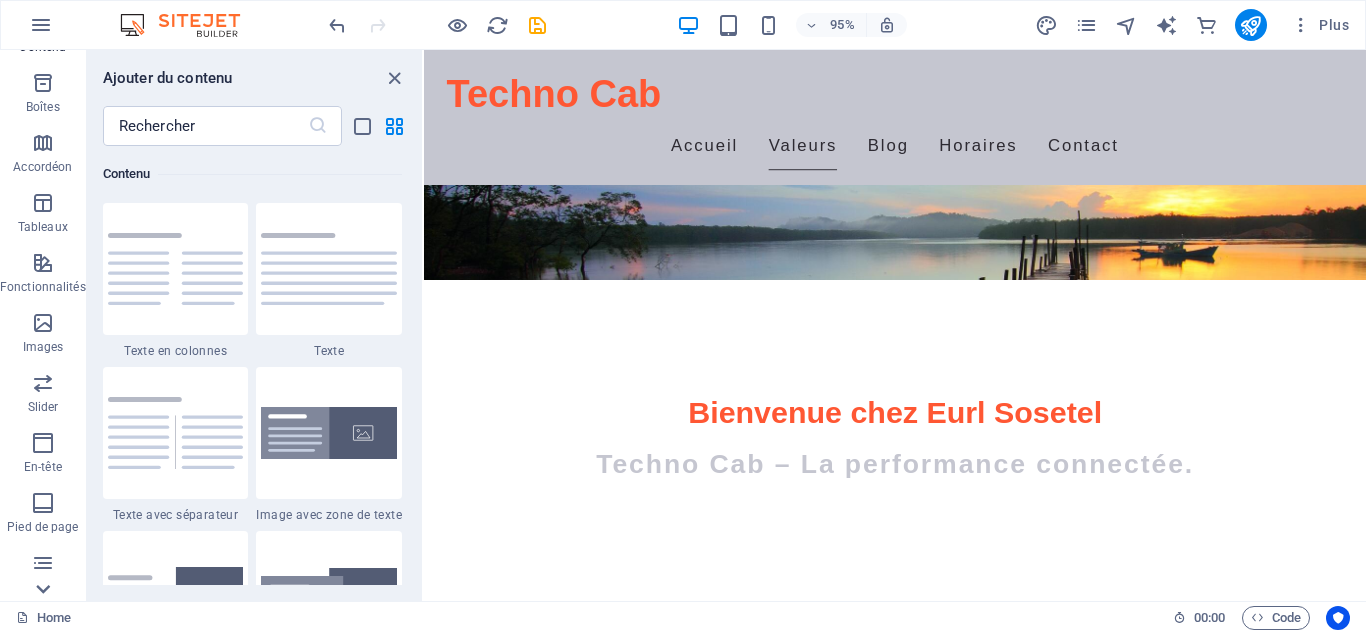 scroll, scrollTop: 409, scrollLeft: 0, axis: vertical 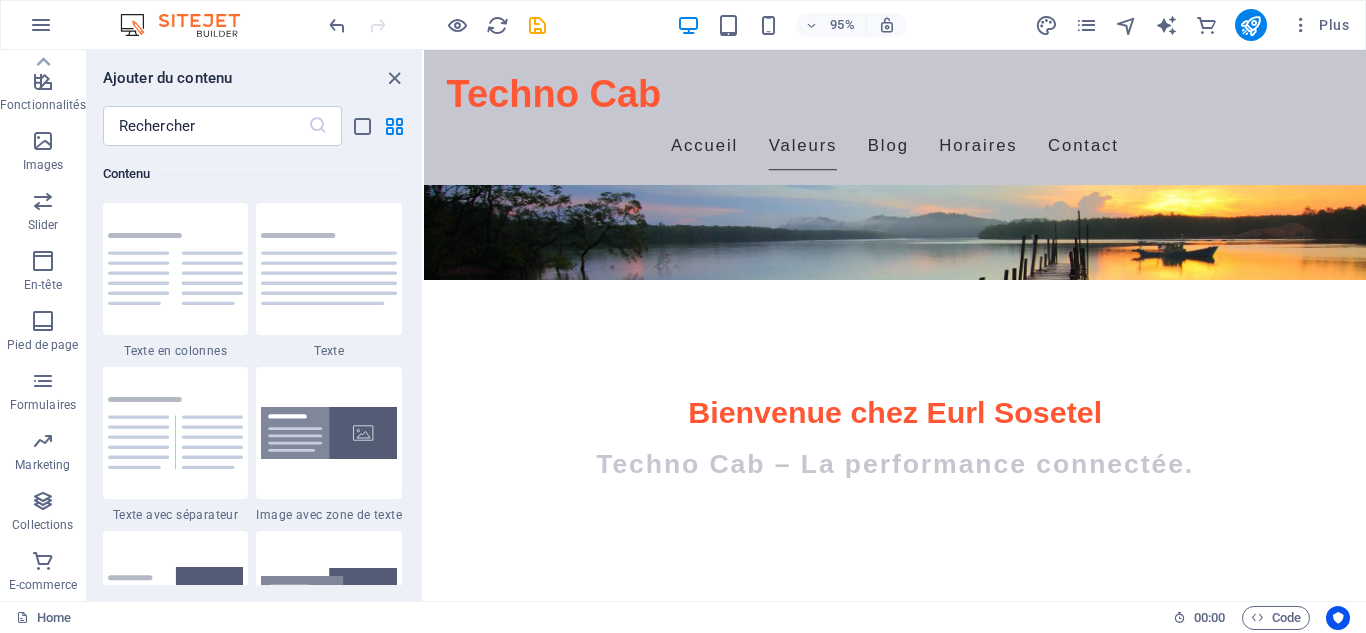 click on "E-commerce" at bounding box center (43, 585) 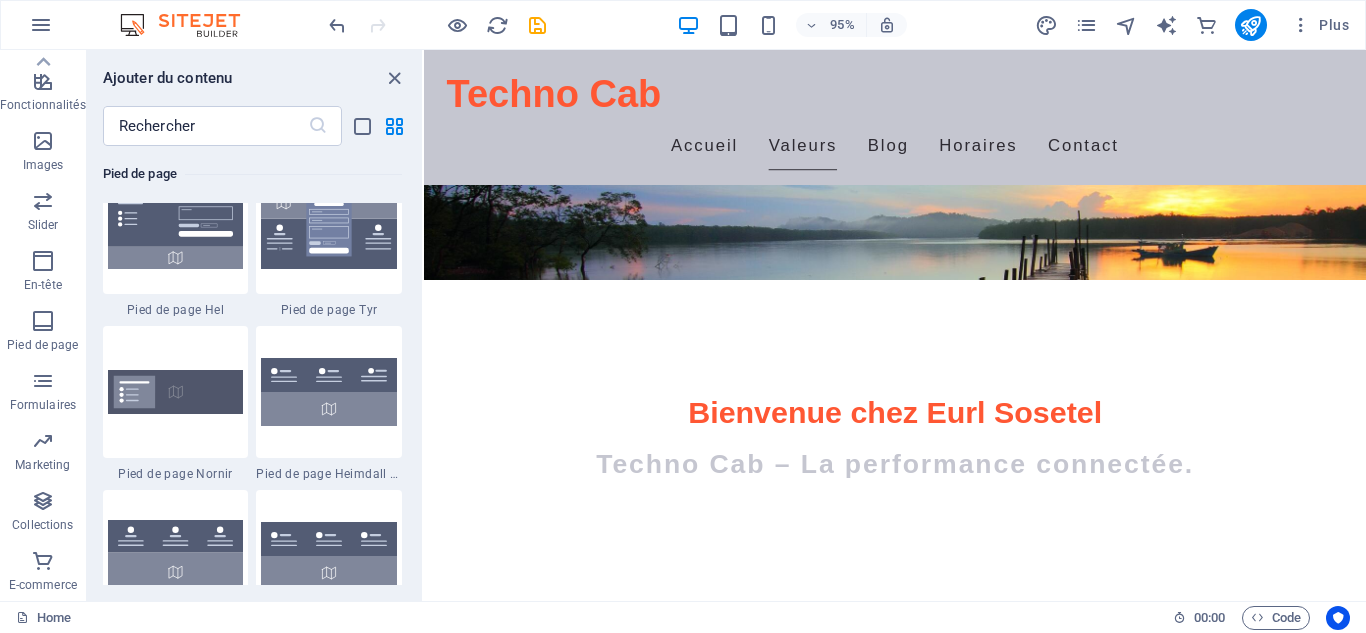 scroll, scrollTop: 19271, scrollLeft: 0, axis: vertical 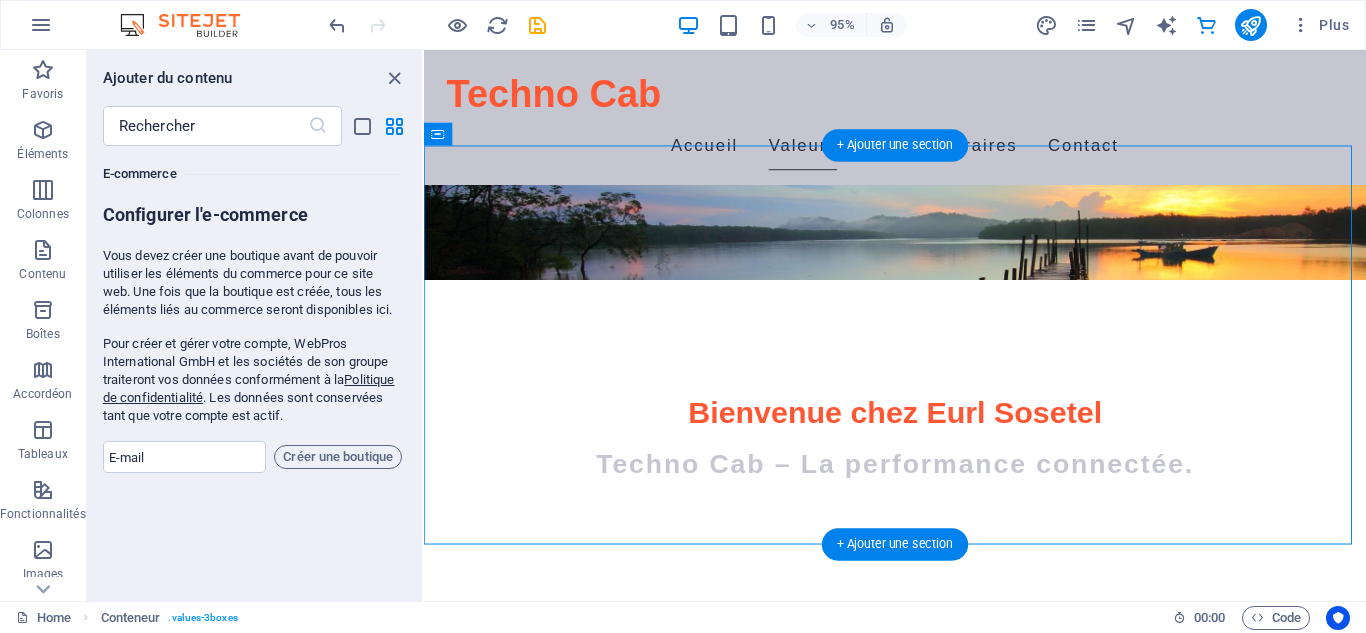 drag, startPoint x: 1257, startPoint y: 208, endPoint x: 1270, endPoint y: 367, distance: 159.53056 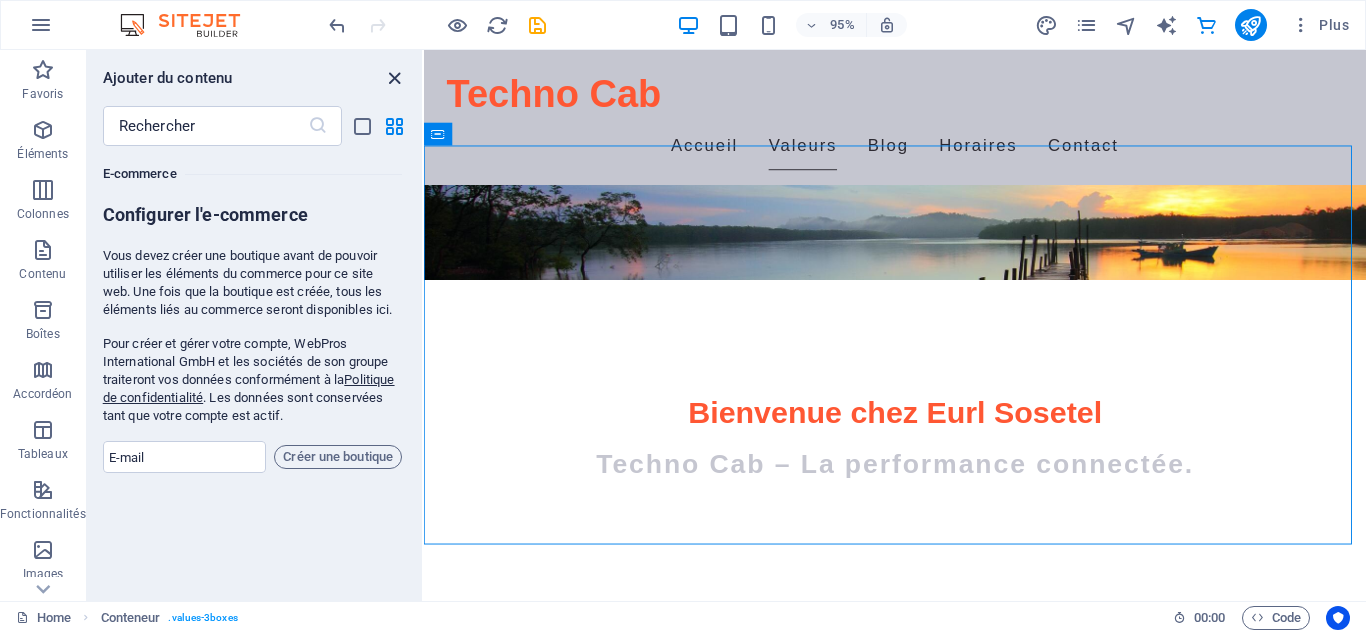 click at bounding box center (394, 78) 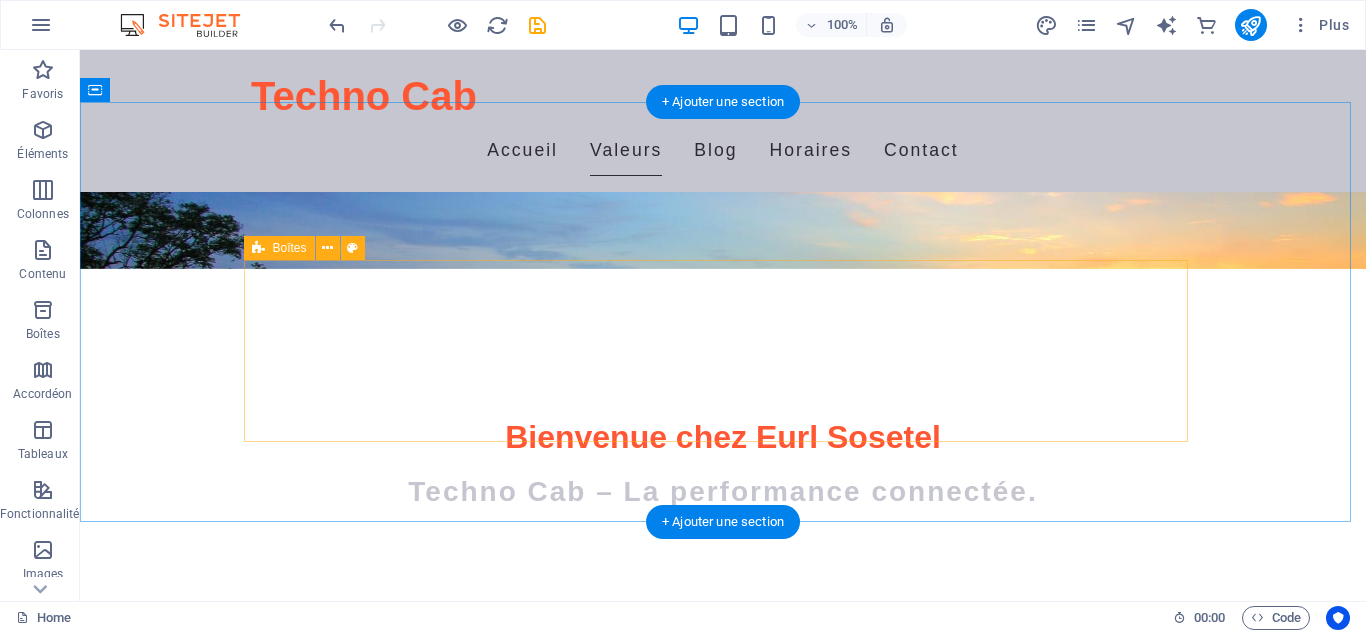 scroll, scrollTop: 300, scrollLeft: 0, axis: vertical 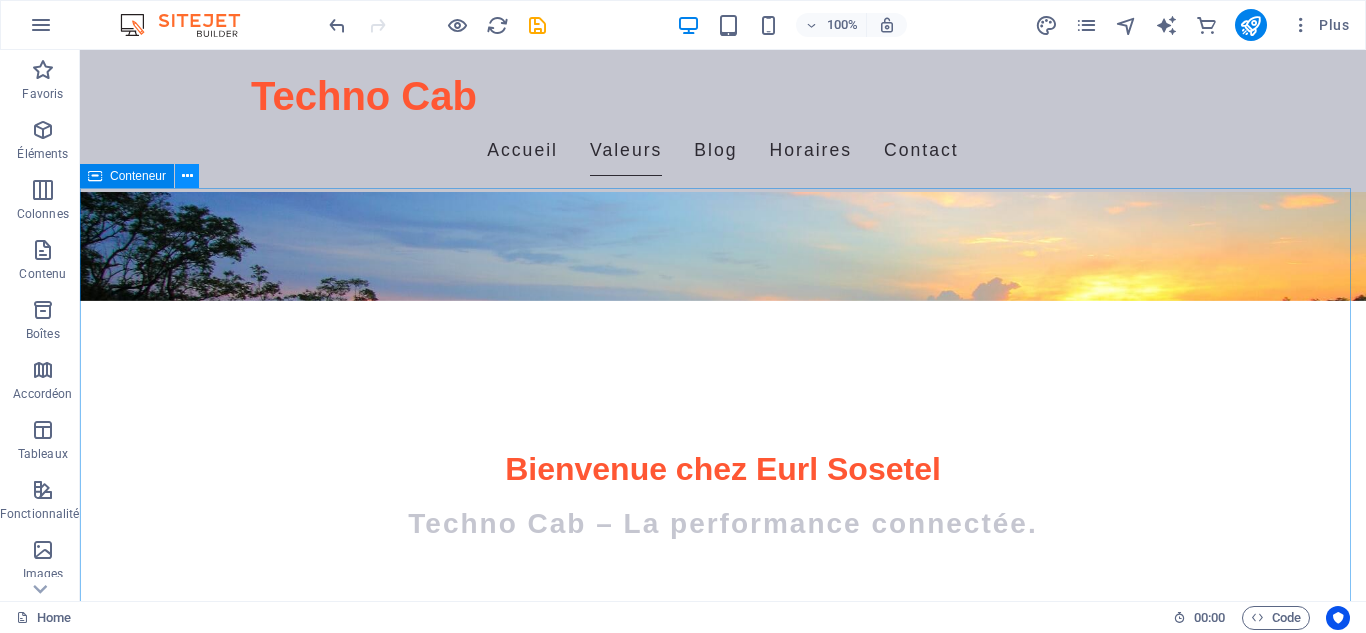 click at bounding box center [187, 176] 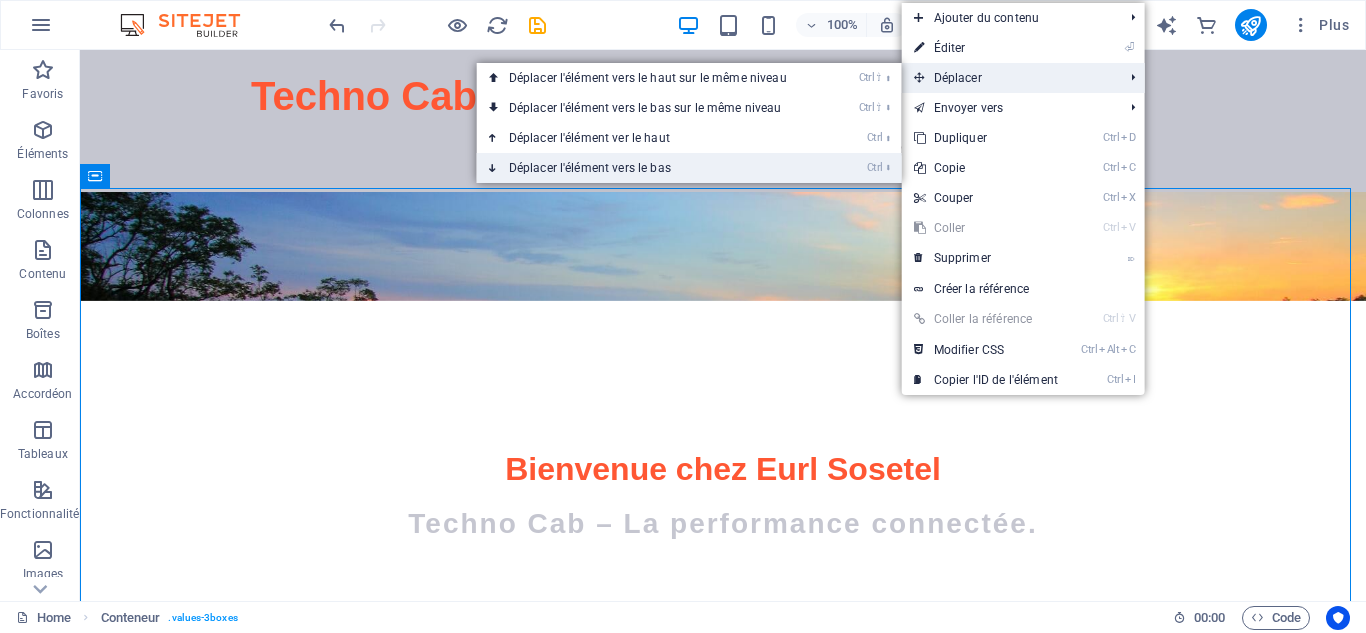 click on "Ctrl ⬇  Déplacer l'élément vers le bas" at bounding box center (652, 168) 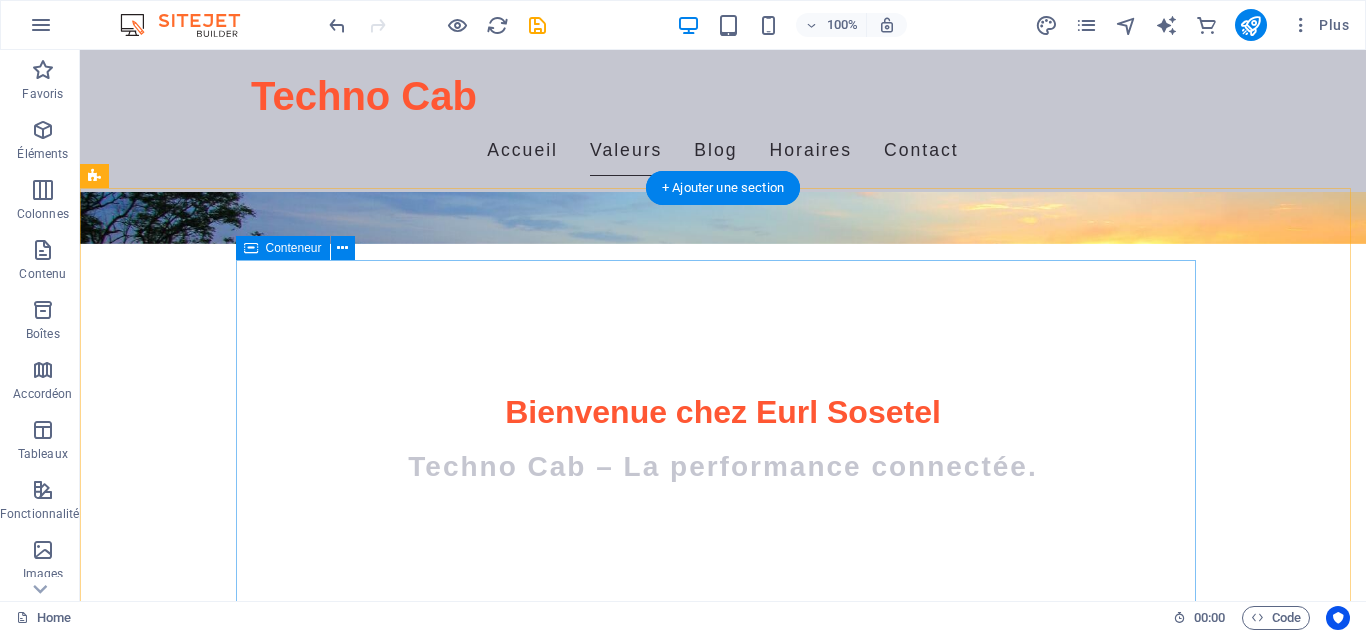scroll, scrollTop: 300, scrollLeft: 0, axis: vertical 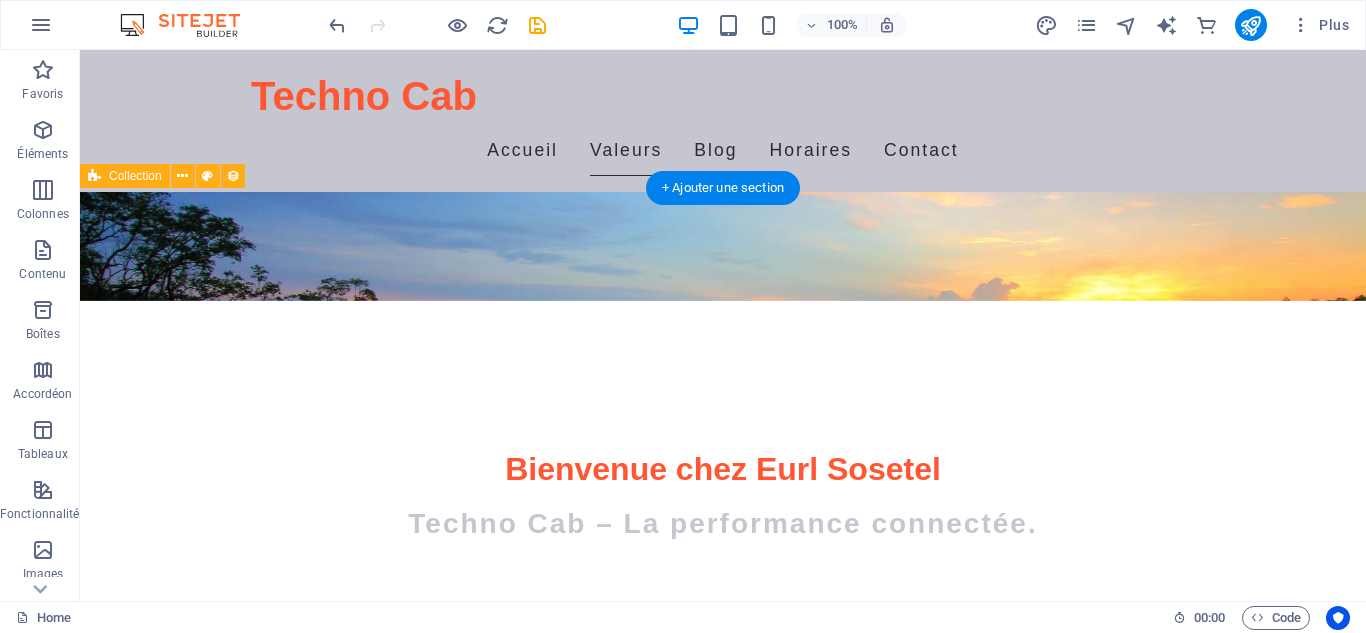 click on "Nos Valeurs Qualité Nous nous engageons à offrir des produits de la plus haute qualité. Innovation Nous sommes à l'avant-garde des technologies modernes. Service Client Notre priorité est la satisfaction de nos clients. Blog Post 6 Category 2 [DATE] Aliquet suspendisse habitasse fringilla facilisis? Venenatis himenaeos mattis nam condimentum. Dictumst etiam risus, vivamus maecenas dictumst. Volutpat vulputate sagittis, nulla aliquam mollis pulvinar porttitor. Risus ornare tortor! Quis ante mollis eu erat aenean facilisis diam. Lorem fames sagittis id vehicula. Blog Post 5 Category 2 [DATE] Luctus inceptos. Phasellus eget eros malesuada vulputate turpis non bibendum taciti! A integer consequat. At morbi et lacinia nisi sociosqu? Metus feugiat at, nisl felis vestibulum. Laoreet nec vel bibendum nec. Sodales orci. Hendrerit ornare cubilia. Habitasse elementum! Blog Post 4 Category 1 [DATE] Blog Post 3 Category 1 [DATE] Blog Post 2 Category 1 [DATE] Blog Post 1 Category 1 [DATE] Next" at bounding box center [723, 2612] 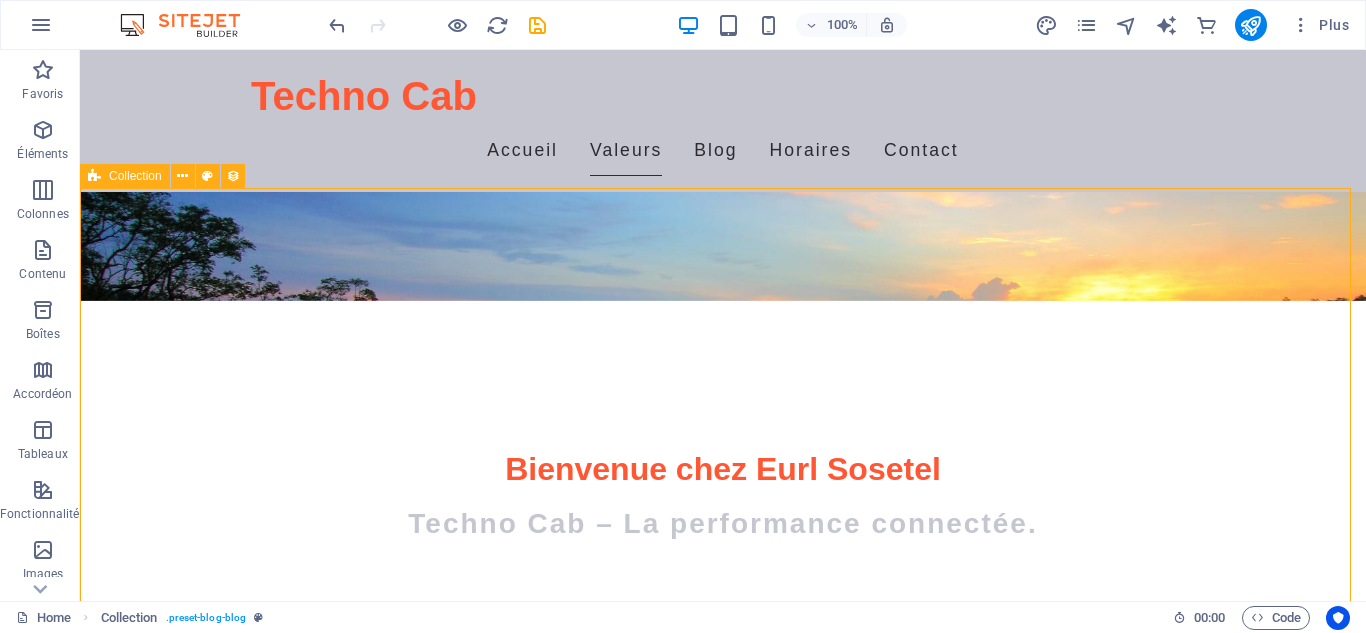 click at bounding box center [94, 176] 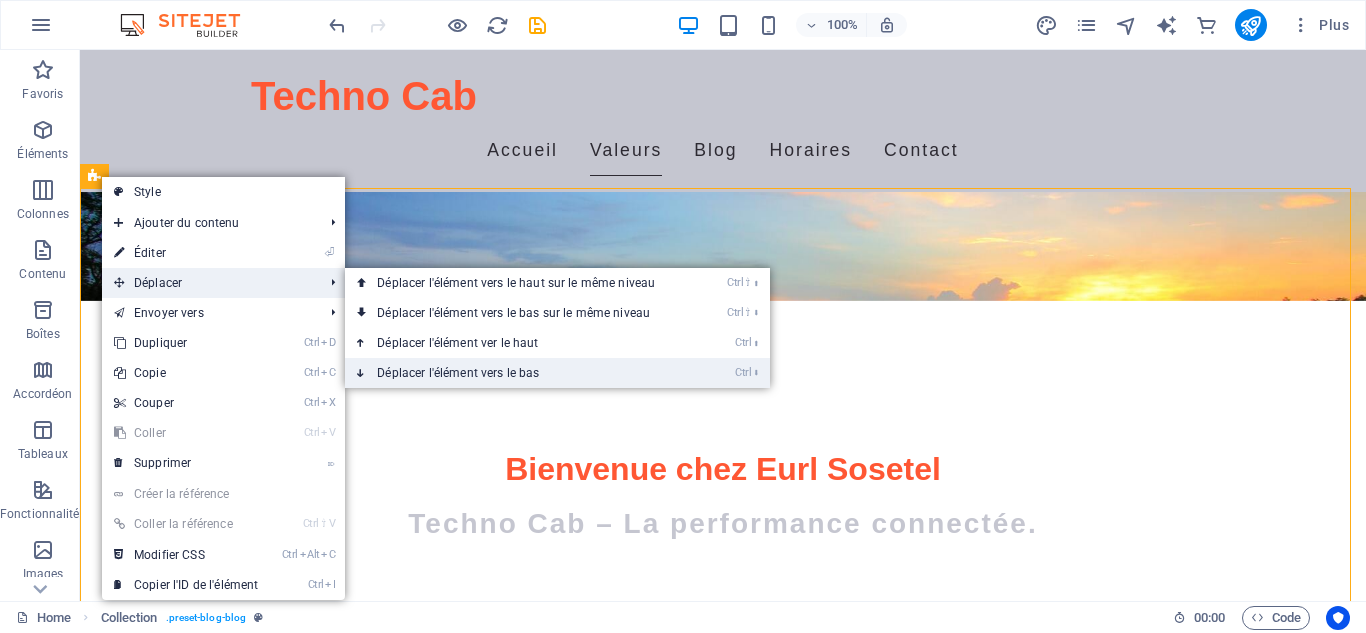 click on "Ctrl ⬇  Déplacer l'élément vers le bas" at bounding box center [520, 373] 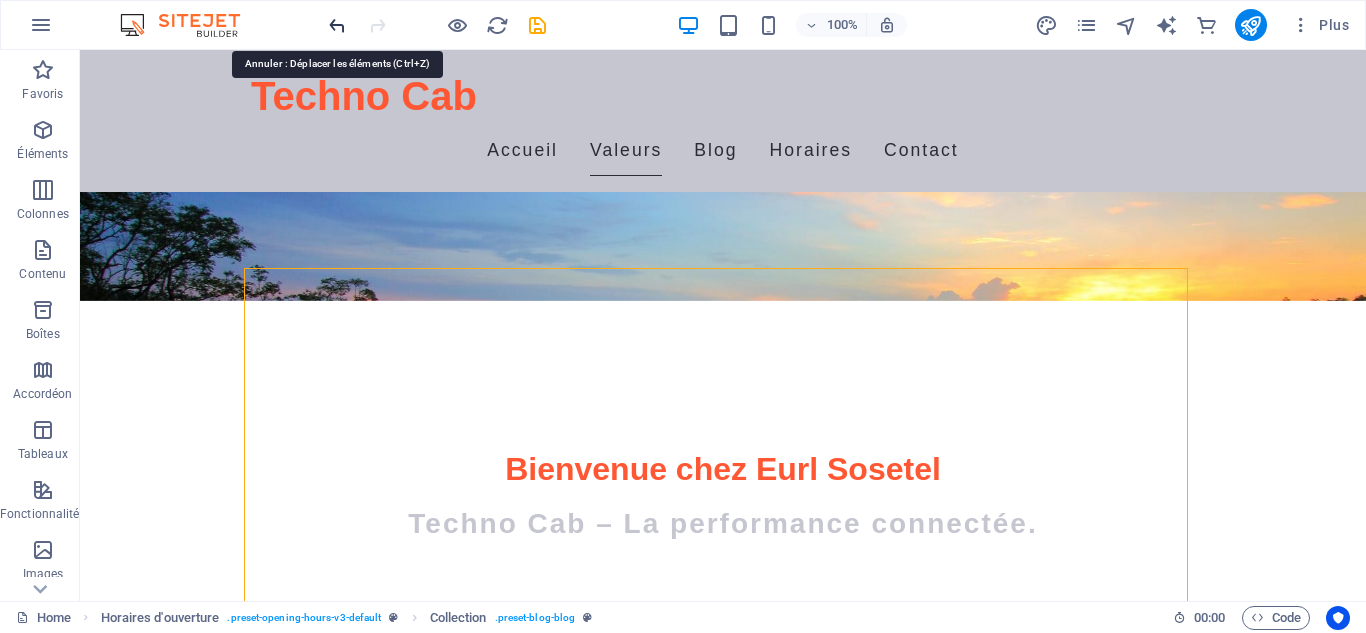 click at bounding box center [337, 25] 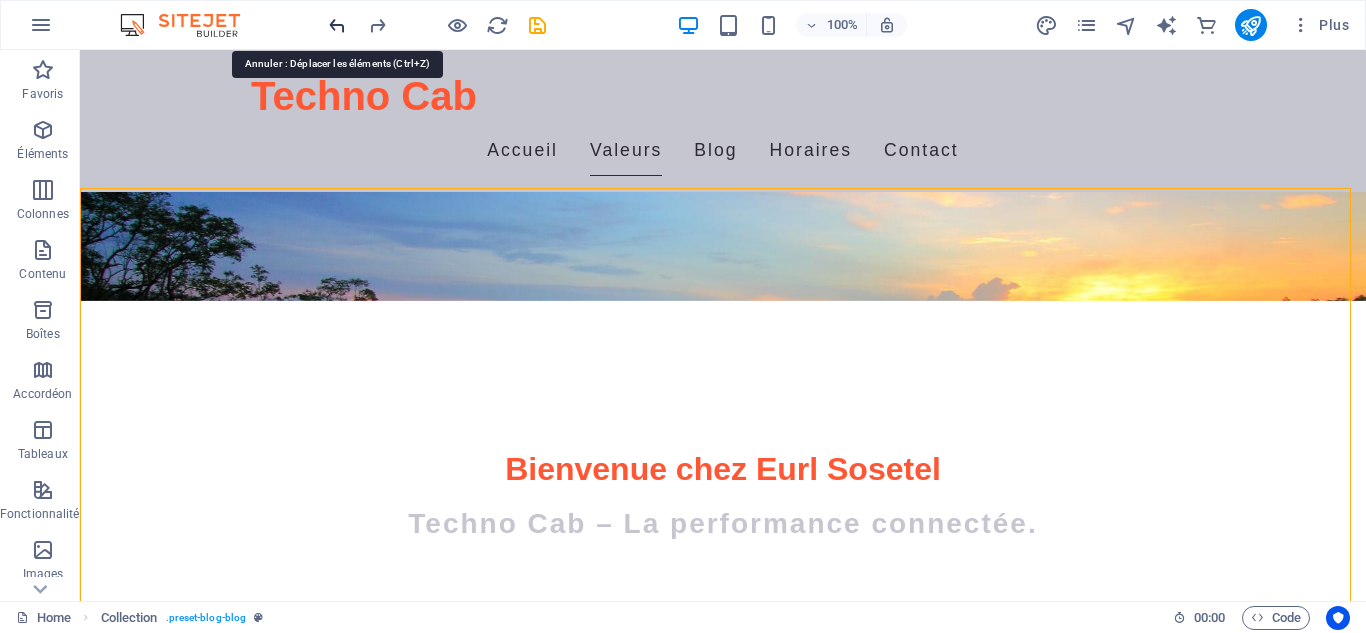 click at bounding box center [337, 25] 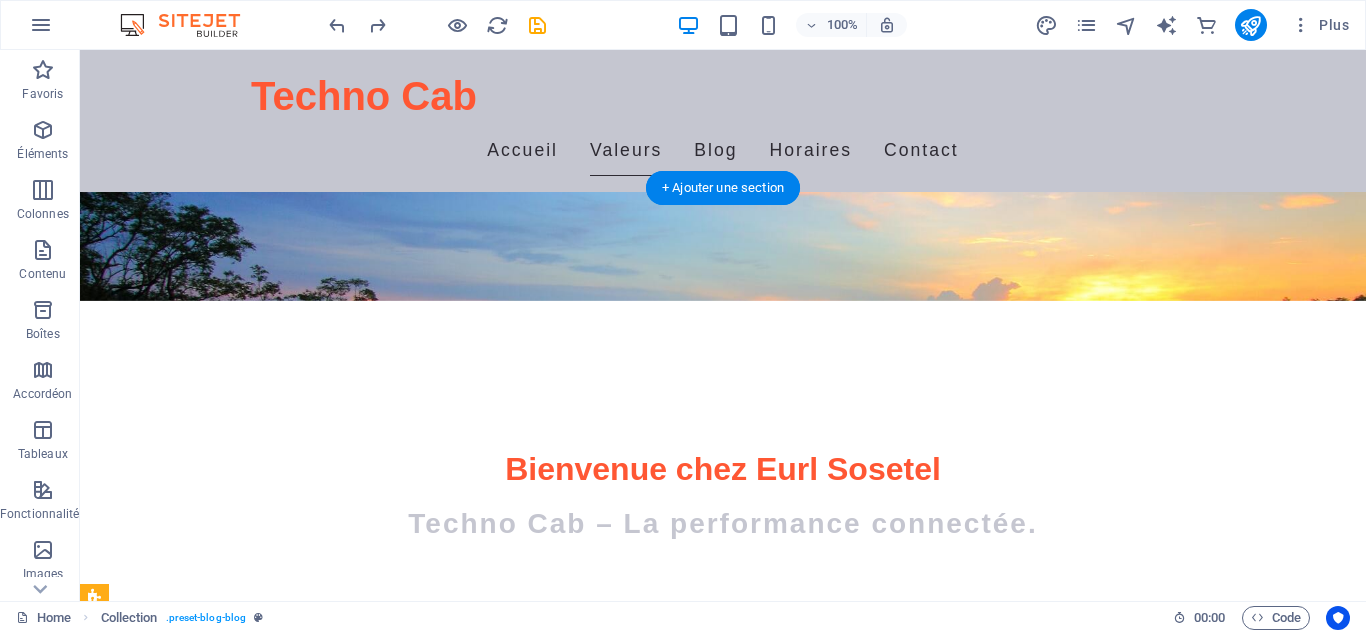 click at bounding box center [723, 25] 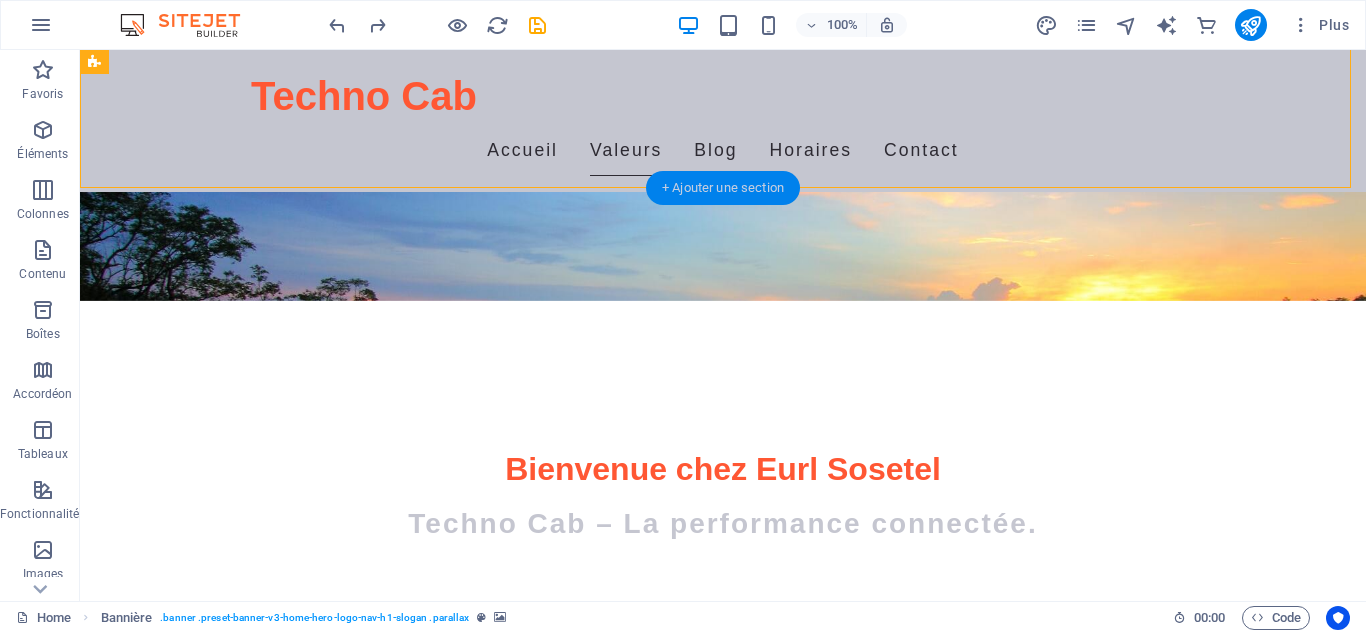 click on "+ Ajouter une section" at bounding box center [723, 188] 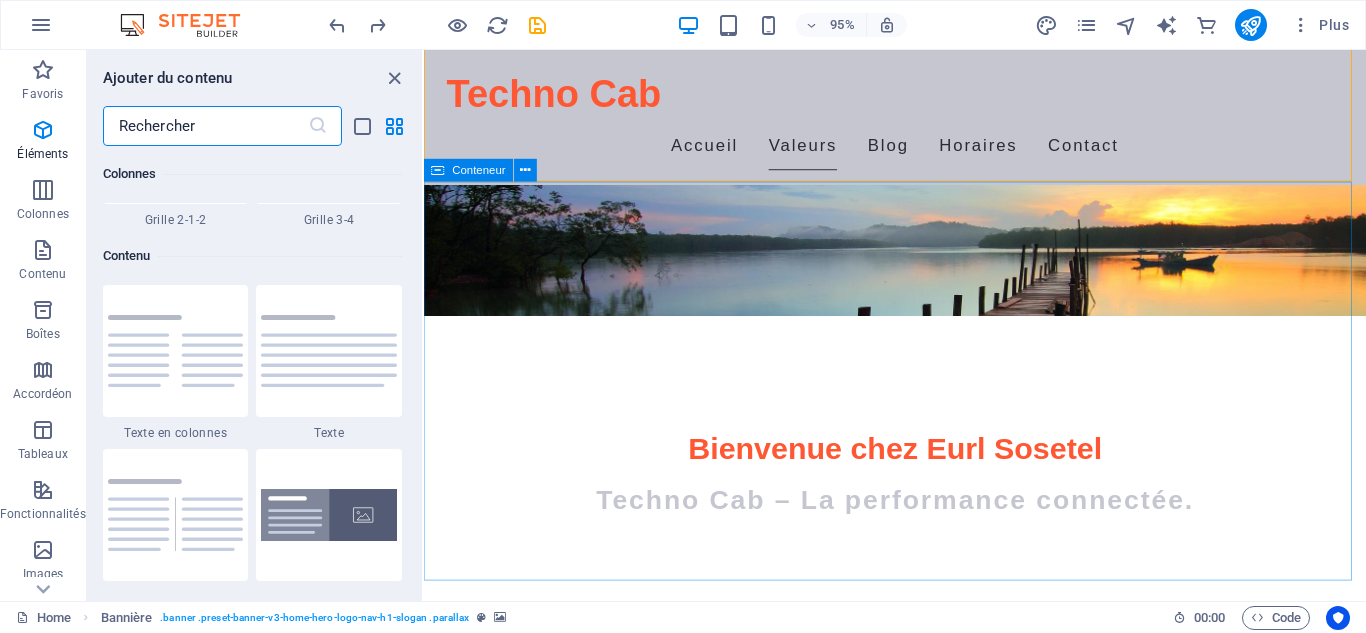 scroll, scrollTop: 3499, scrollLeft: 0, axis: vertical 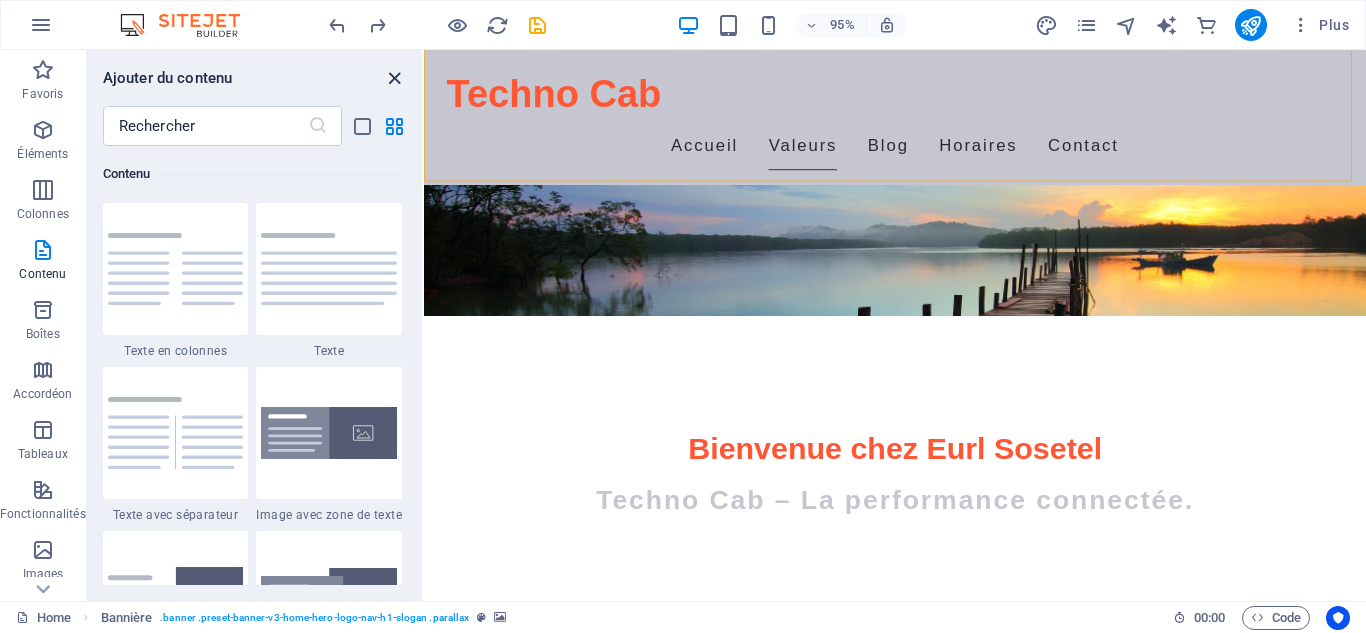 drag, startPoint x: 389, startPoint y: 84, endPoint x: 316, endPoint y: 41, distance: 84.723076 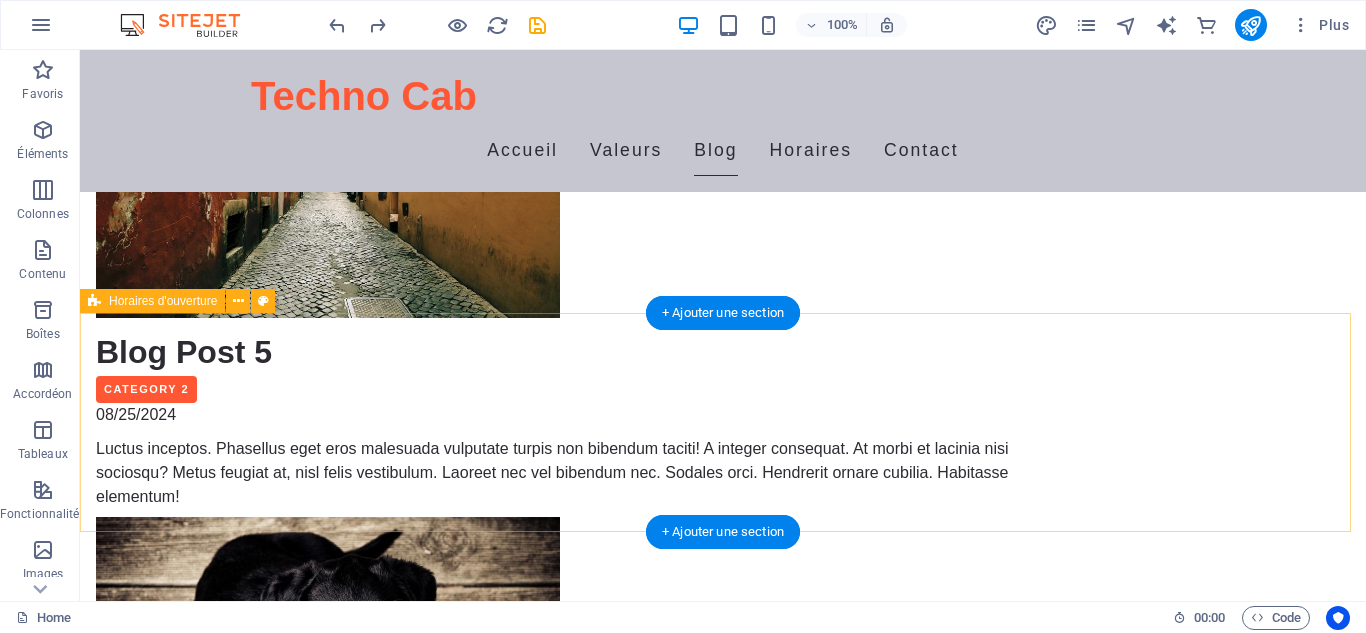 scroll, scrollTop: 2400, scrollLeft: 0, axis: vertical 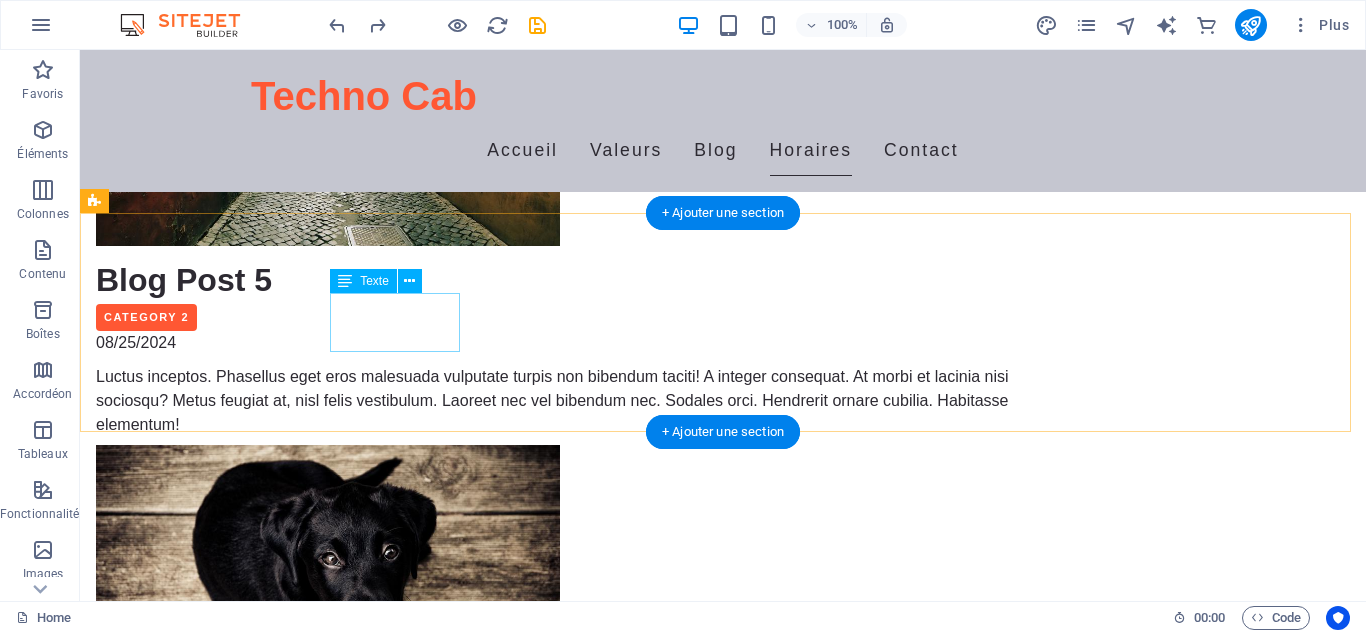 click on "Lundi 08:00 - 17:00" at bounding box center (568, 2587) 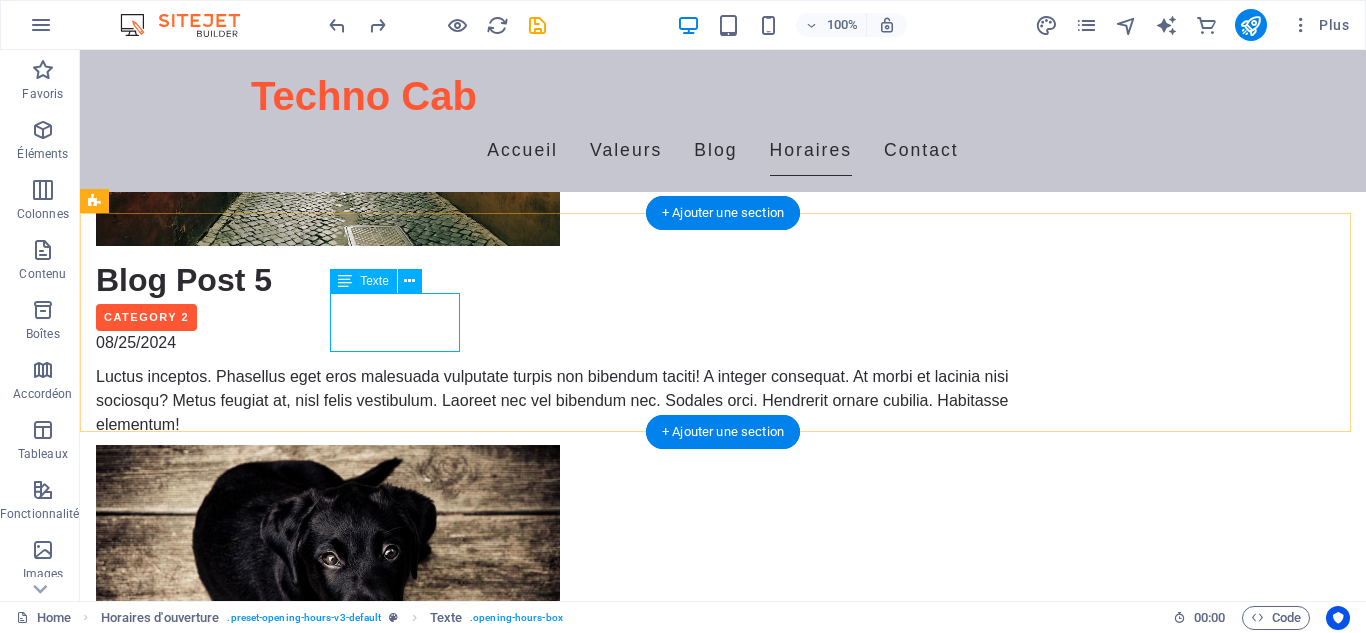 click on "Lundi 08:00 - 17:00" at bounding box center (568, 2587) 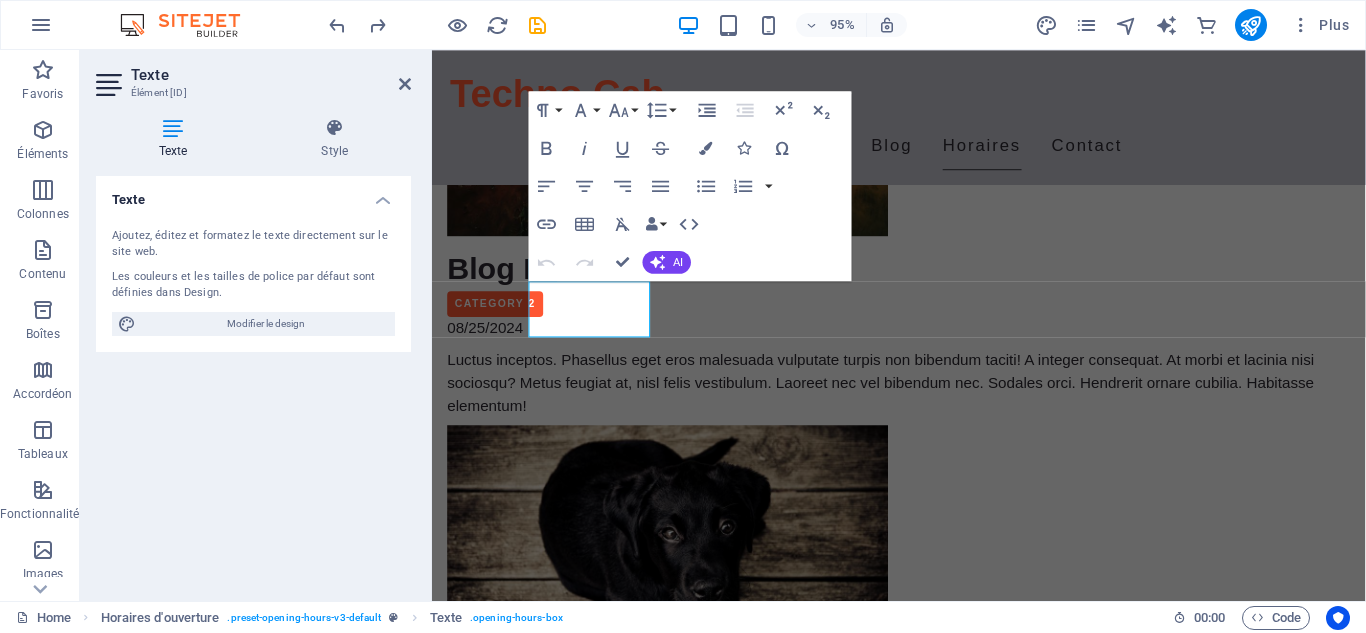click on "Texte" at bounding box center [253, 194] 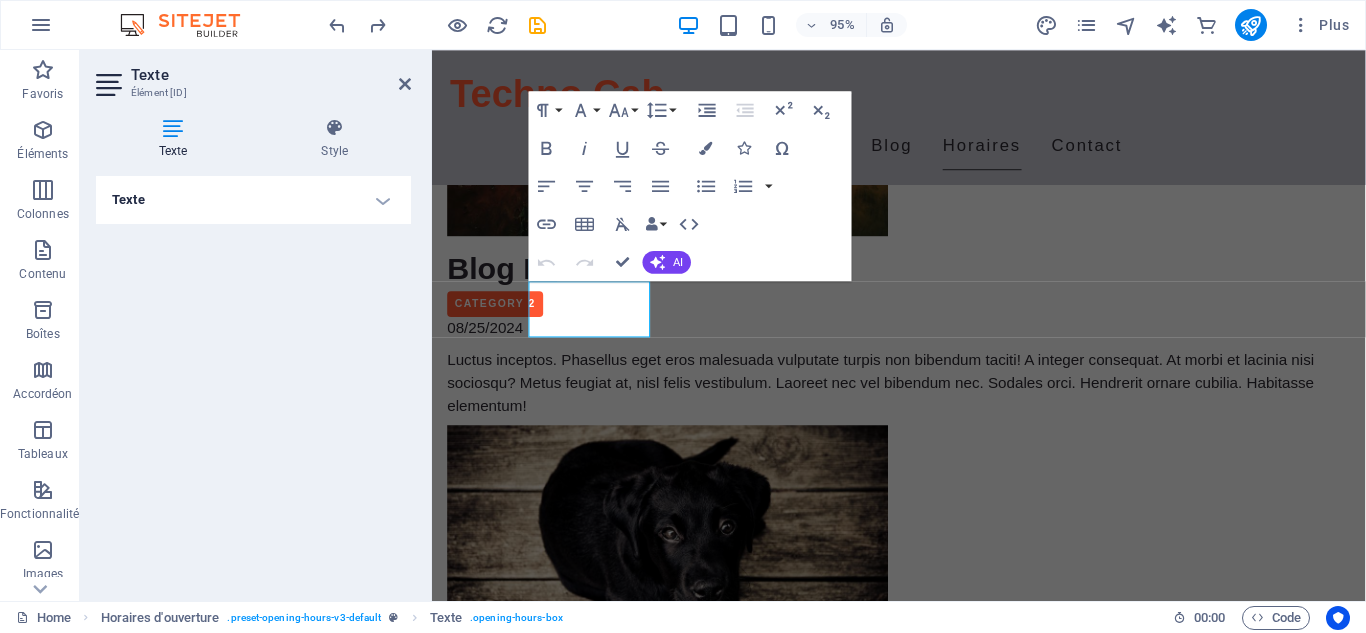 click on "Texte" at bounding box center [253, 200] 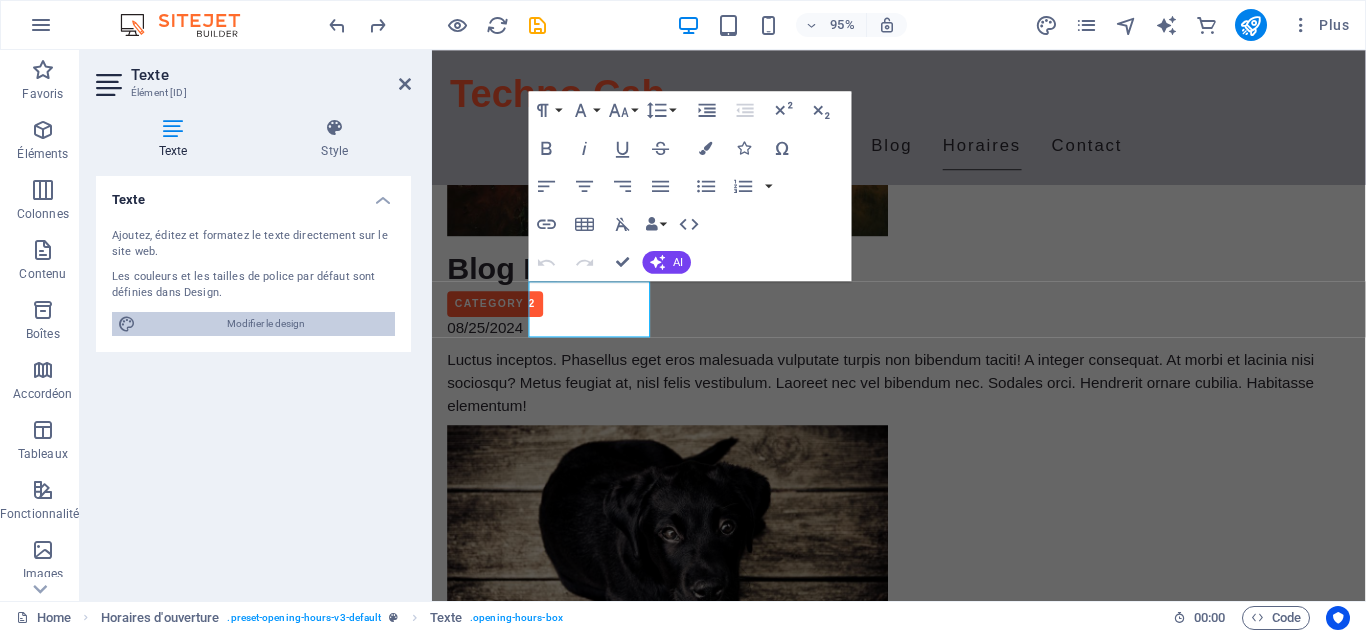 click on "Modifier le design" at bounding box center (265, 324) 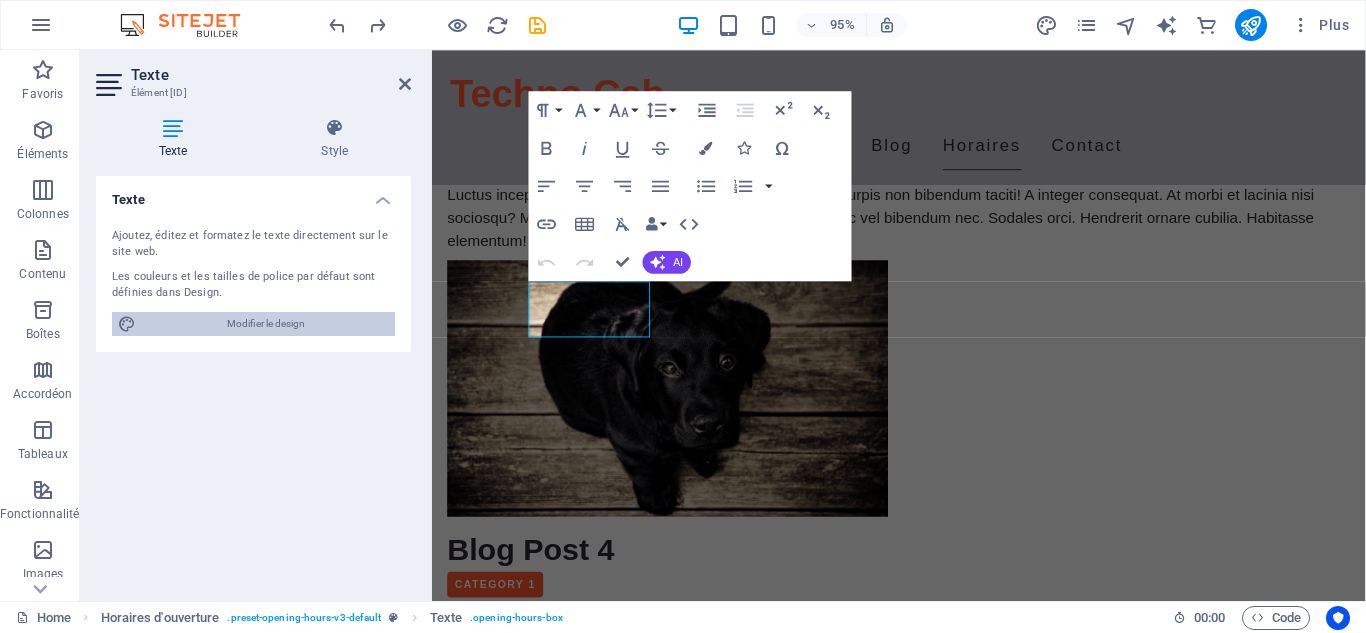 select on "px" 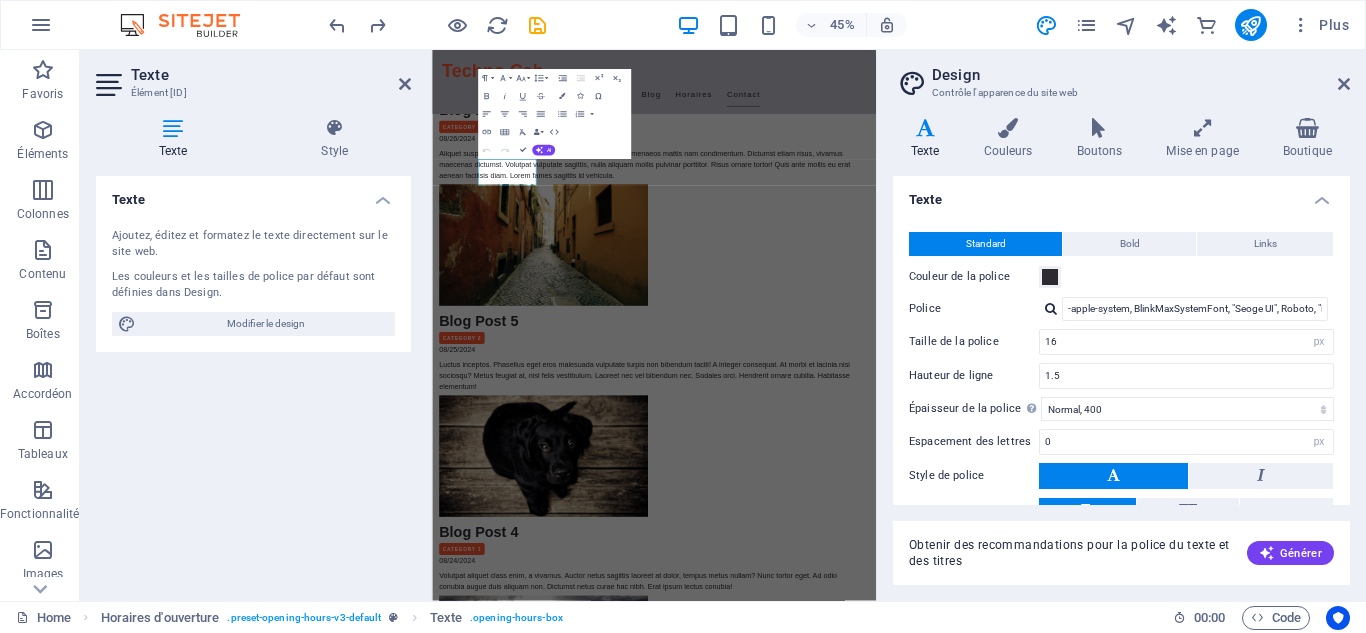 click on "Texte Ajoutez, éditez et formatez le texte directement sur le site web. Les couleurs et les tailles de police par défaut sont définies dans Design. Modifier le design Alignement Aligné à gauche Centré Aligné à droite" at bounding box center [253, 380] 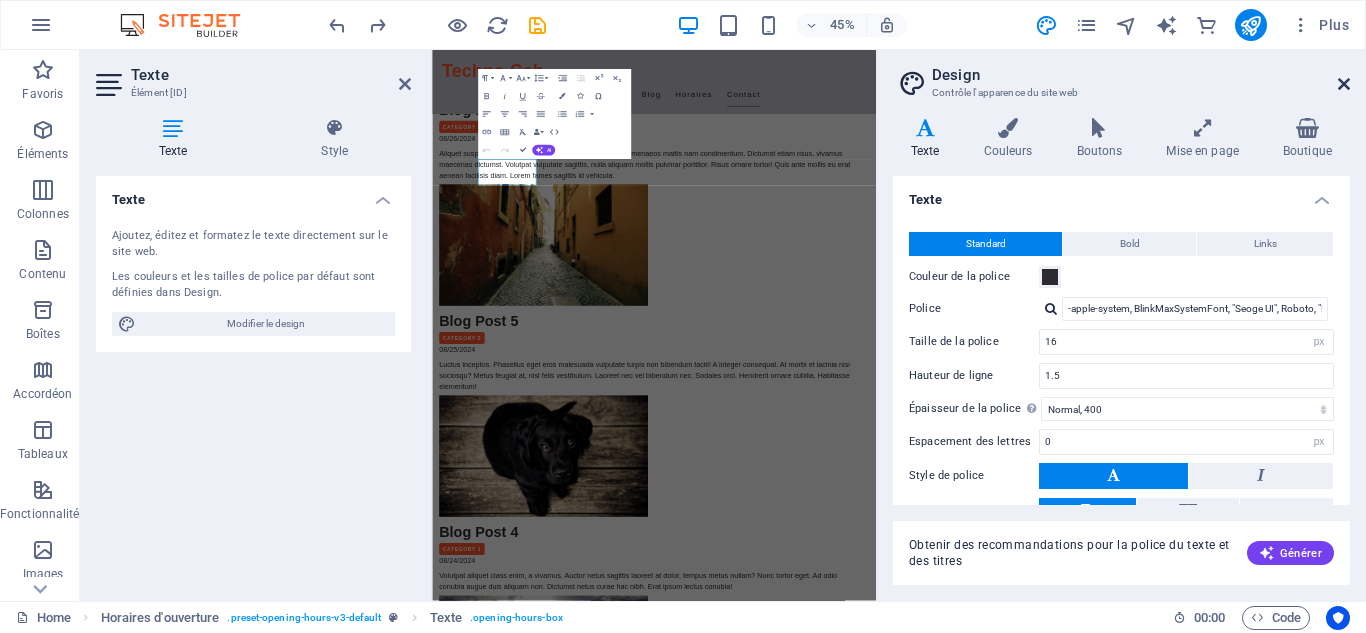 click at bounding box center (1344, 84) 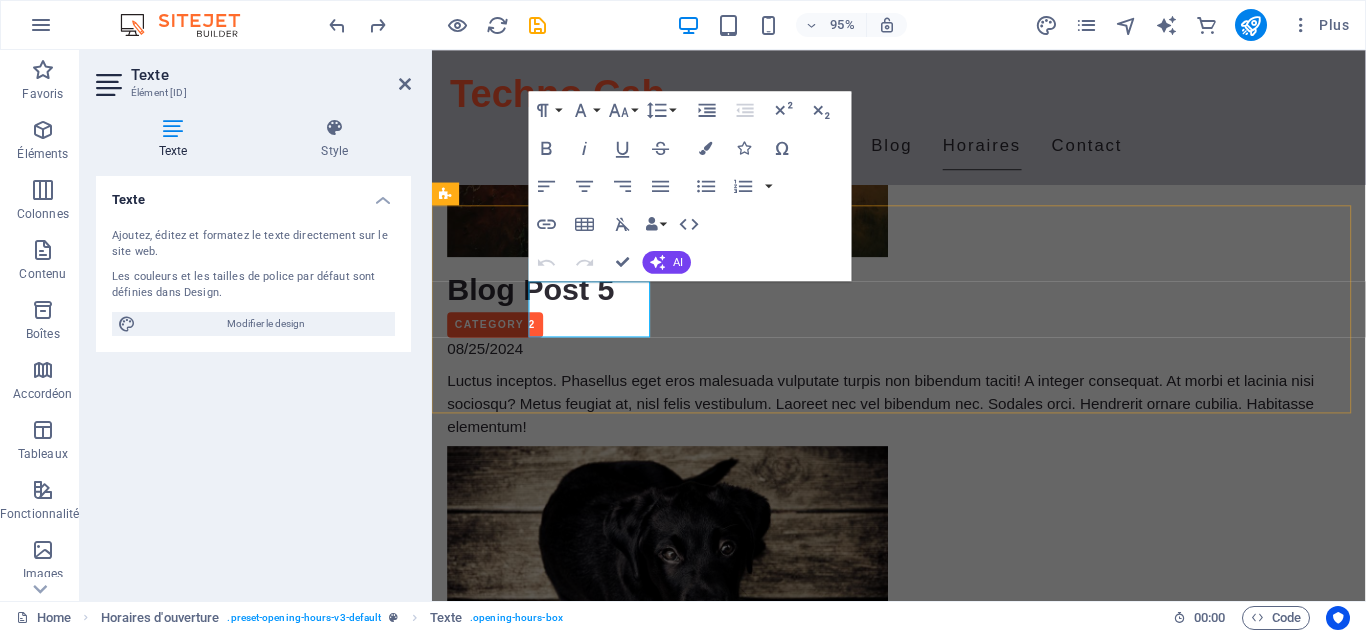 click on "Lundi" at bounding box center [920, 2598] 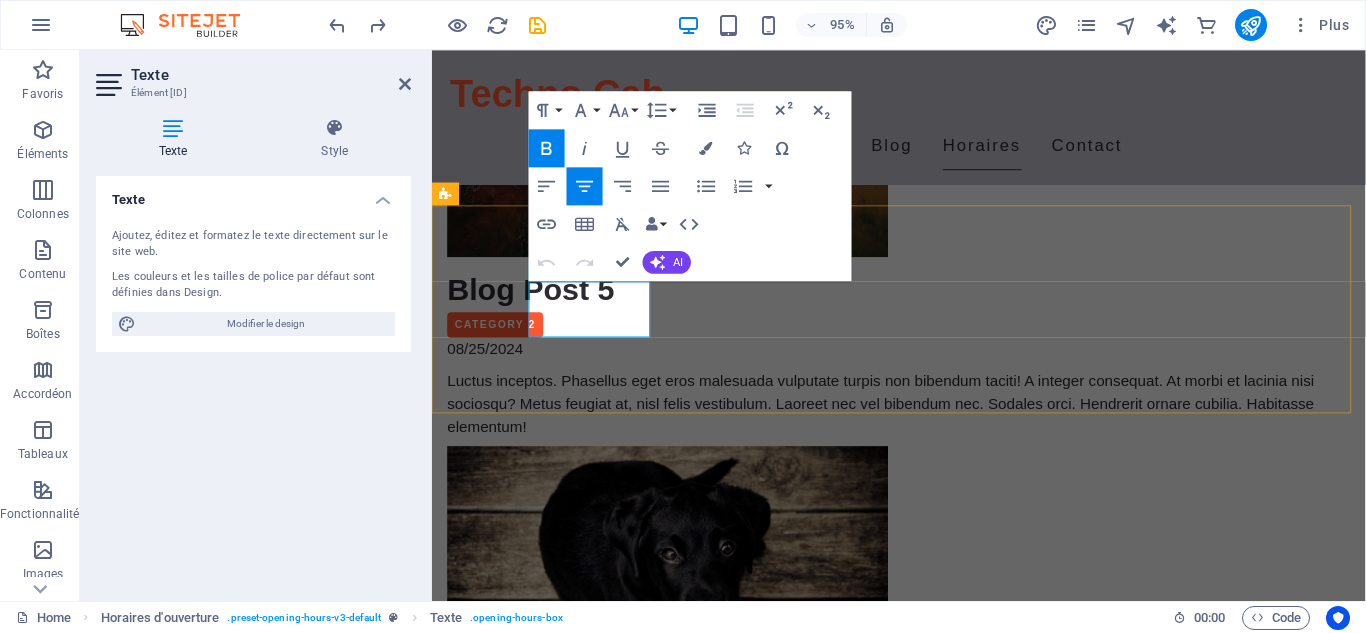 drag, startPoint x: 579, startPoint y: 305, endPoint x: 653, endPoint y: 301, distance: 74.10803 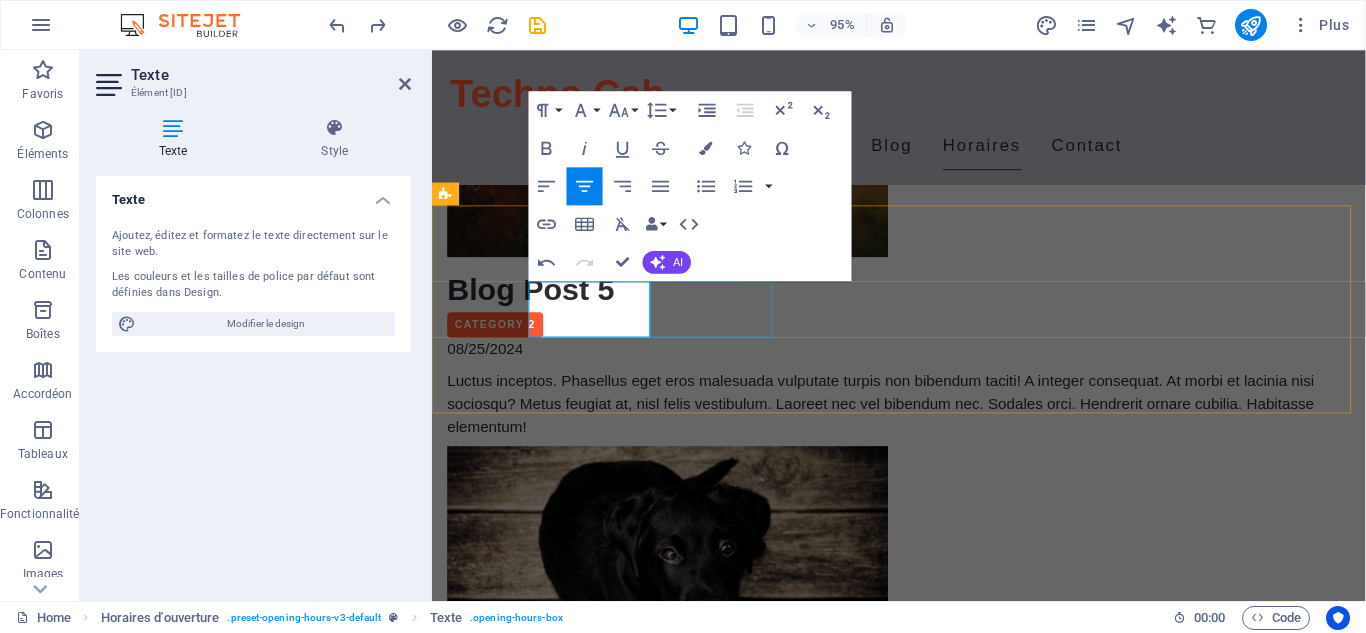 click on "Mardi 08:00 - 17:00" at bounding box center (920, 2668) 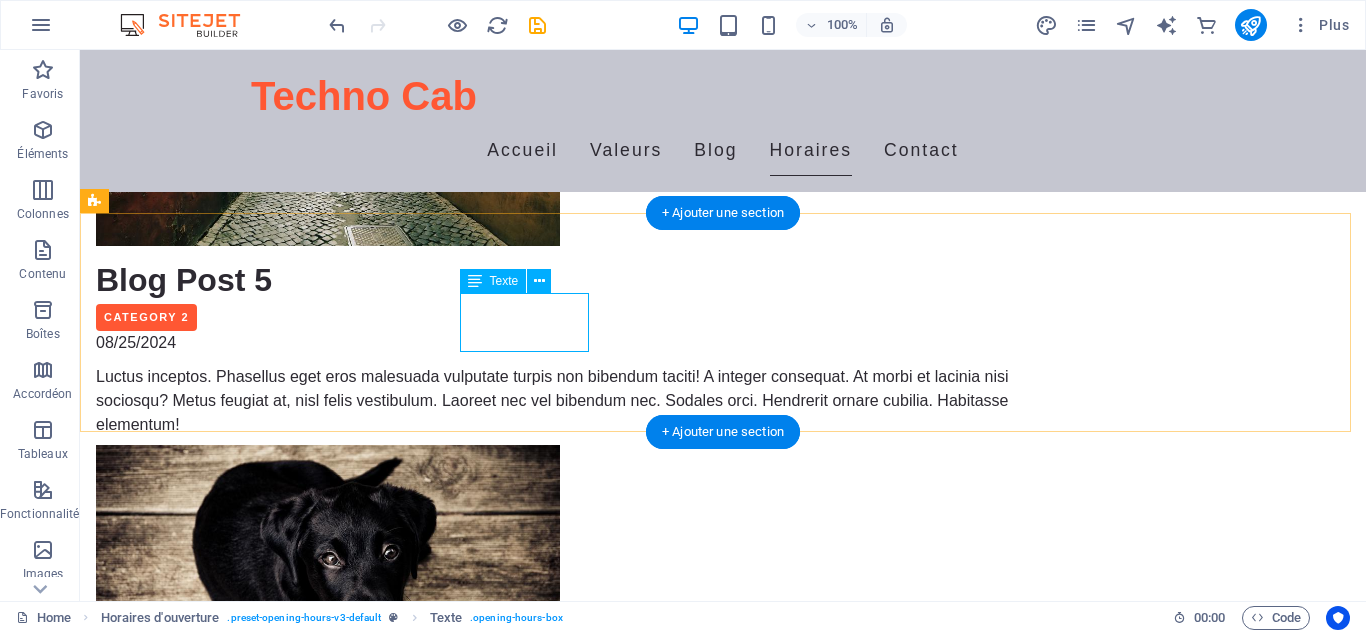 click on "Mardi 08:00 - 17:00" at bounding box center (568, 2646) 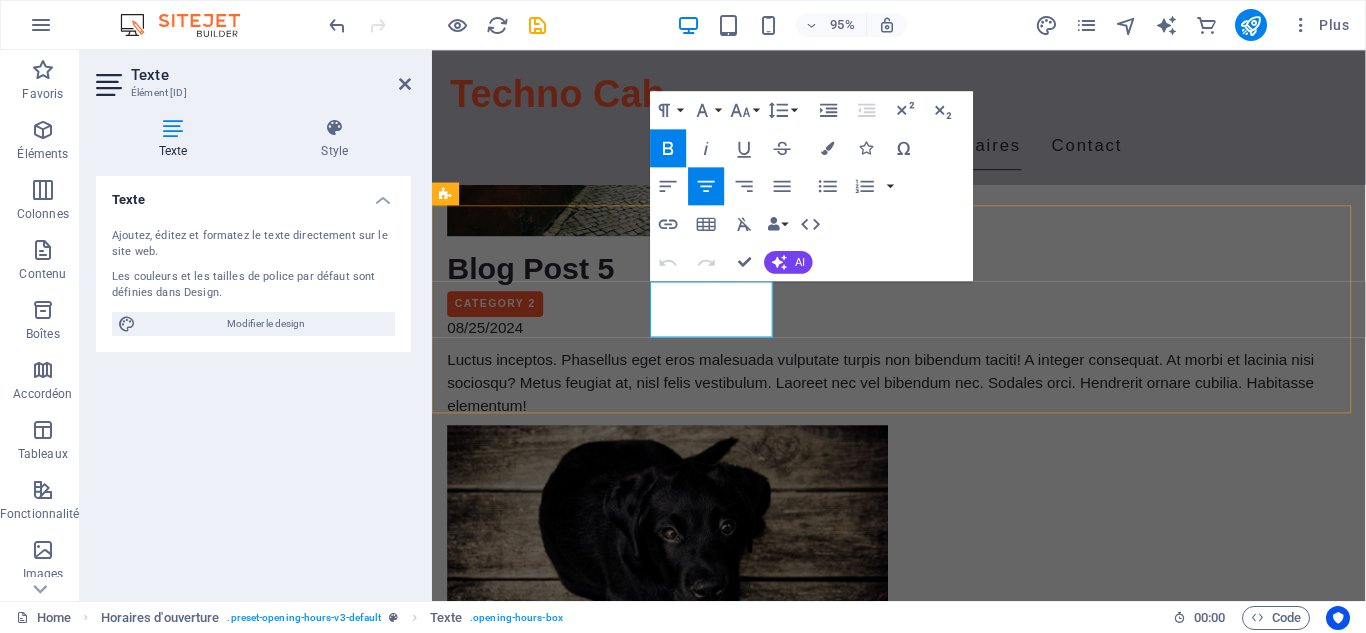 drag, startPoint x: 745, startPoint y: 306, endPoint x: 674, endPoint y: 306, distance: 71 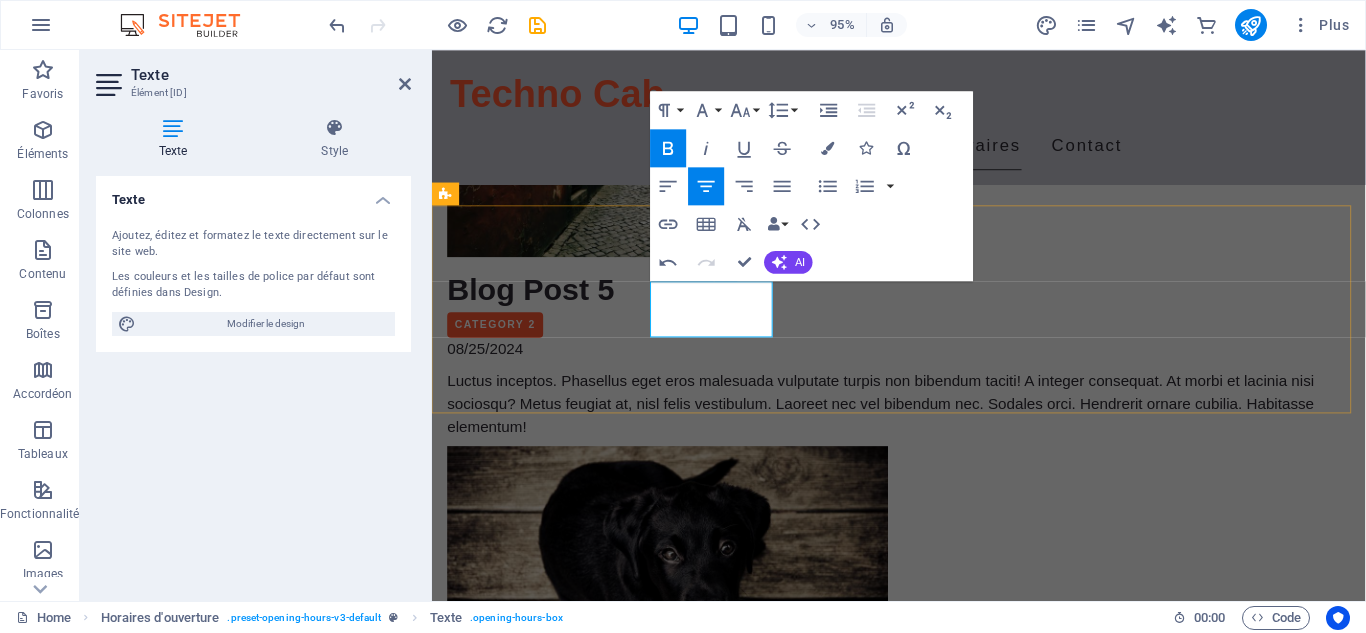 type 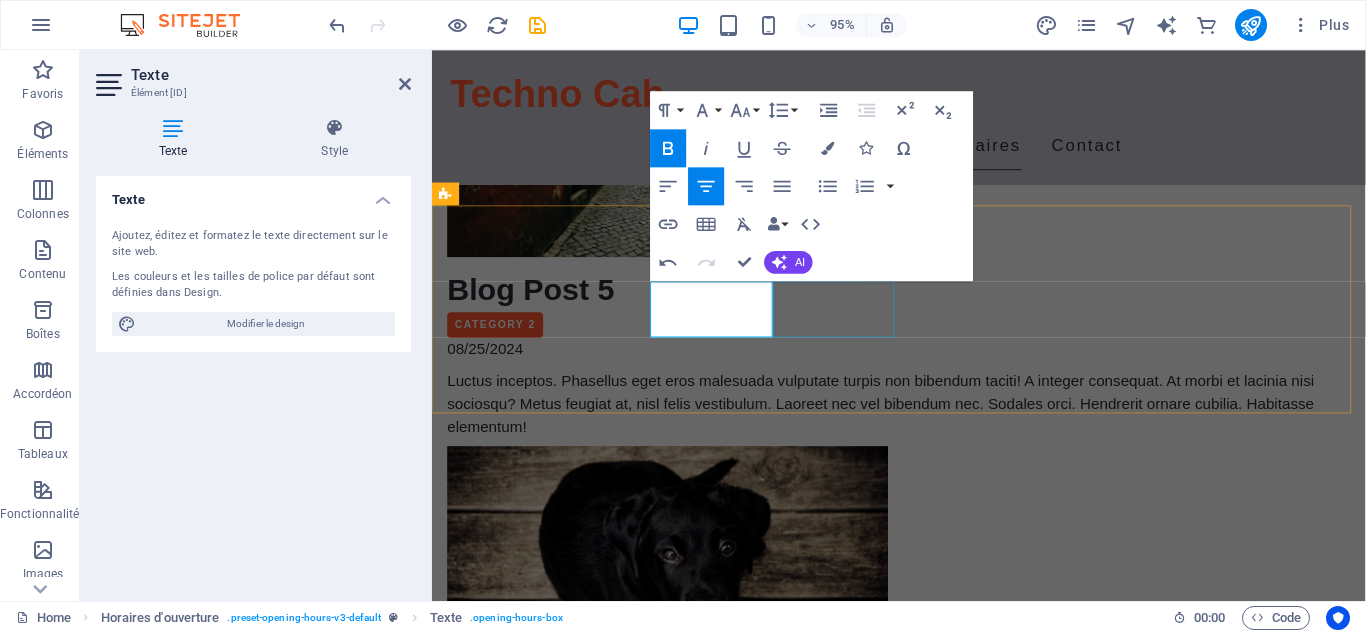 click on "Mercredi 08:00 - 17:00" at bounding box center [920, 2728] 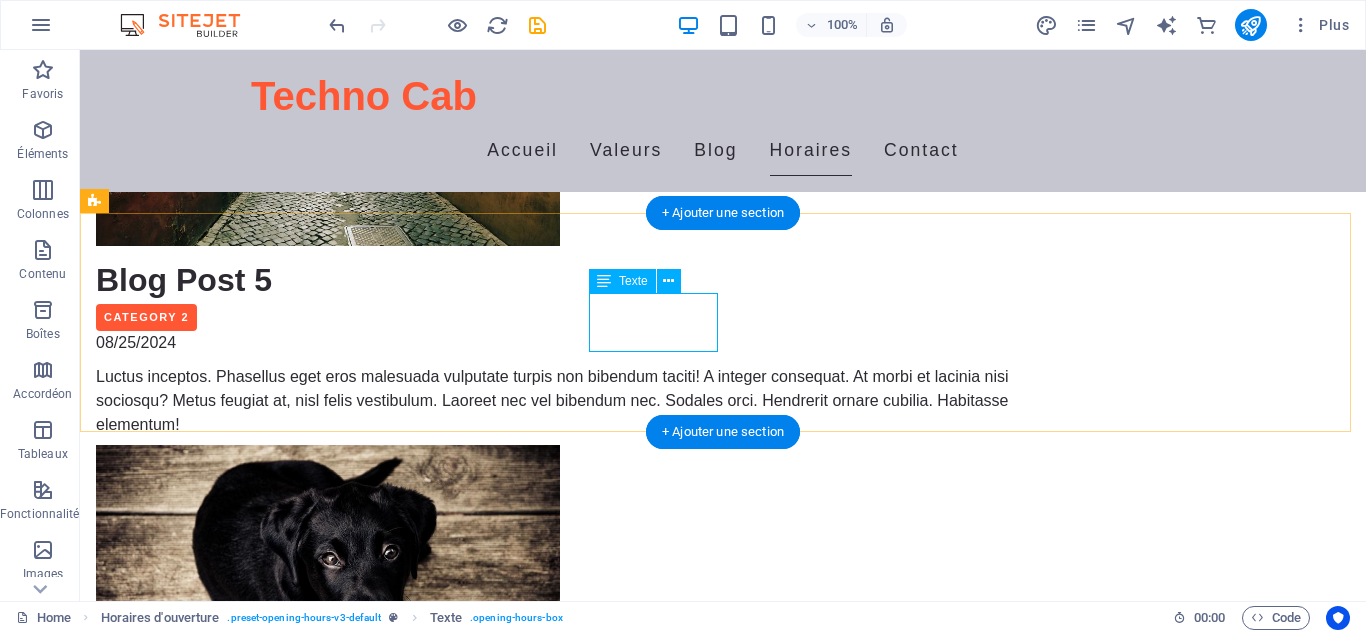 click on "Mercredi 08:00 - 17:00" at bounding box center (568, 2706) 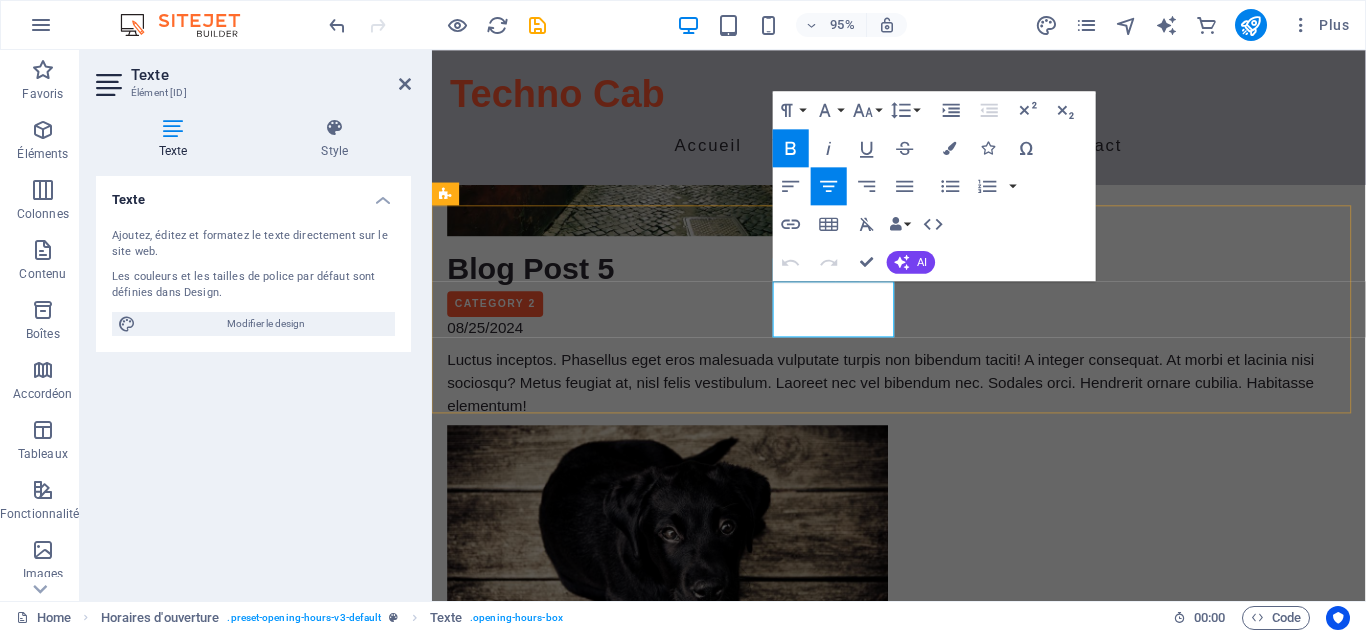 drag, startPoint x: 897, startPoint y: 313, endPoint x: 755, endPoint y: 307, distance: 142.12671 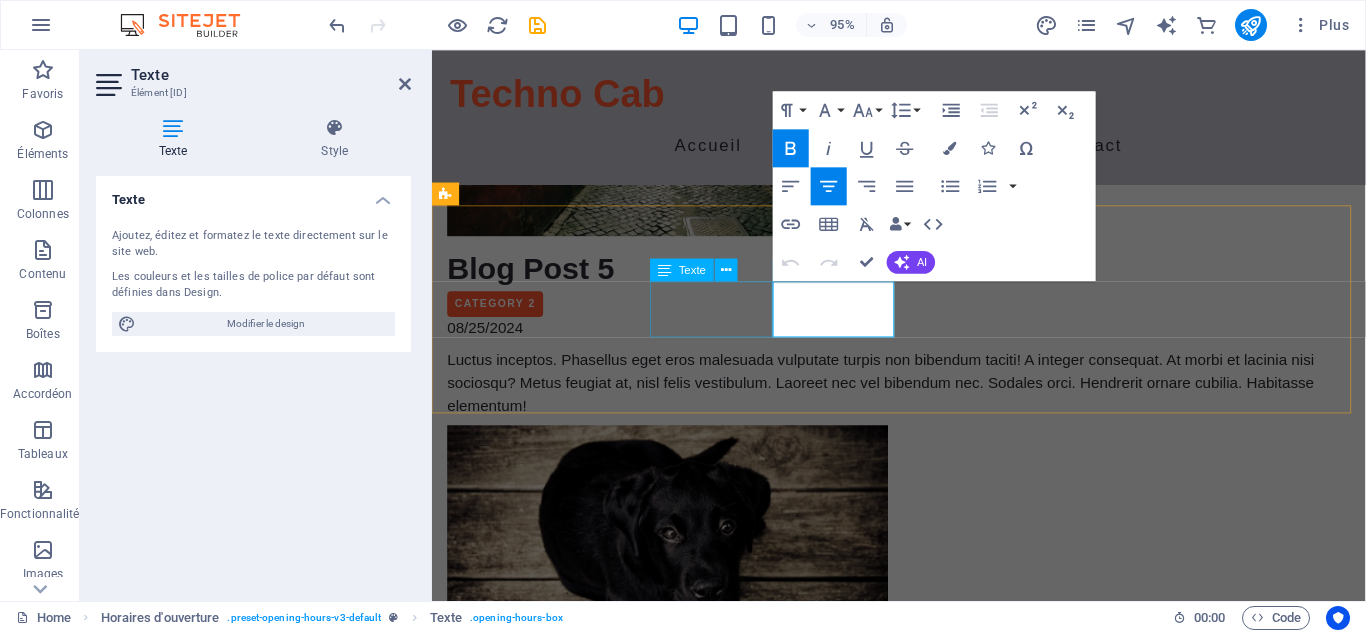 type 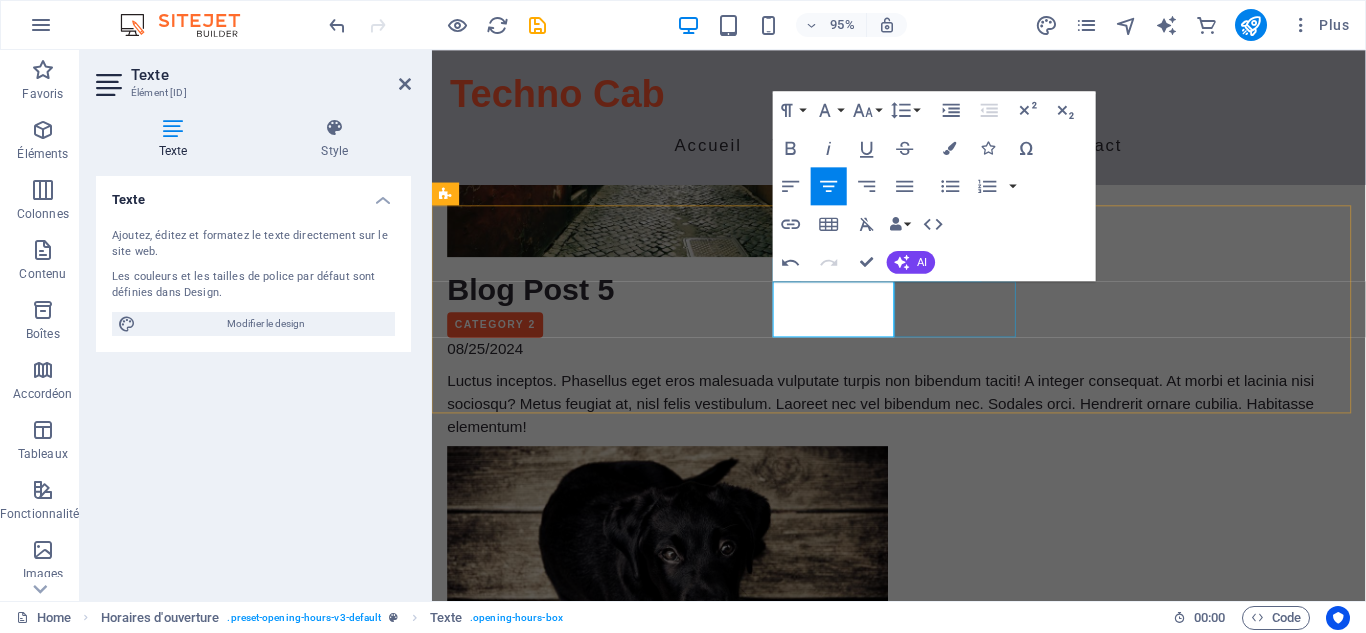click on "Jeudi 08:00 - 17:00" at bounding box center [920, 2787] 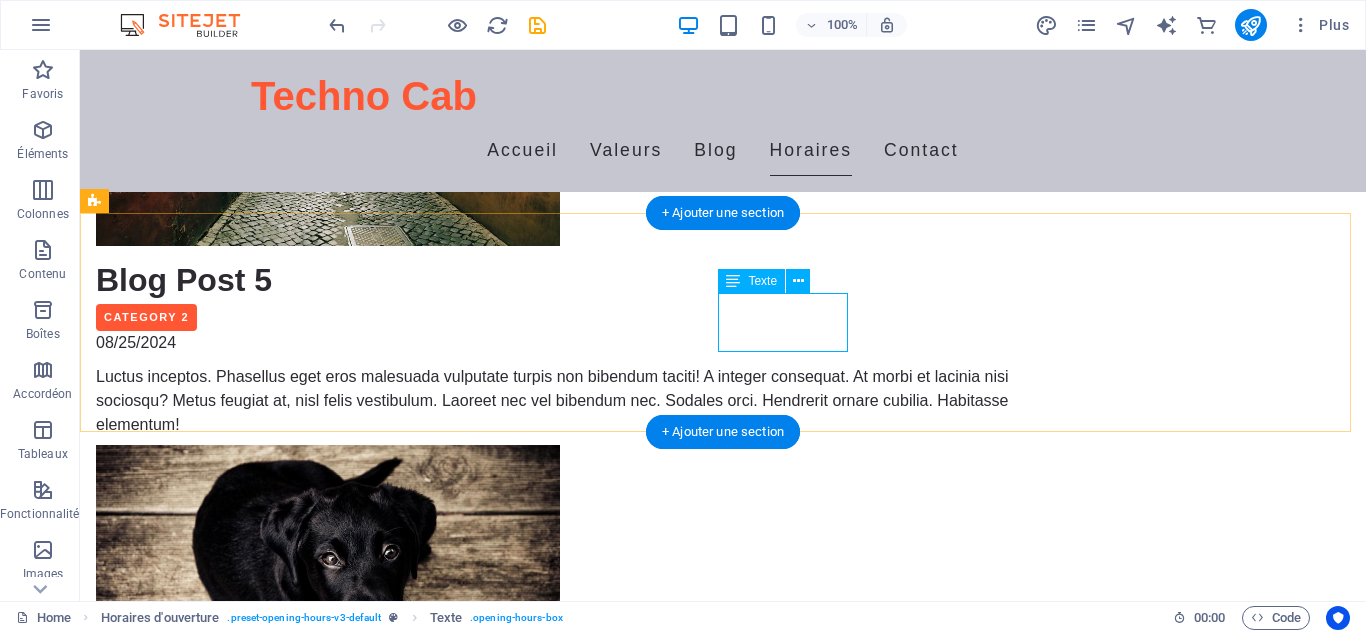 click on "Jeudi 08:00 - 17:00" at bounding box center (568, 2765) 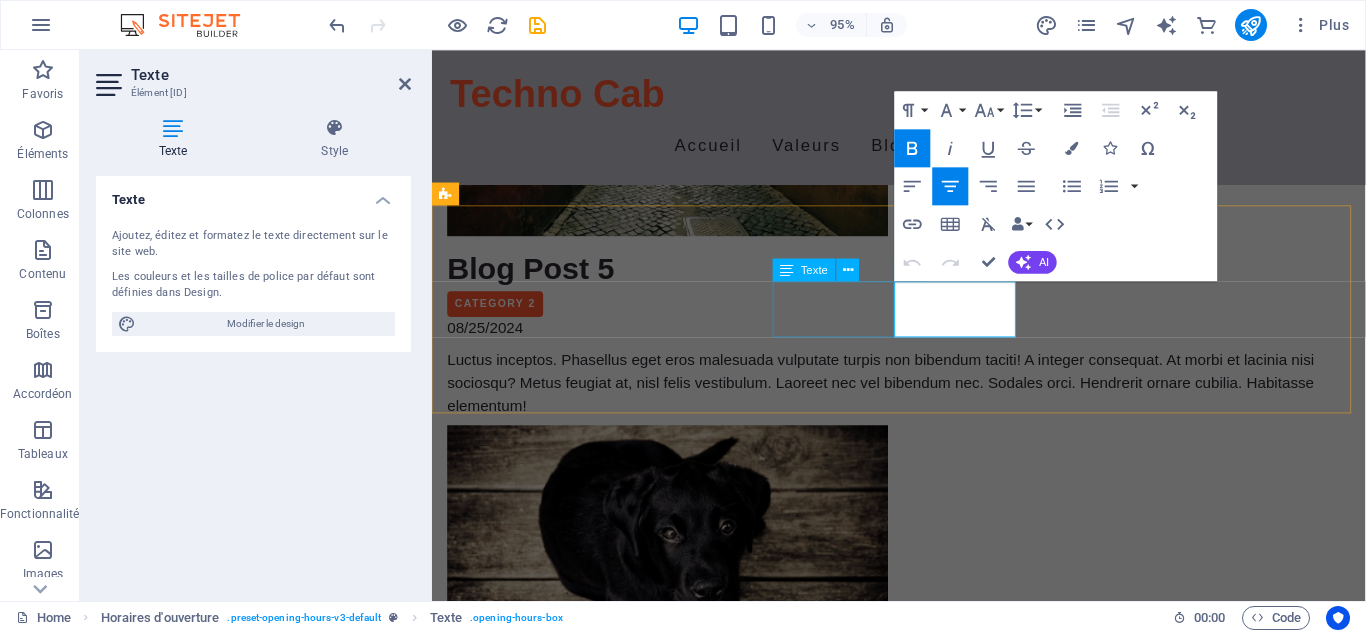 drag, startPoint x: 1011, startPoint y: 315, endPoint x: 866, endPoint y: 297, distance: 146.11298 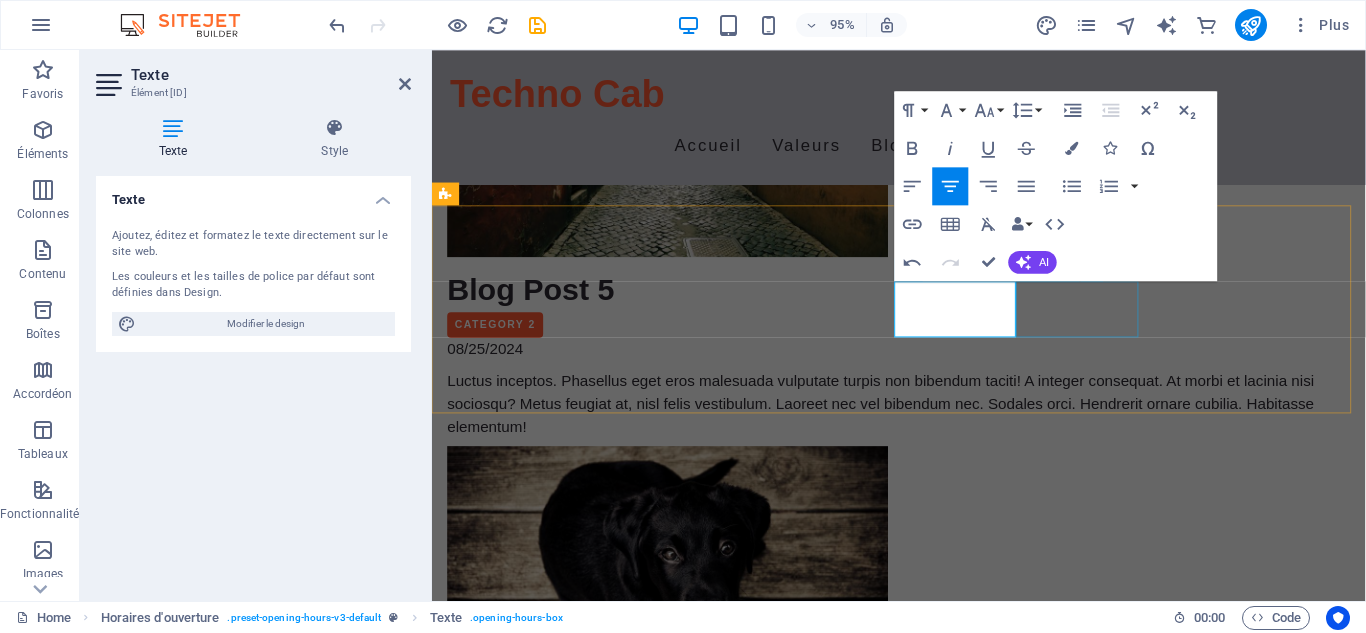 click on "Vendredi 08:00 - 15:00" at bounding box center (920, 2846) 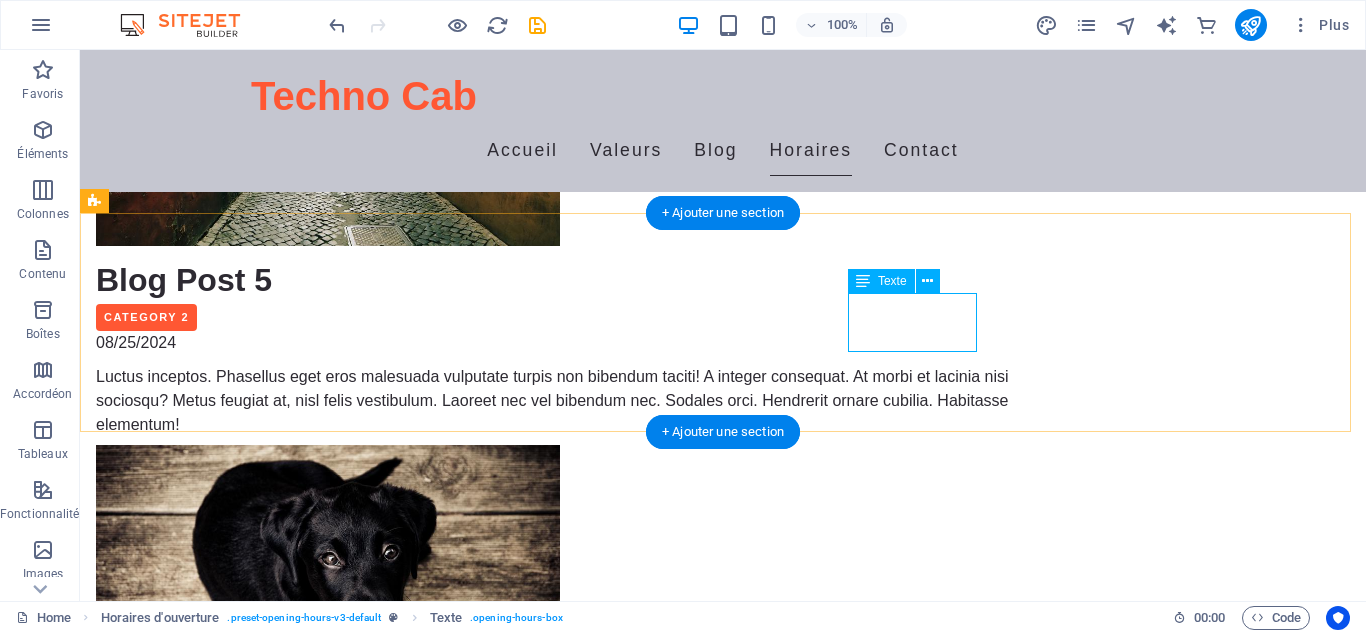 click on "Vendredi 08:00 - 15:00" at bounding box center (568, 2824) 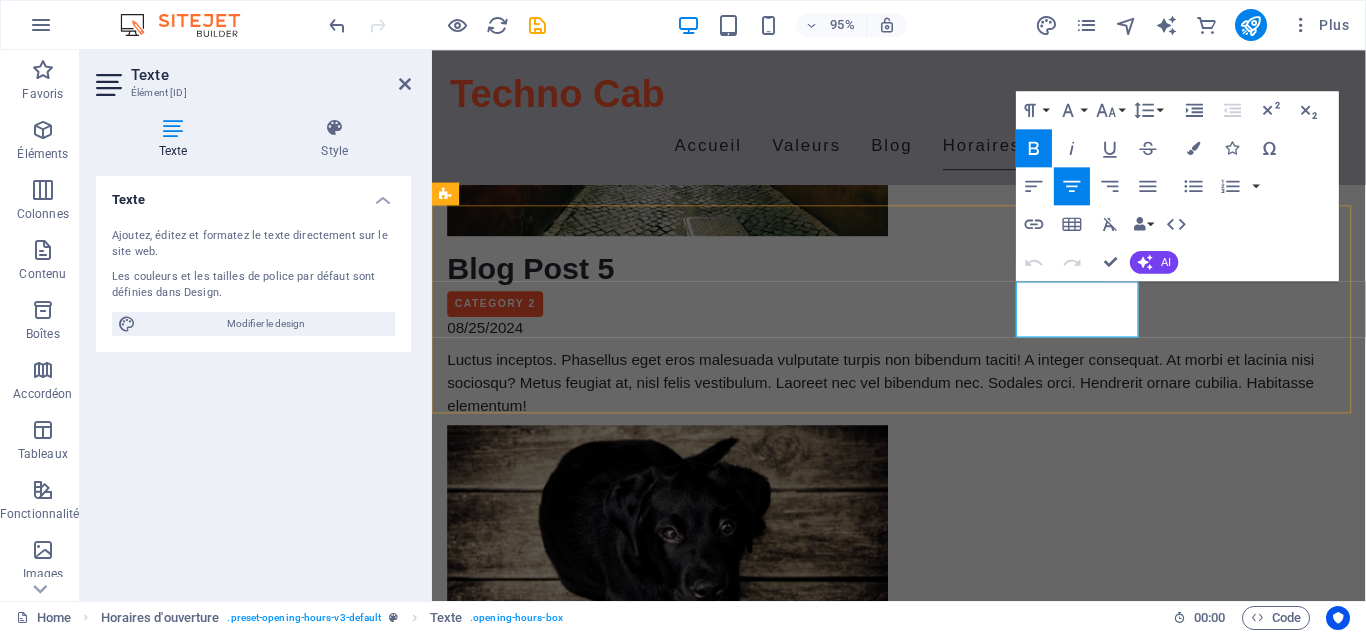 click on "Vendredi" at bounding box center [920, 2814] 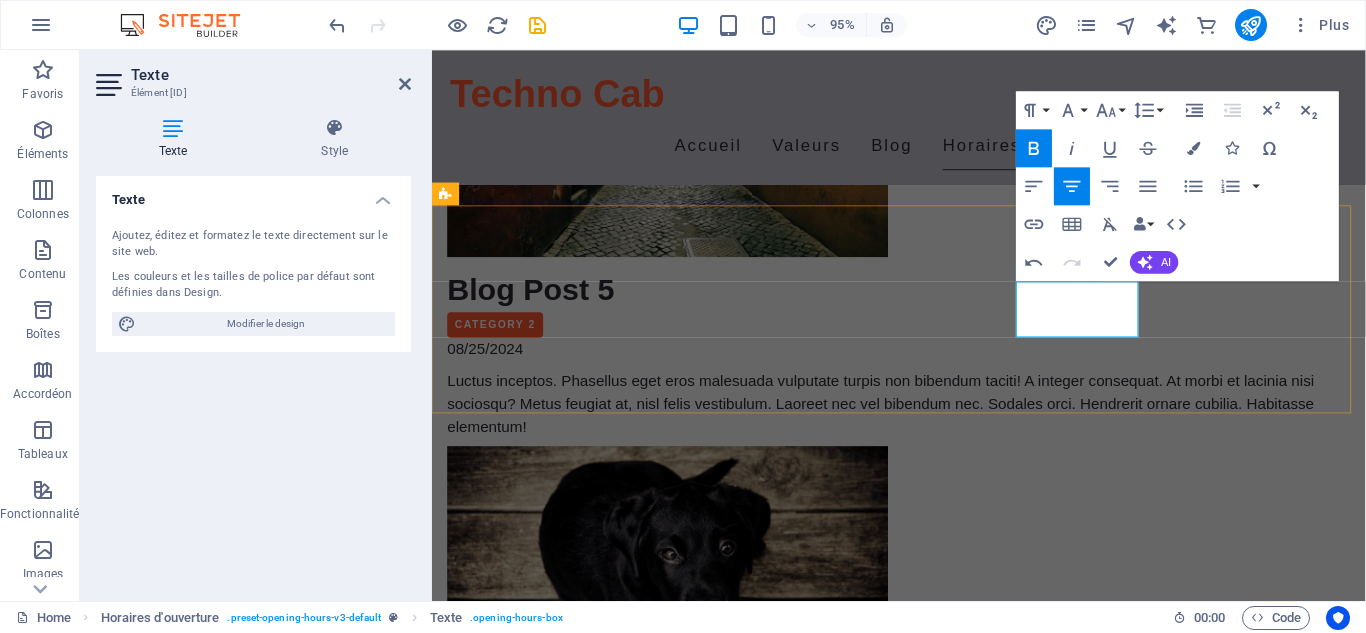 type 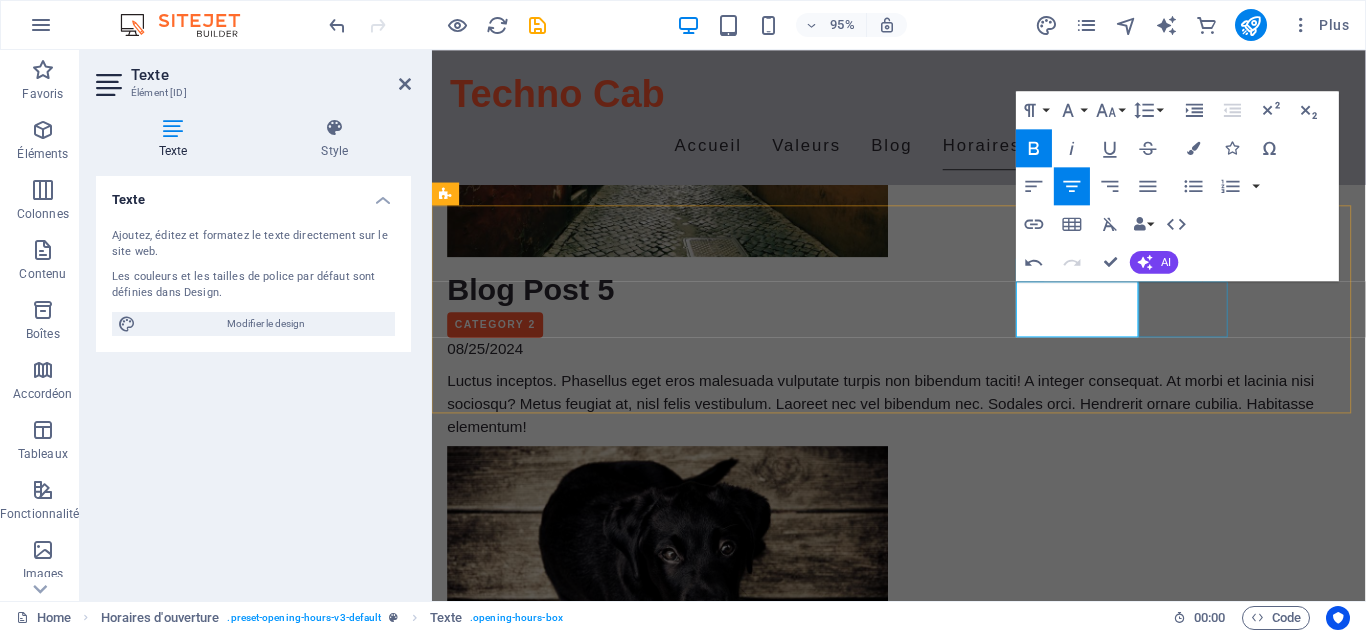 click on "Samedi Fermé" at bounding box center [920, 2905] 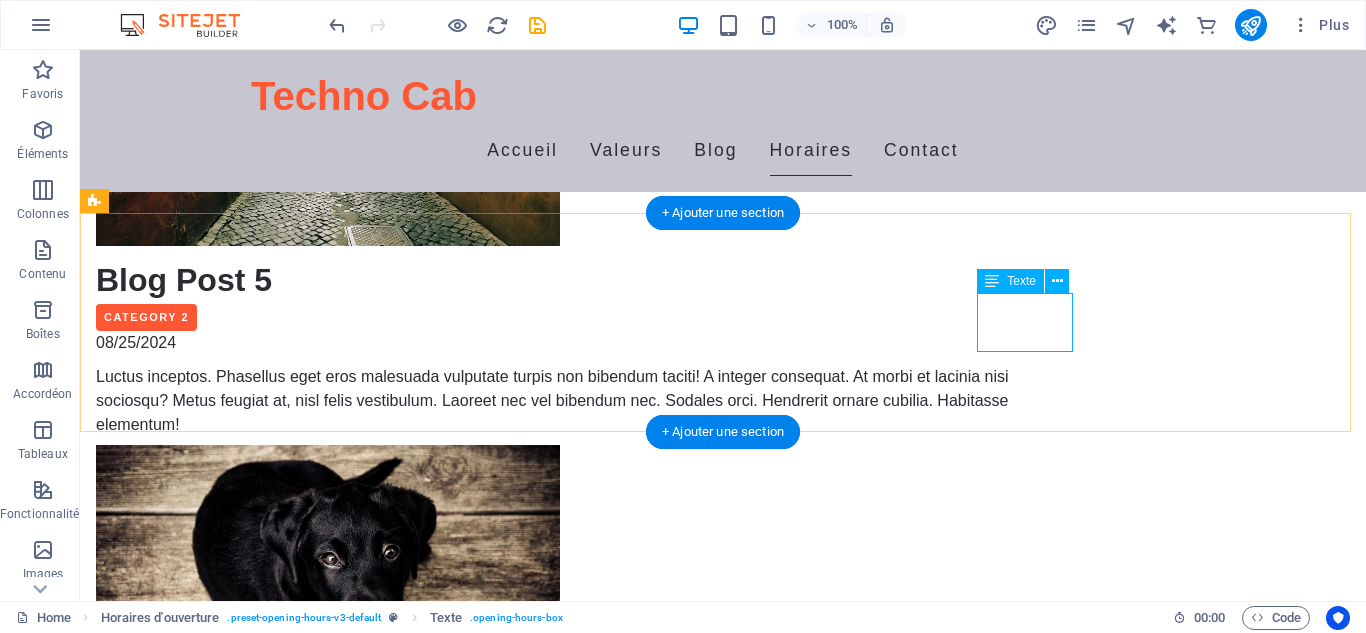 click on "Samedi Fermé" at bounding box center [568, 2883] 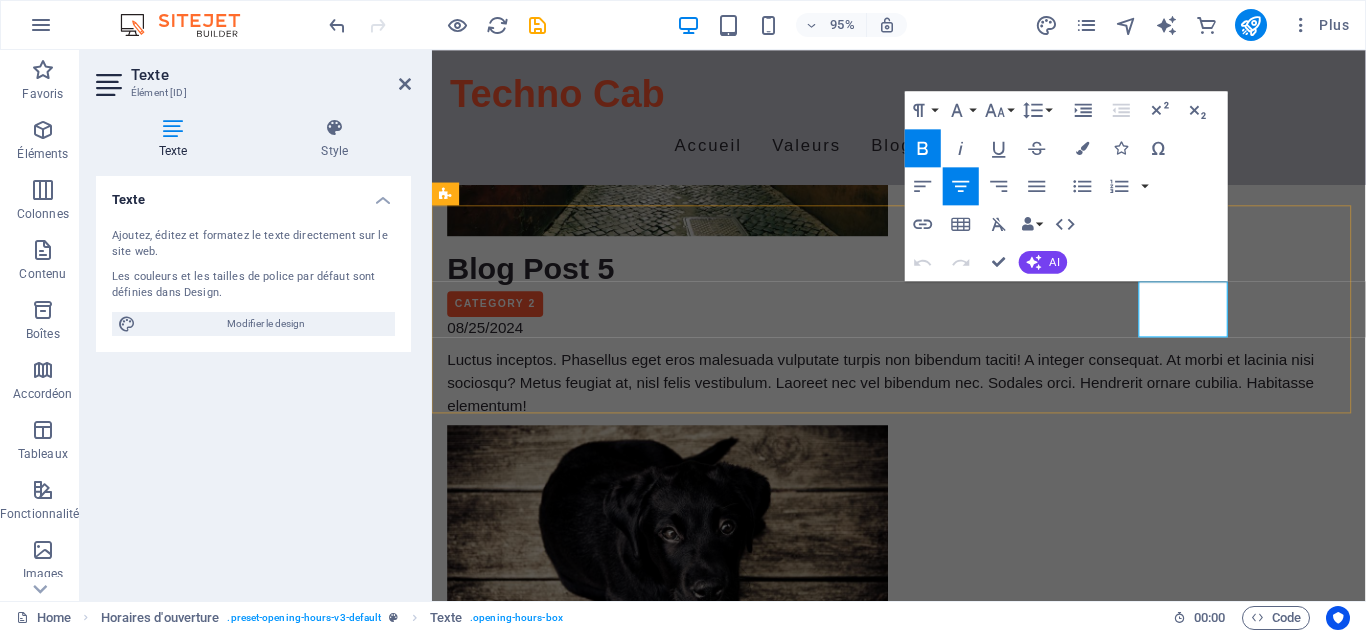 click on "Samedi" at bounding box center (920, 2872) 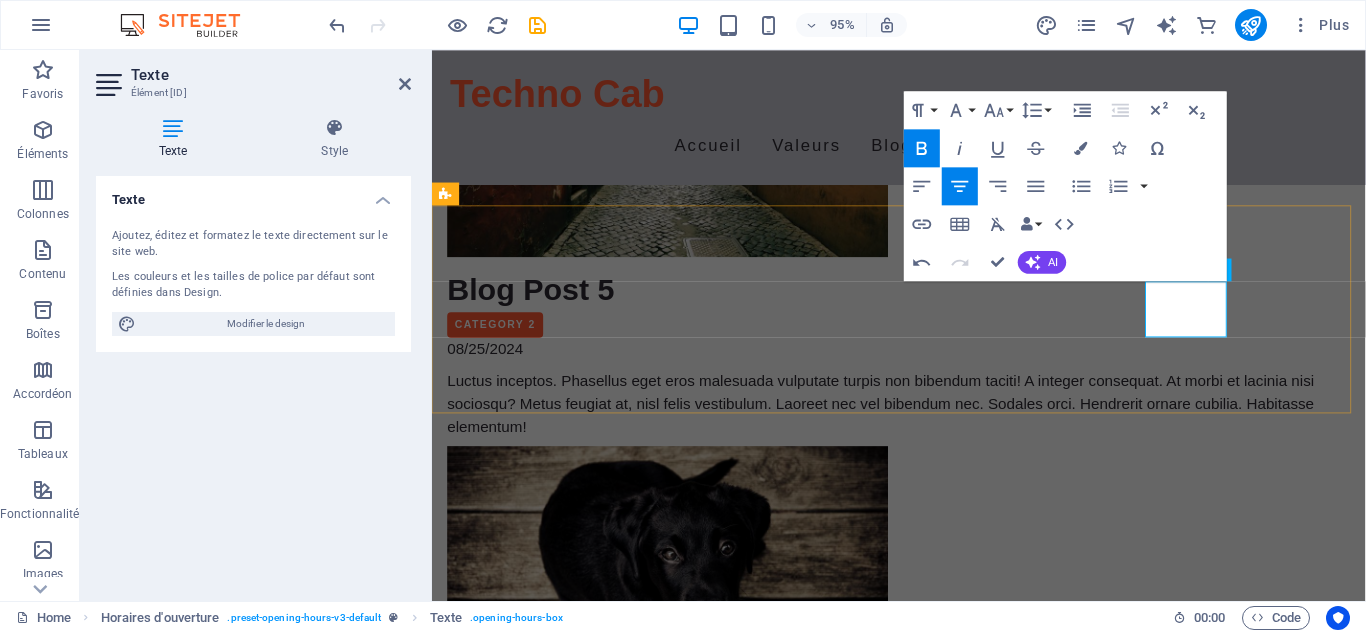 type 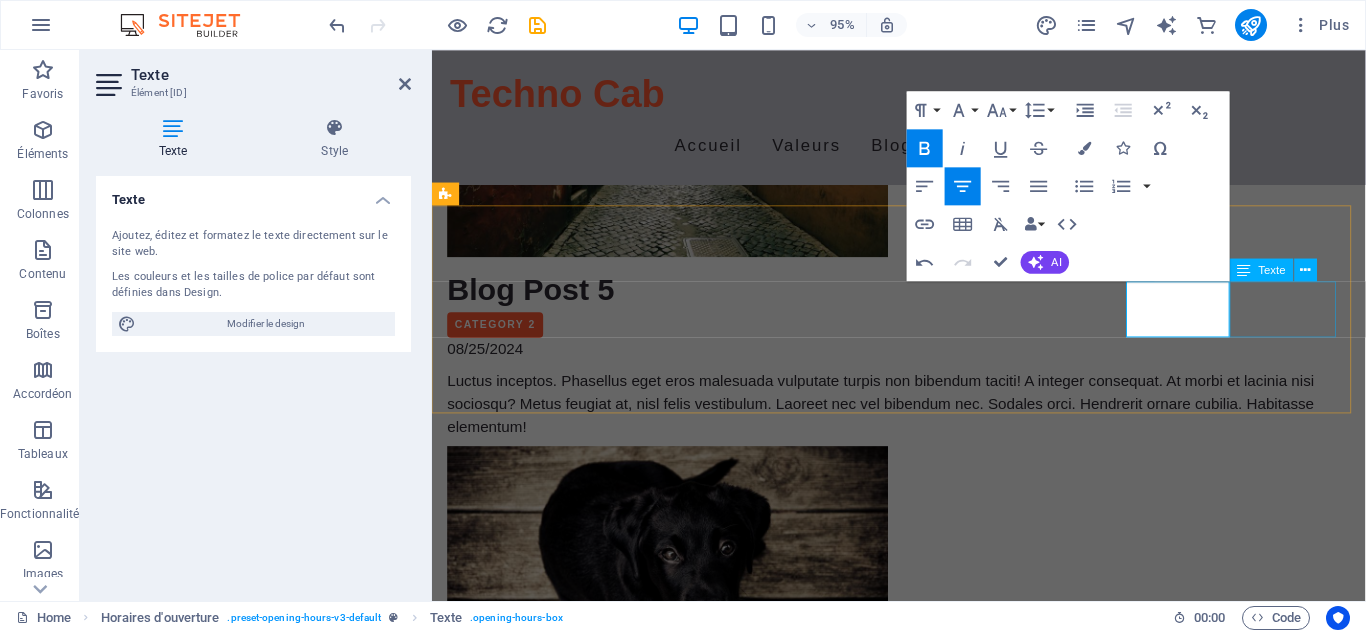click on "Dimanche Fermé" at bounding box center (920, 2964) 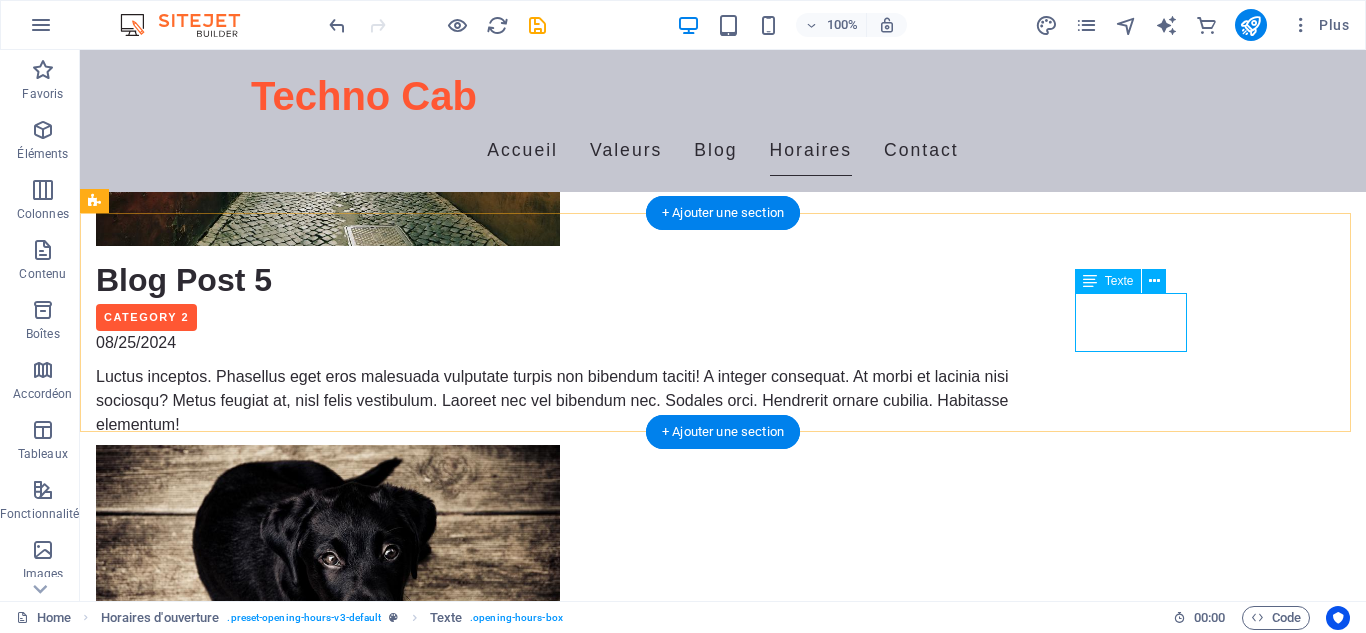 click on "Dimanche Fermé" at bounding box center [568, 2942] 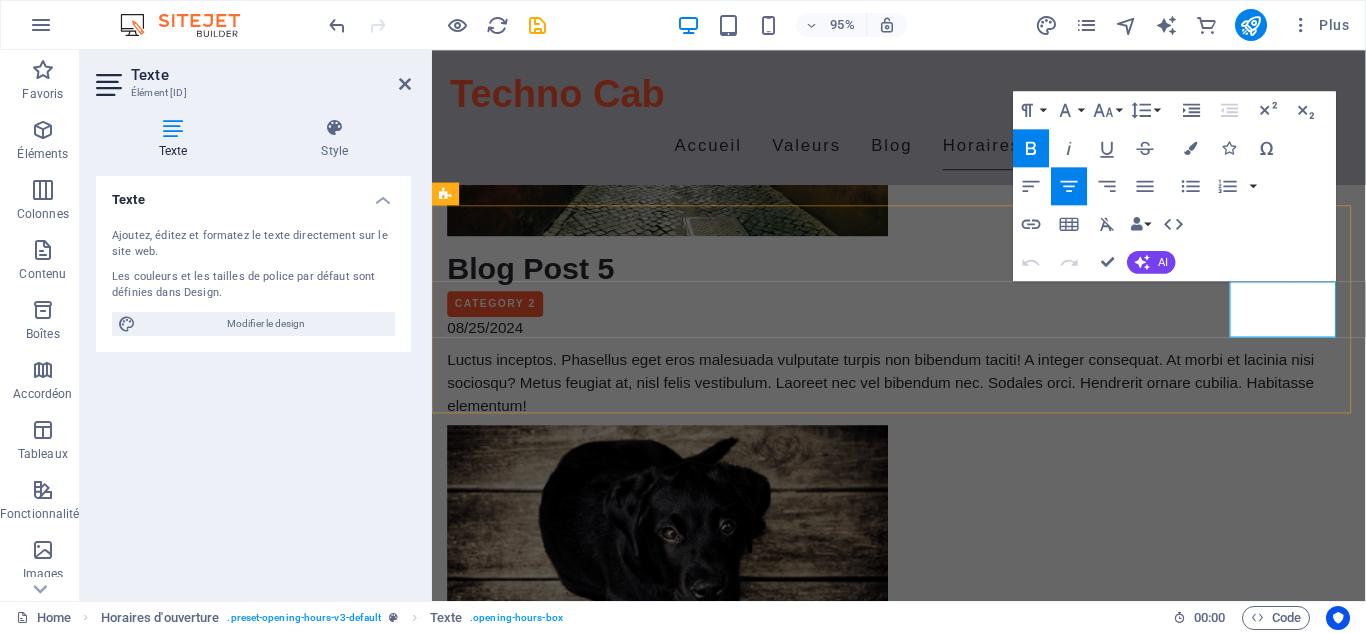 click on "Dimanche" at bounding box center [920, 2932] 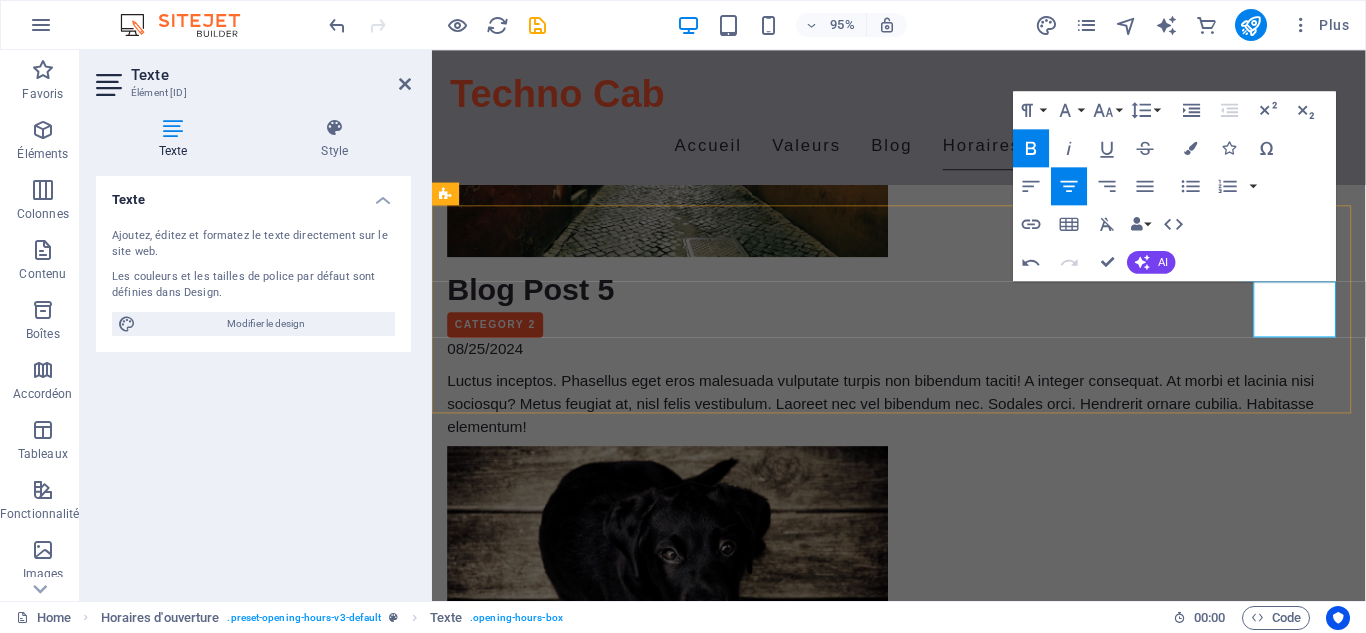 type 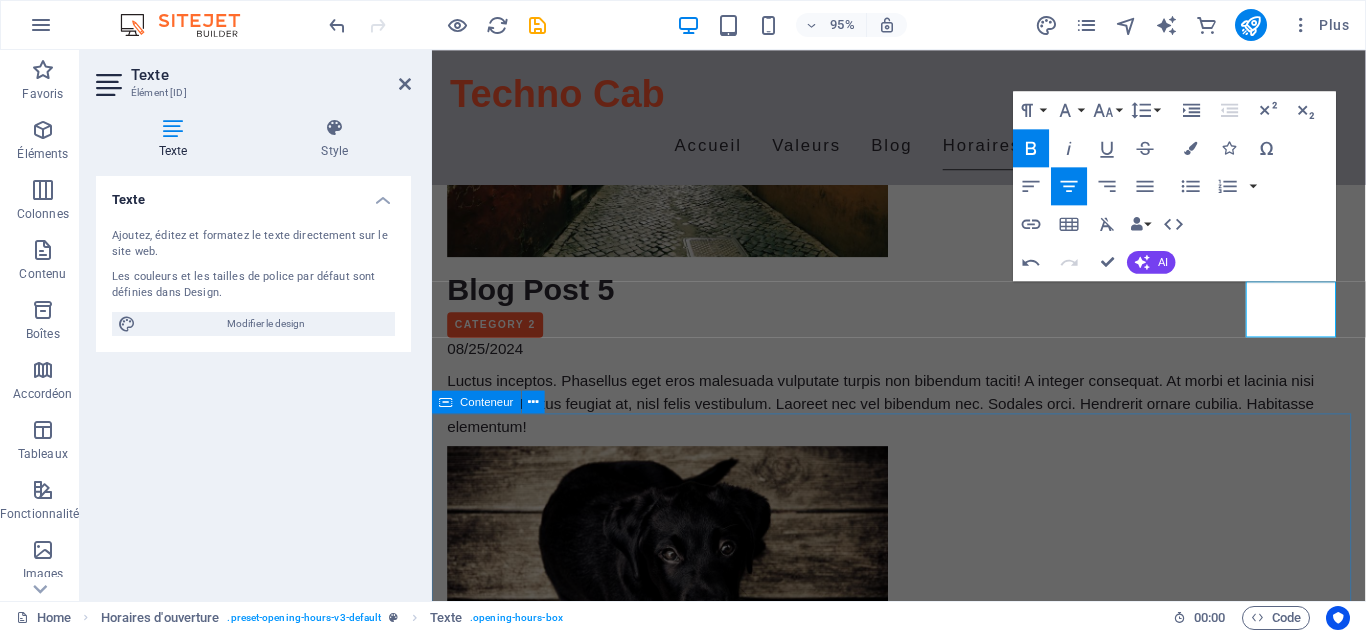 click on "Contactez-nous Illisible ? Générer à nouveau. Envoyer votre demande" at bounding box center [923, 3361] 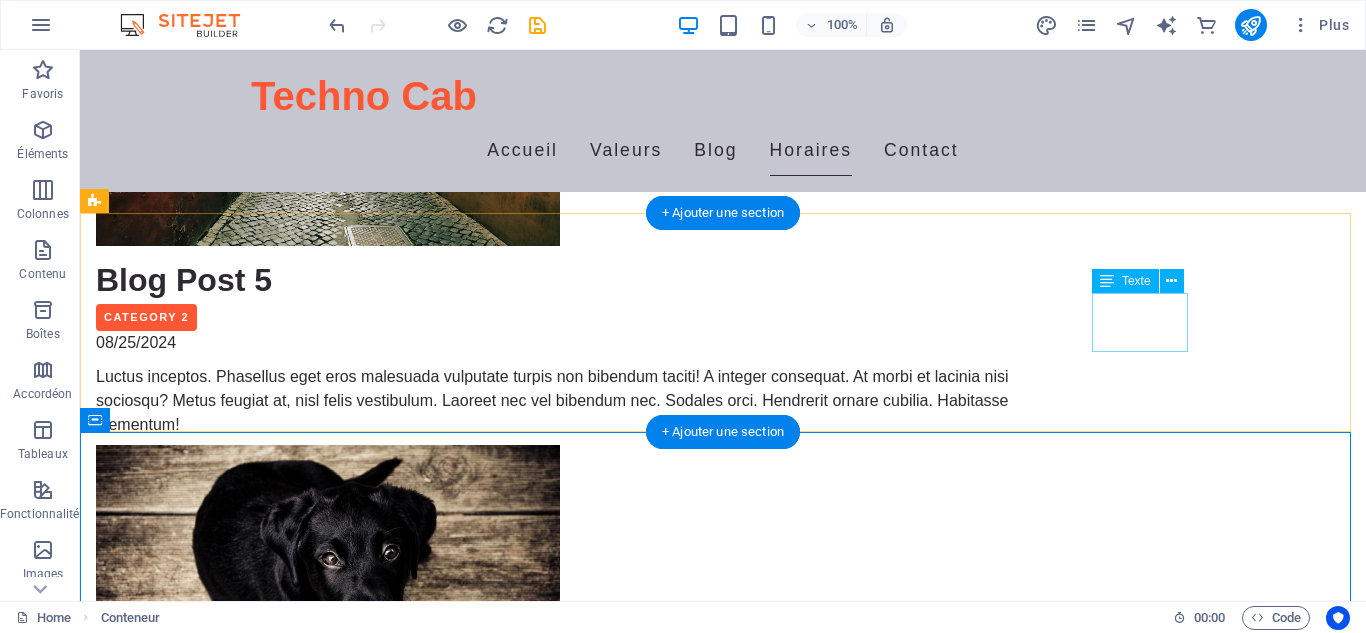 click on "SAMEDI Fermé" at bounding box center (568, 2942) 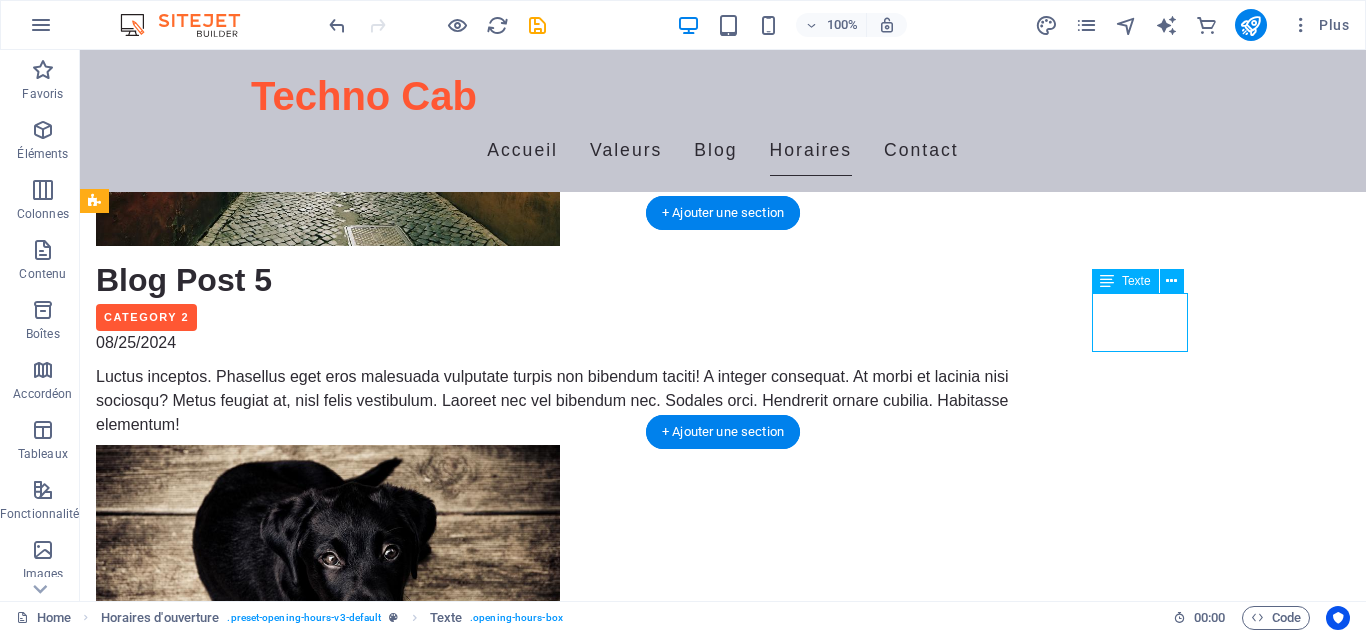 click on "SAMEDI Fermé" at bounding box center (568, 2942) 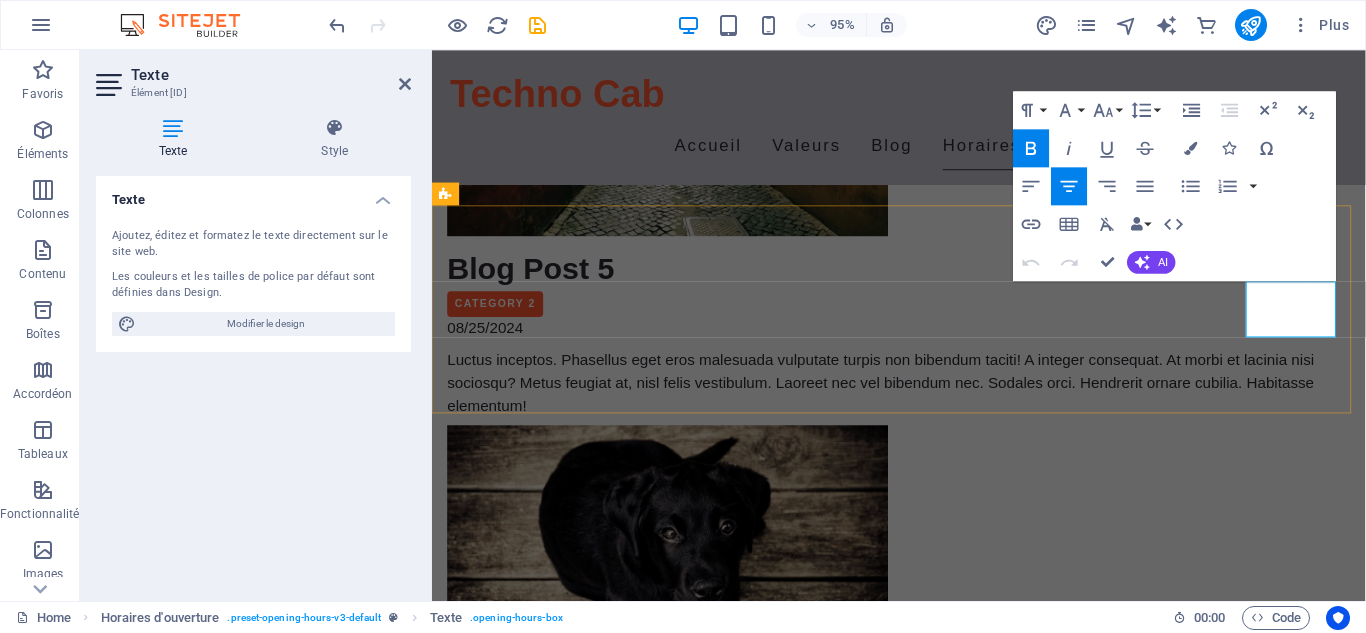 click on "Fermé" at bounding box center [920, 2954] 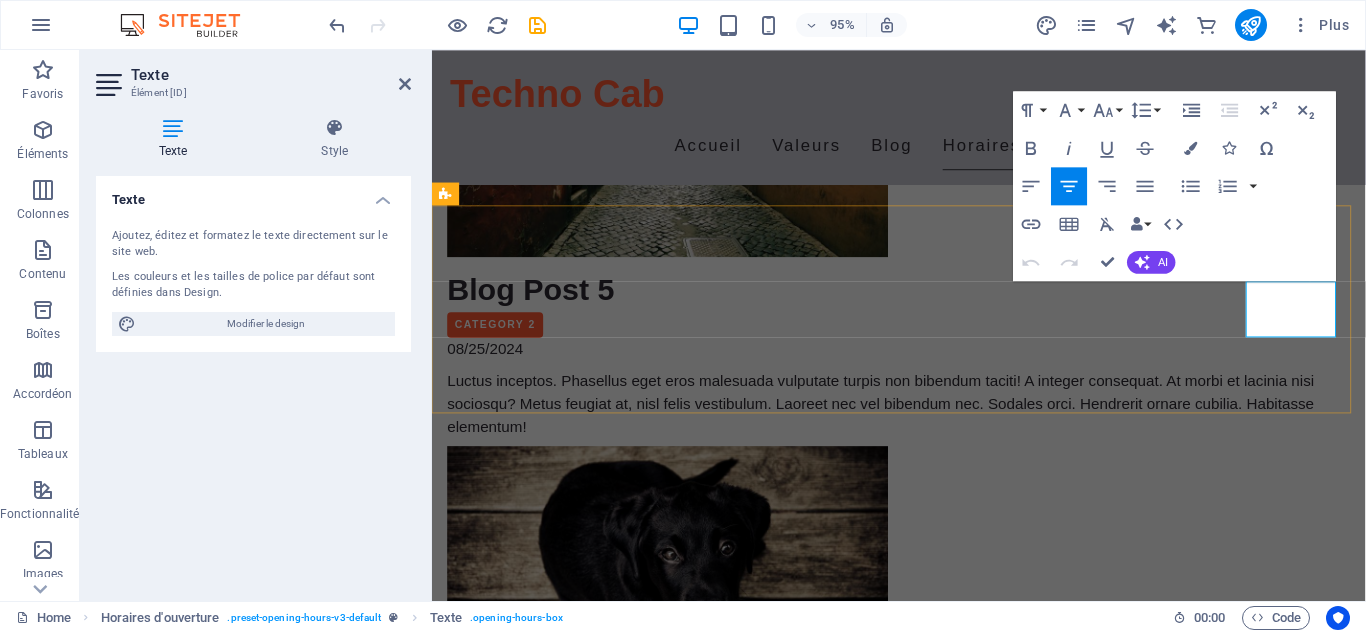 type 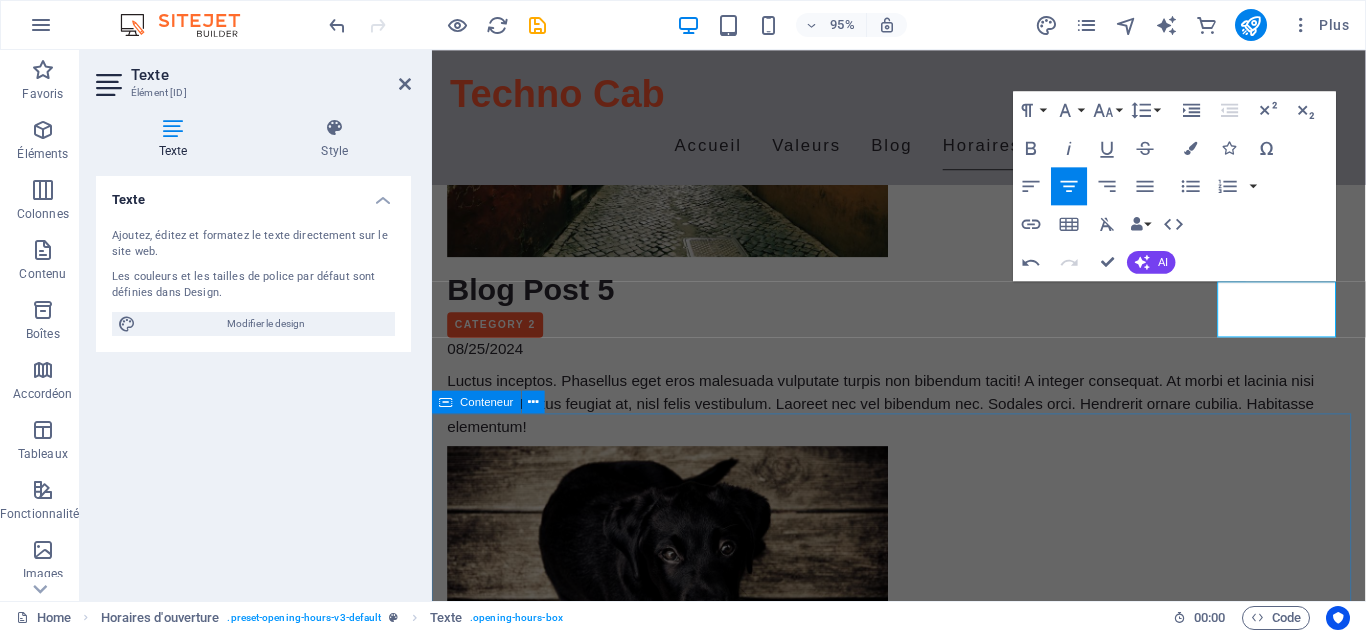 click on "Contactez-nous Illisible ? Générer à nouveau. Envoyer votre demande" at bounding box center (923, 3361) 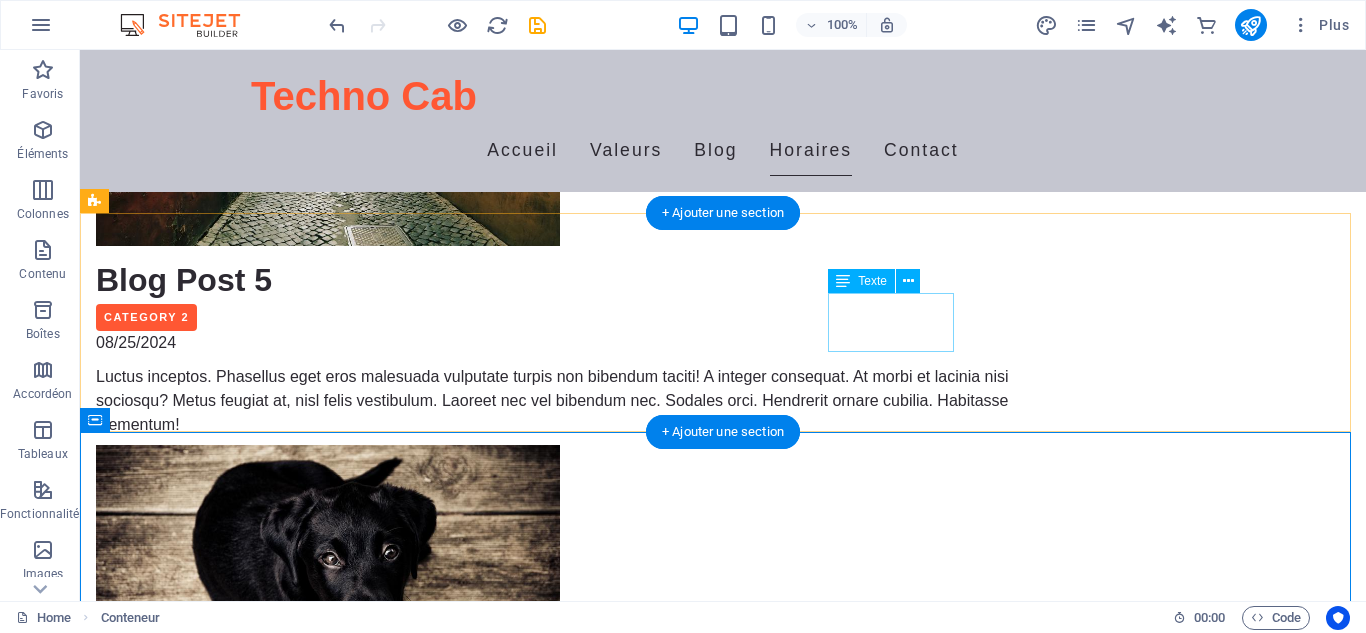 click on "JEUDI 08:00 - 15:00" at bounding box center [568, 2824] 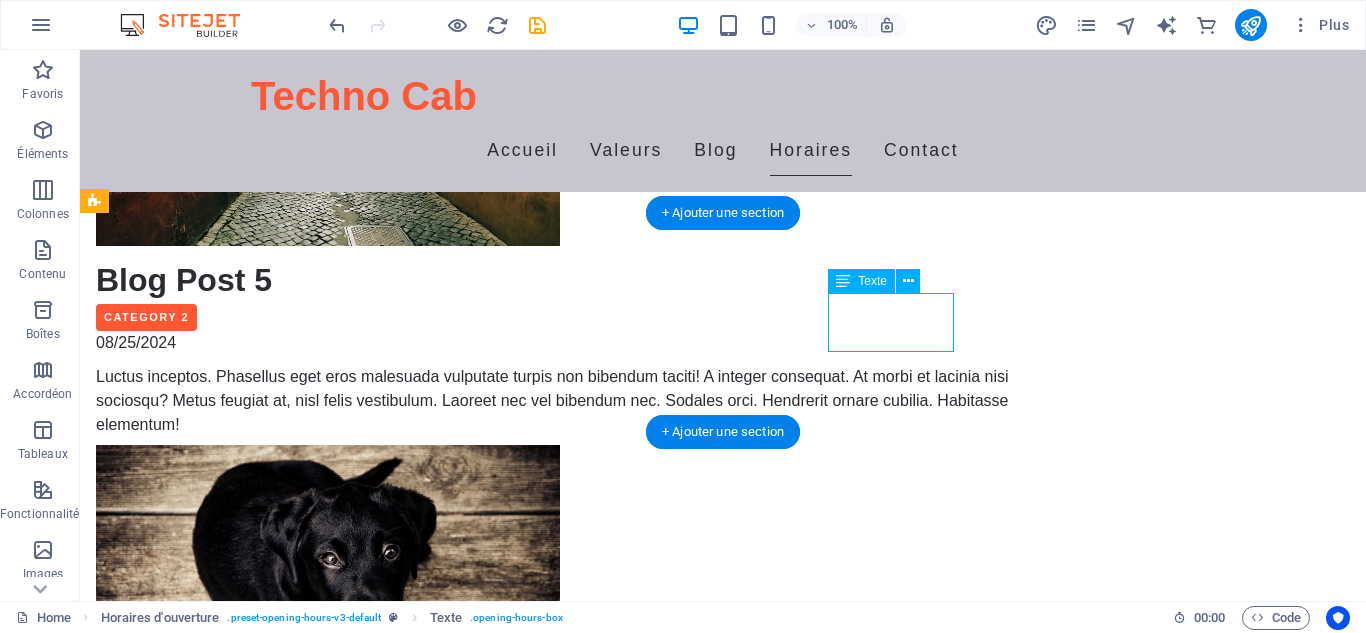 click on "JEUDI 08:00 - 15:00" at bounding box center (568, 2824) 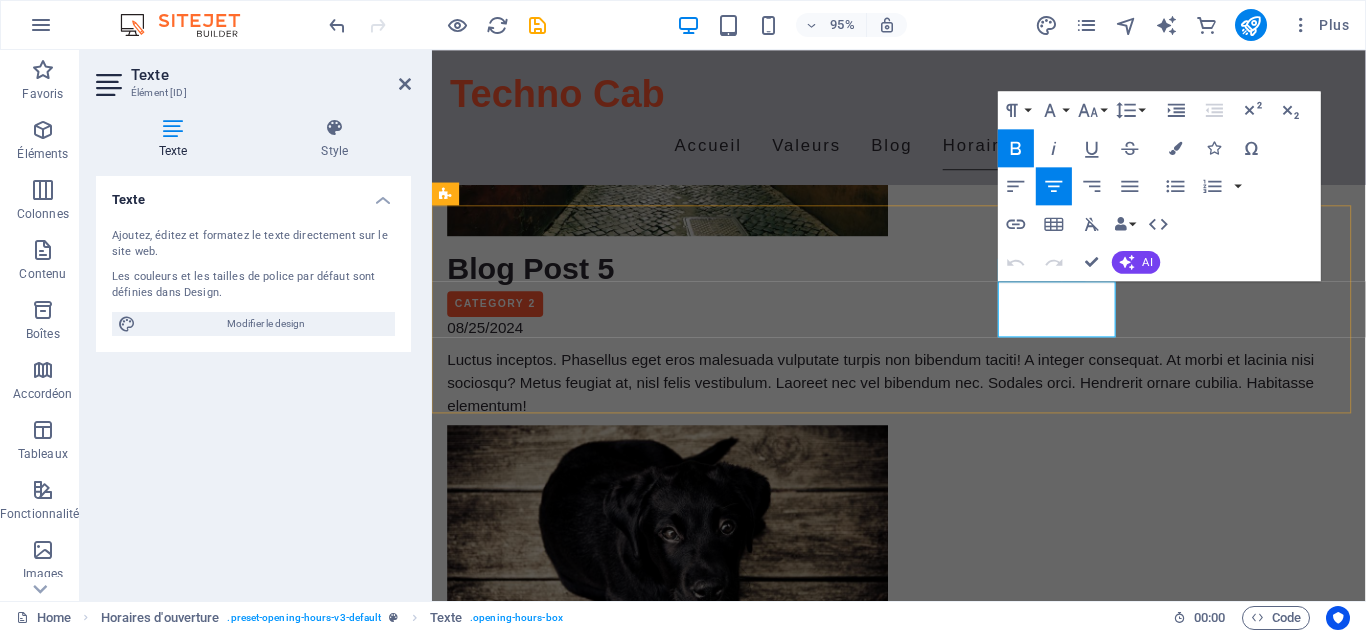 click on "08:00 - 15:00" at bounding box center (920, 2836) 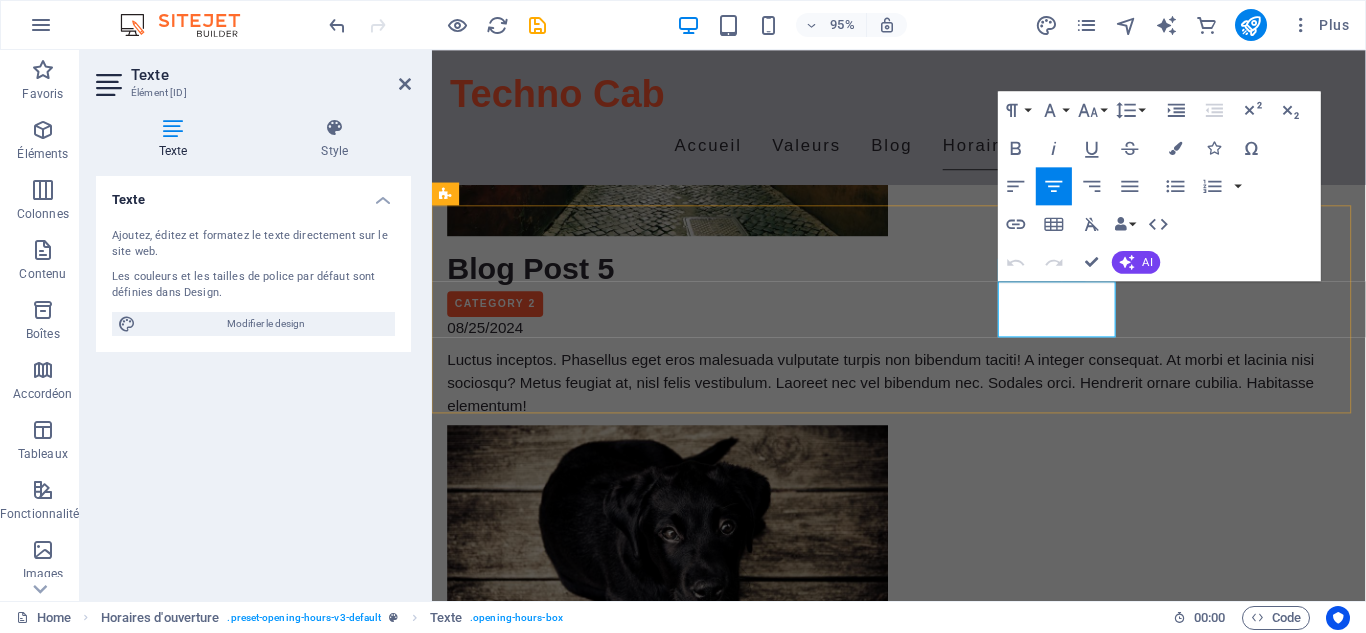 click on "08:00 - 15:00" at bounding box center (920, 2836) 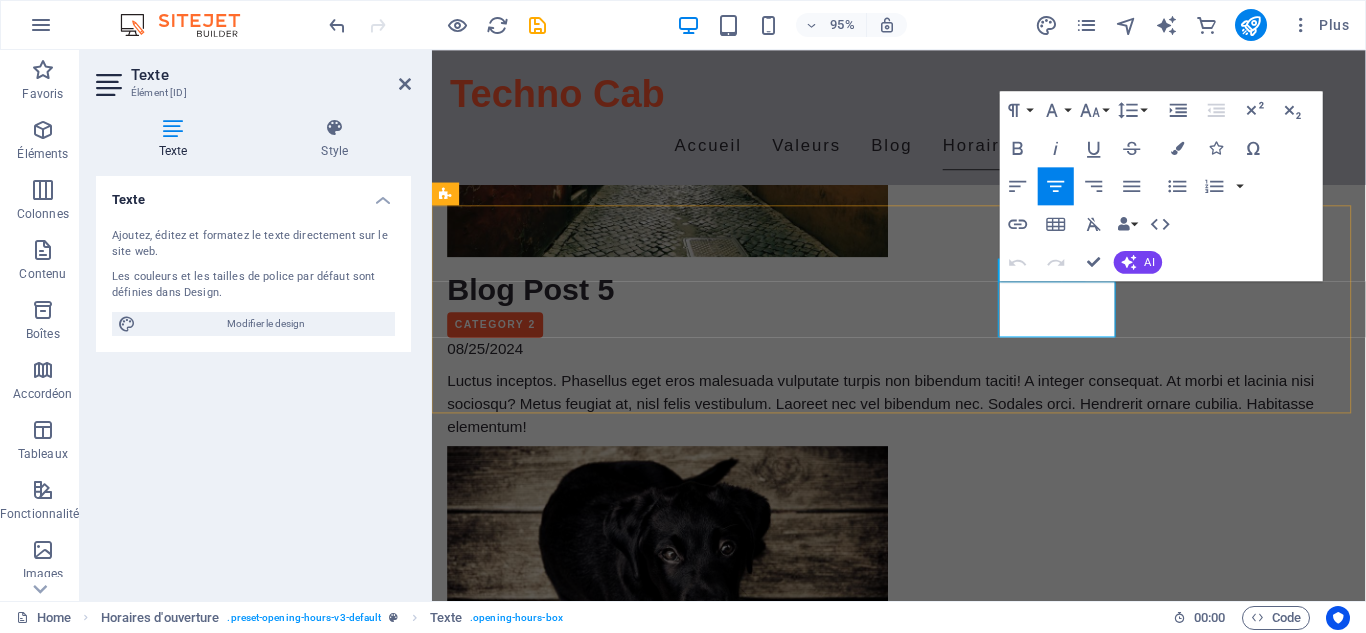 type 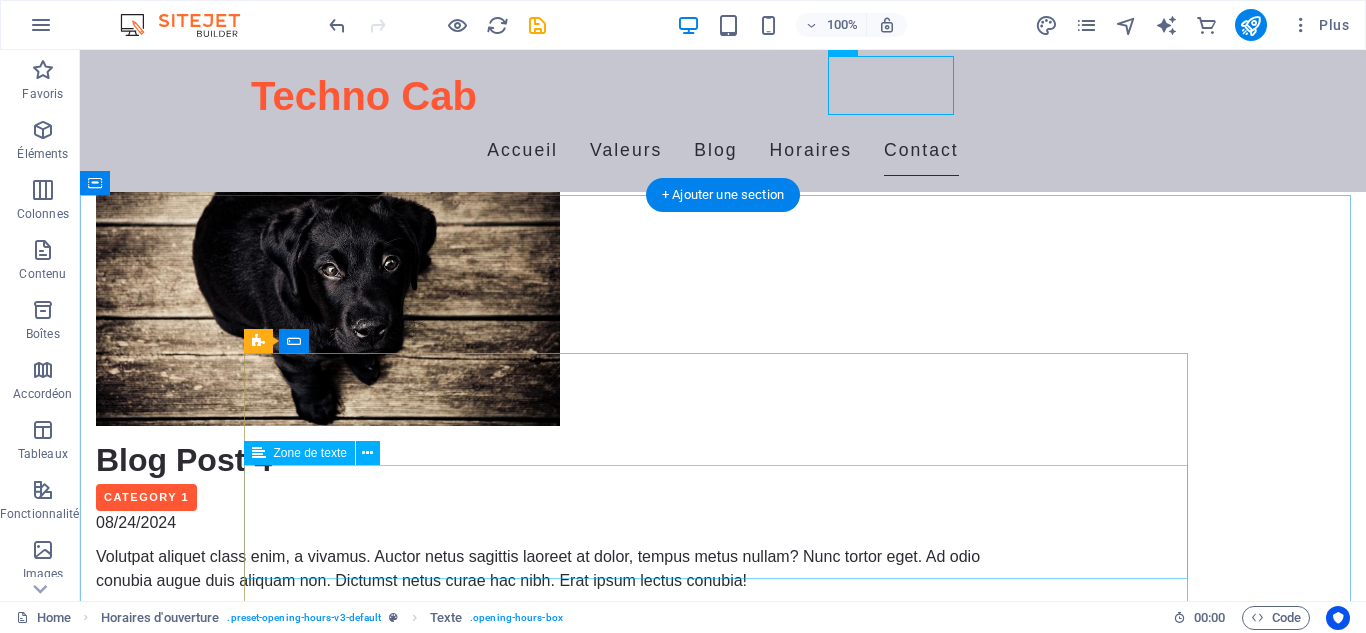 scroll, scrollTop: 2800, scrollLeft: 0, axis: vertical 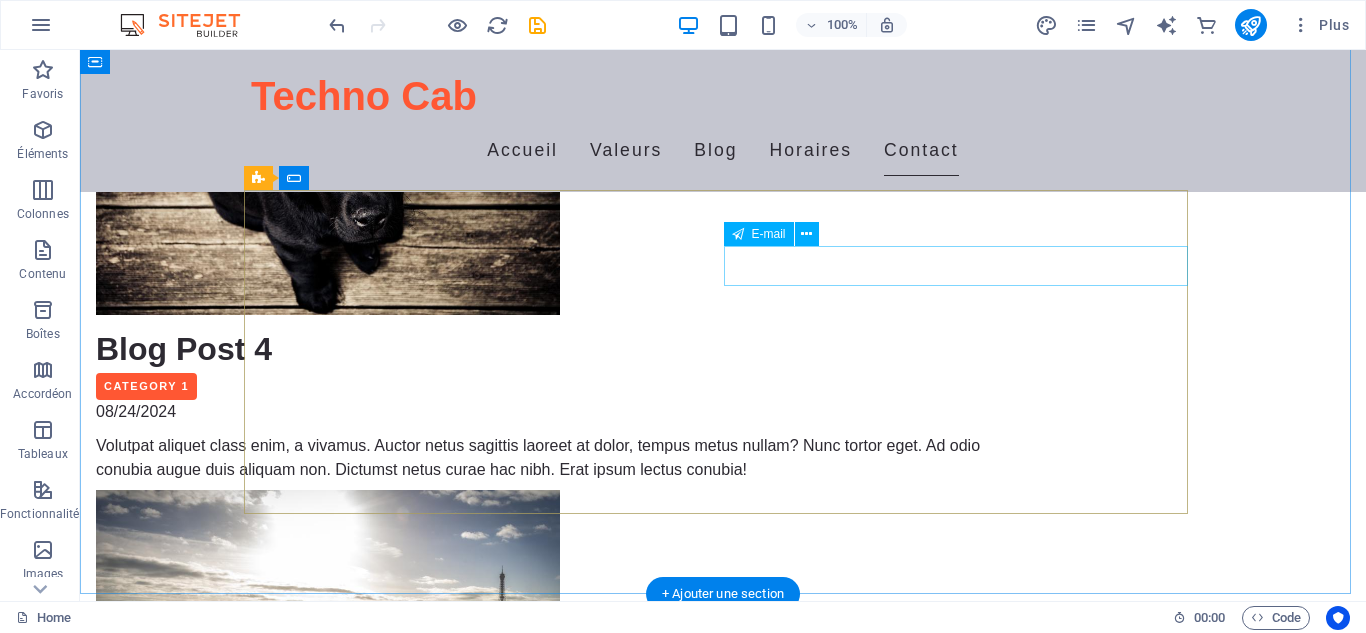click at bounding box center (963, 2890) 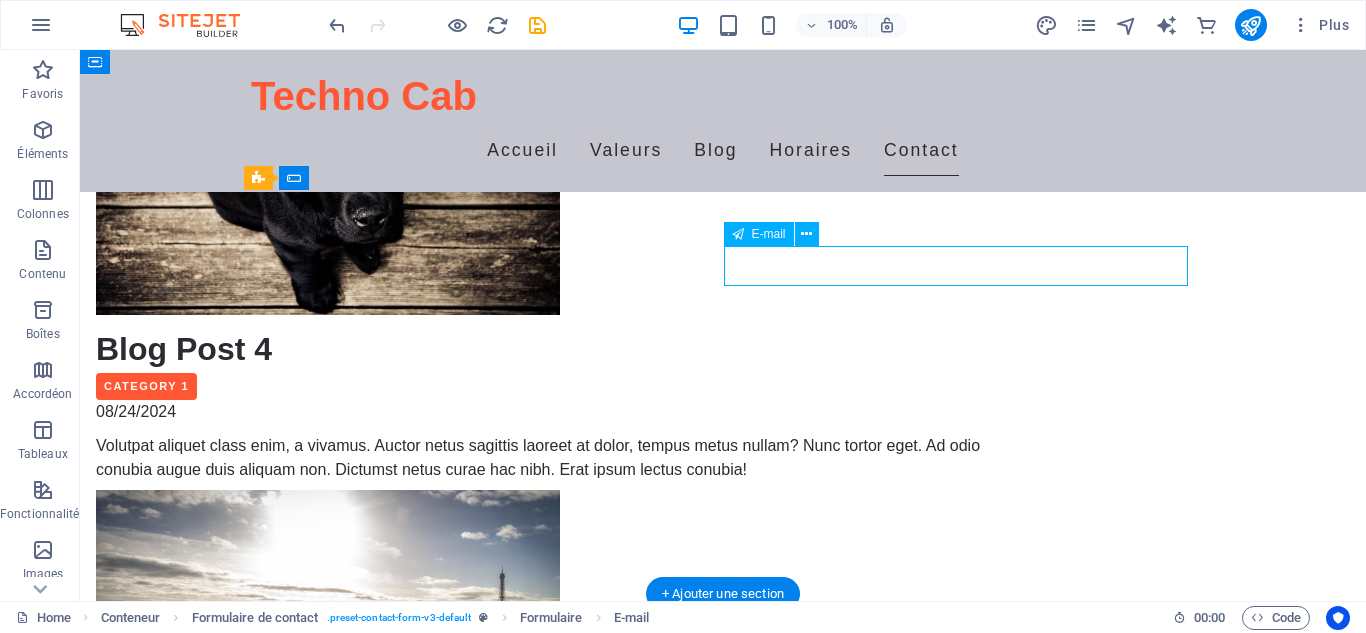 click at bounding box center (963, 2890) 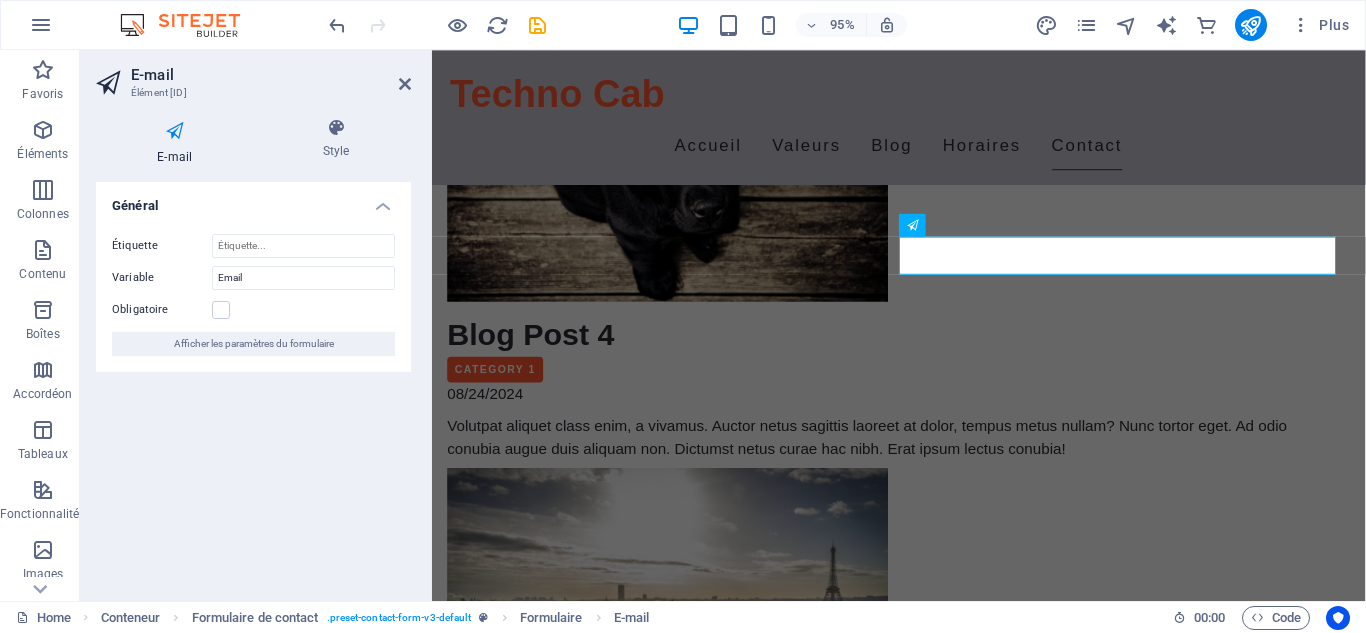 click on "Général Étiquette Variable Email Obligatoire Afficher les paramètres du formulaire" at bounding box center (253, 383) 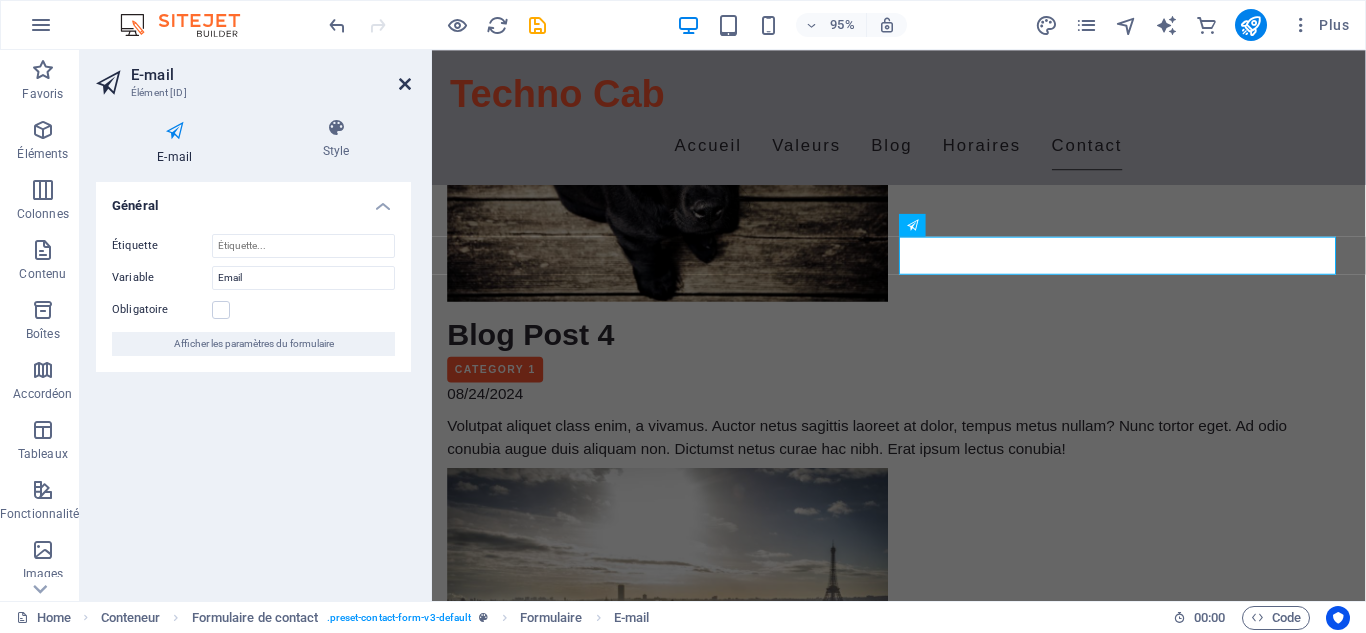 click at bounding box center (405, 84) 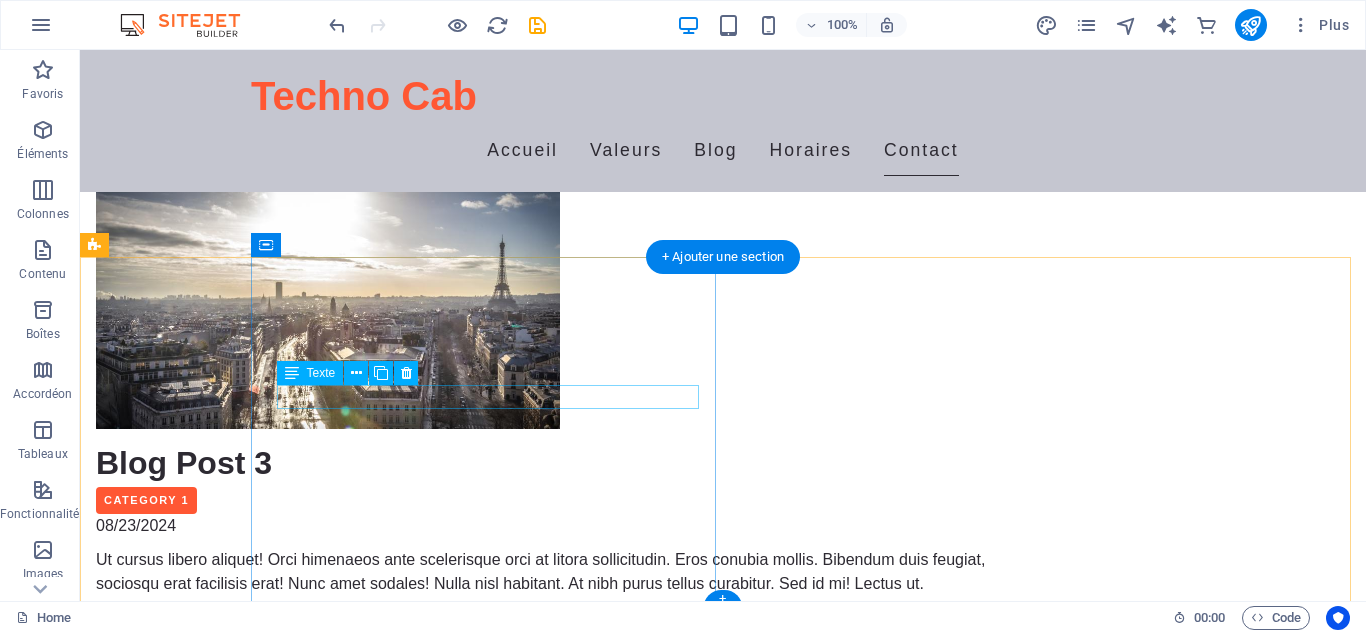 scroll, scrollTop: 3145, scrollLeft: 0, axis: vertical 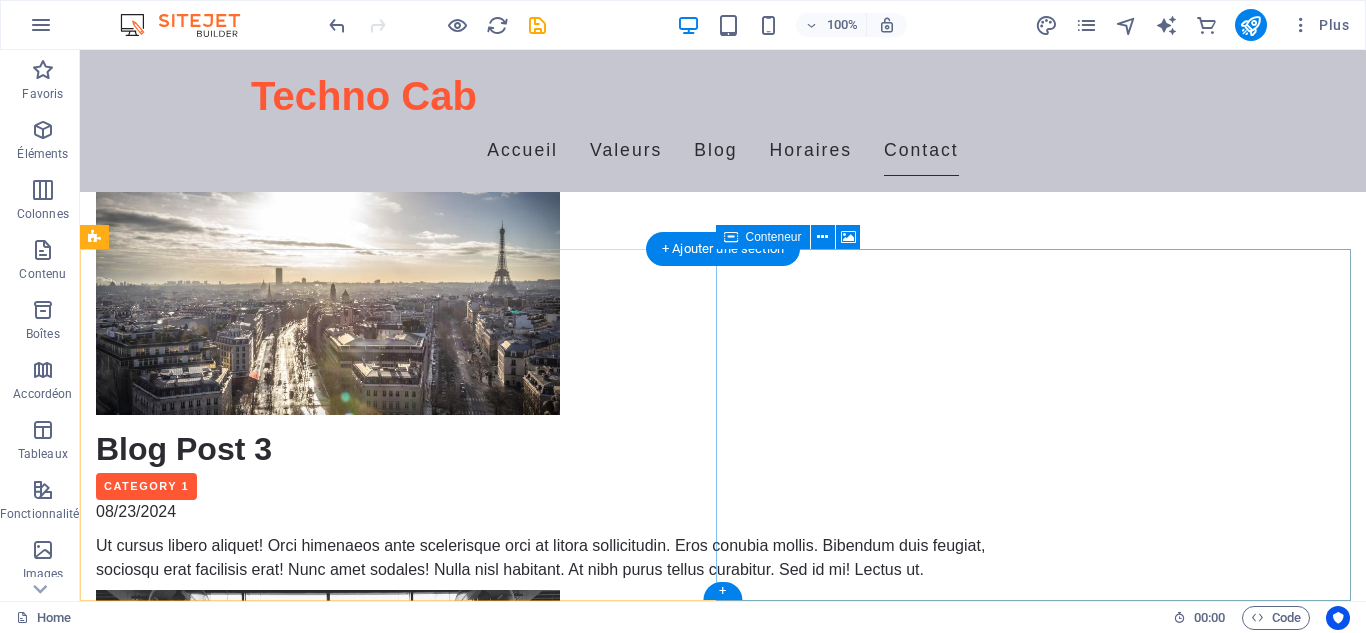 click on "Déposer le contenu ici ou  Ajouter les éléments  Coller le presse-papiers" at bounding box center [723, 3776] 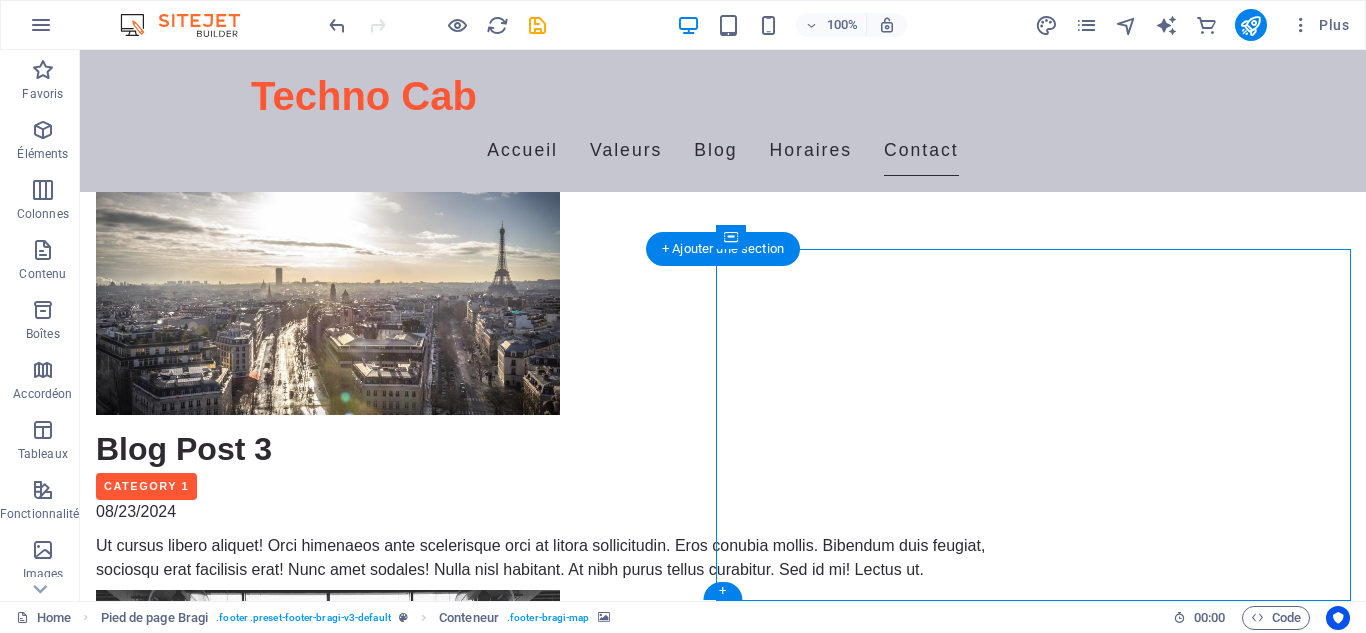 click at bounding box center (723, 3529) 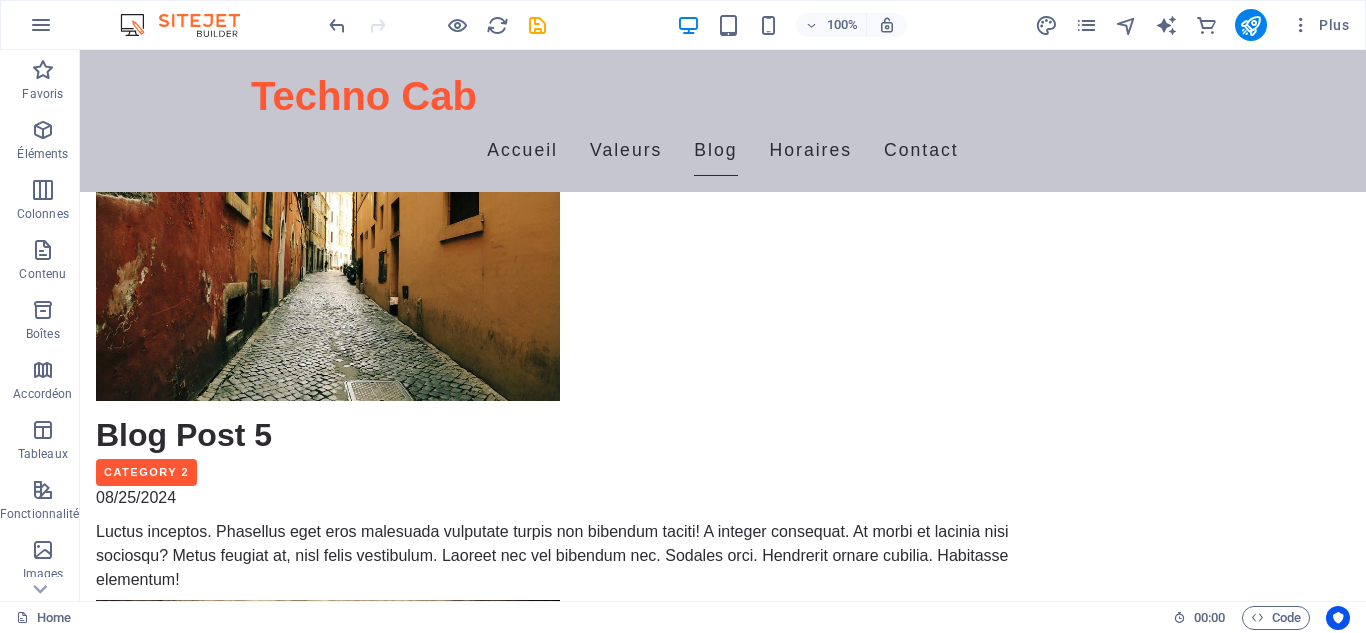 scroll, scrollTop: 1945, scrollLeft: 0, axis: vertical 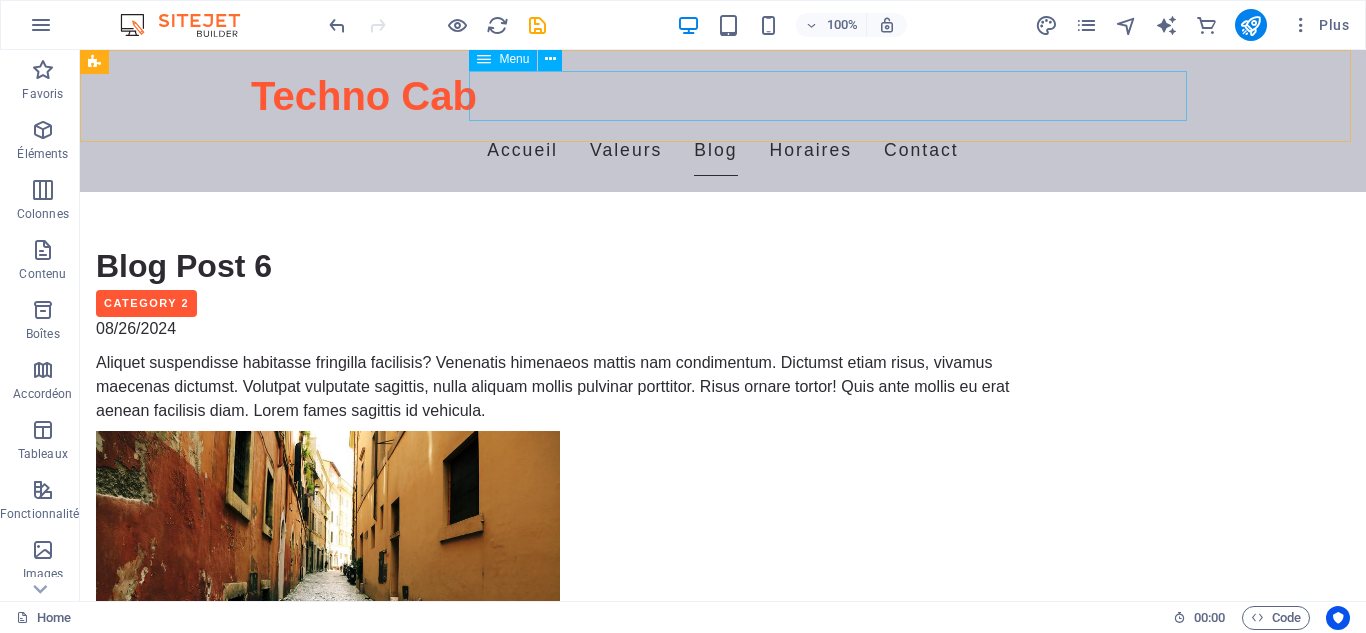 click on "Accueil Valeurs Blog Horaires Contact" at bounding box center [723, 151] 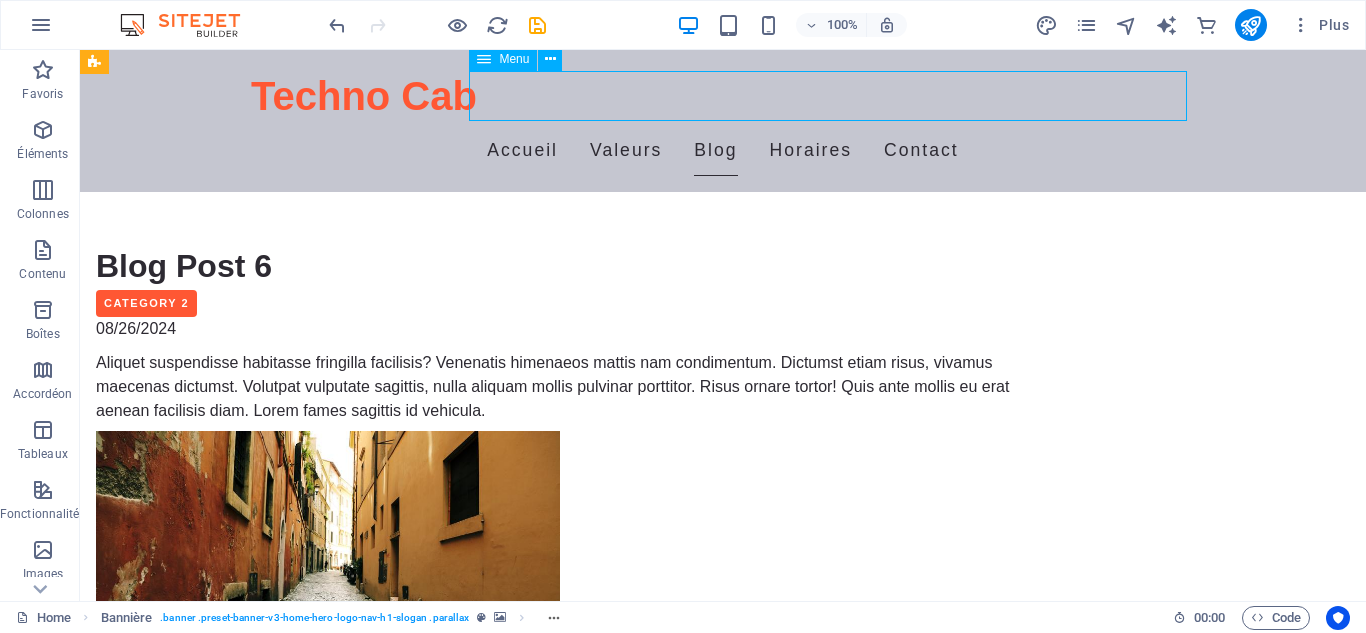 click on "Accueil Valeurs Blog Horaires Contact" at bounding box center (723, 151) 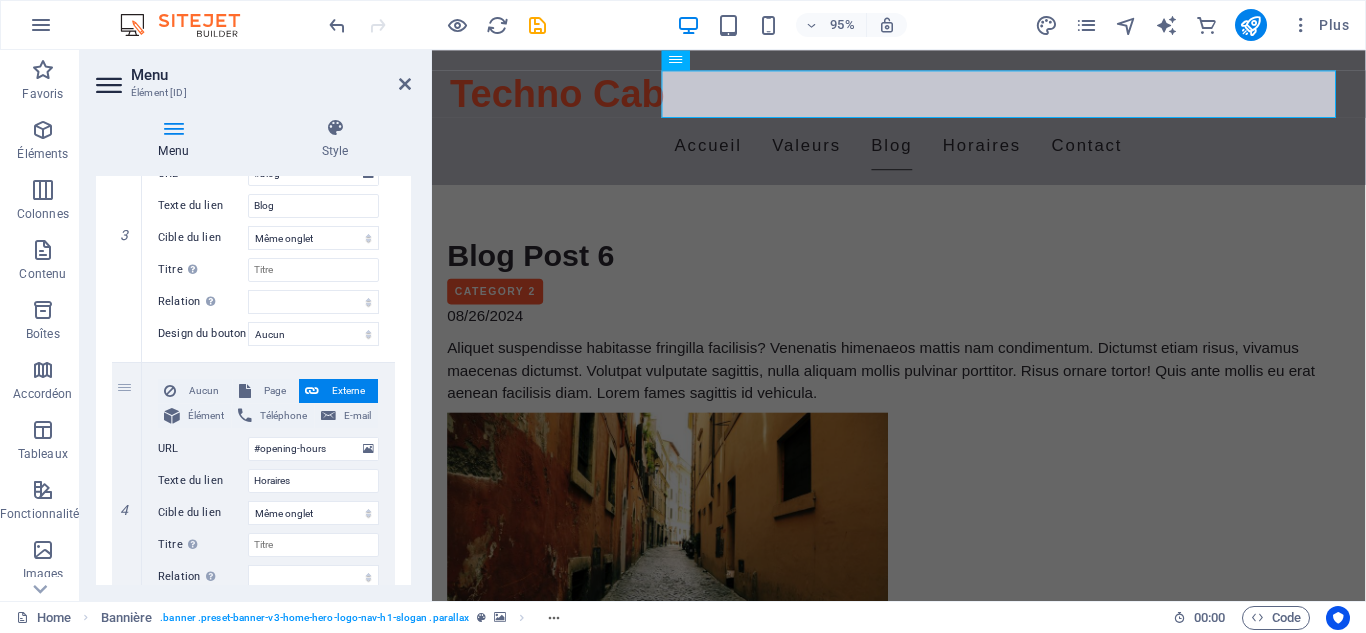 scroll, scrollTop: 842, scrollLeft: 0, axis: vertical 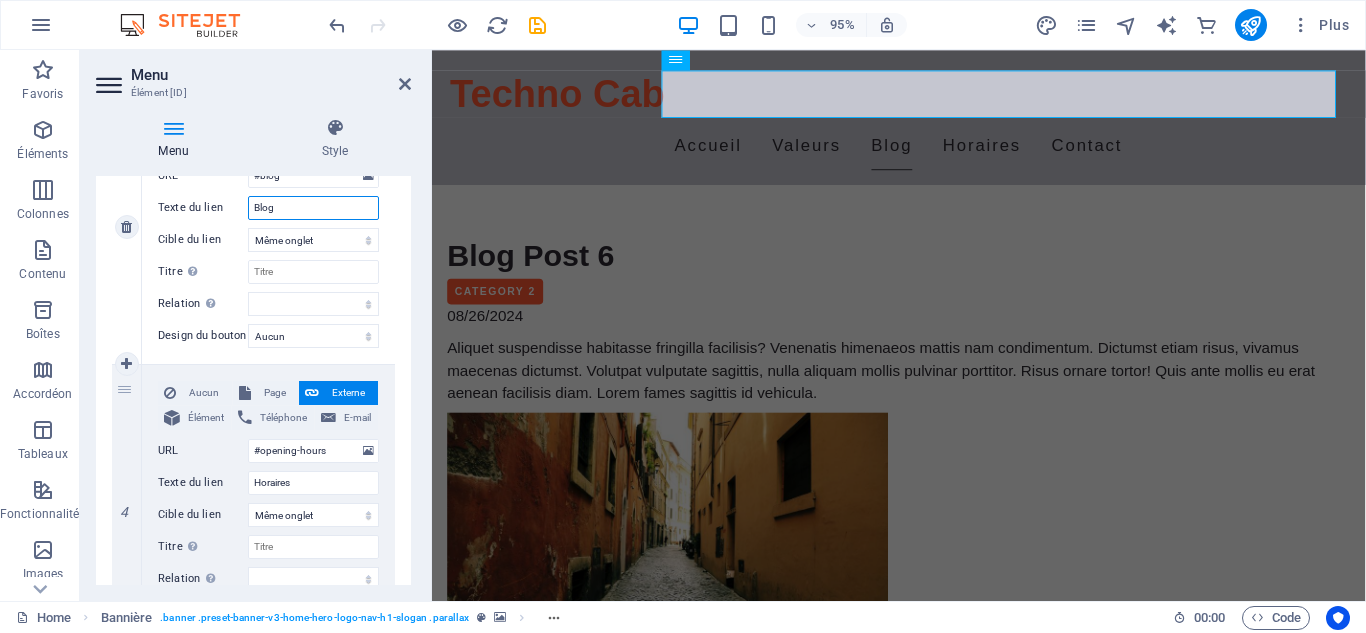click on "Blog" at bounding box center [313, 208] 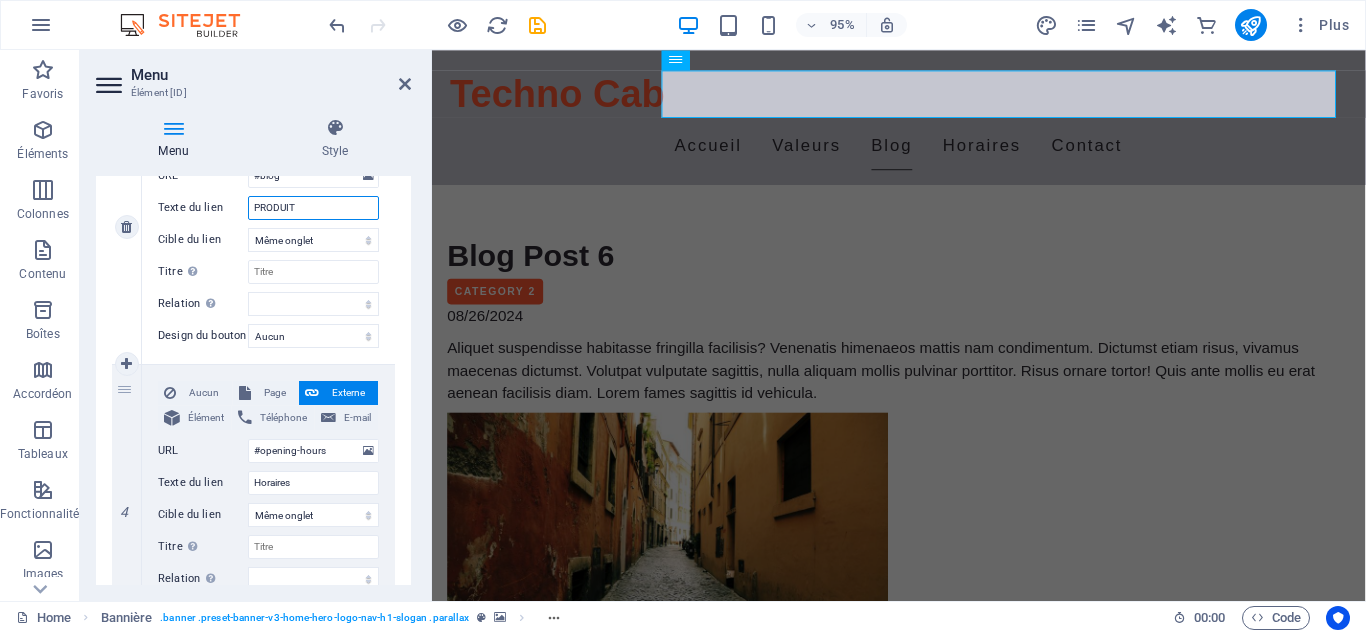 type on "PRODUIT" 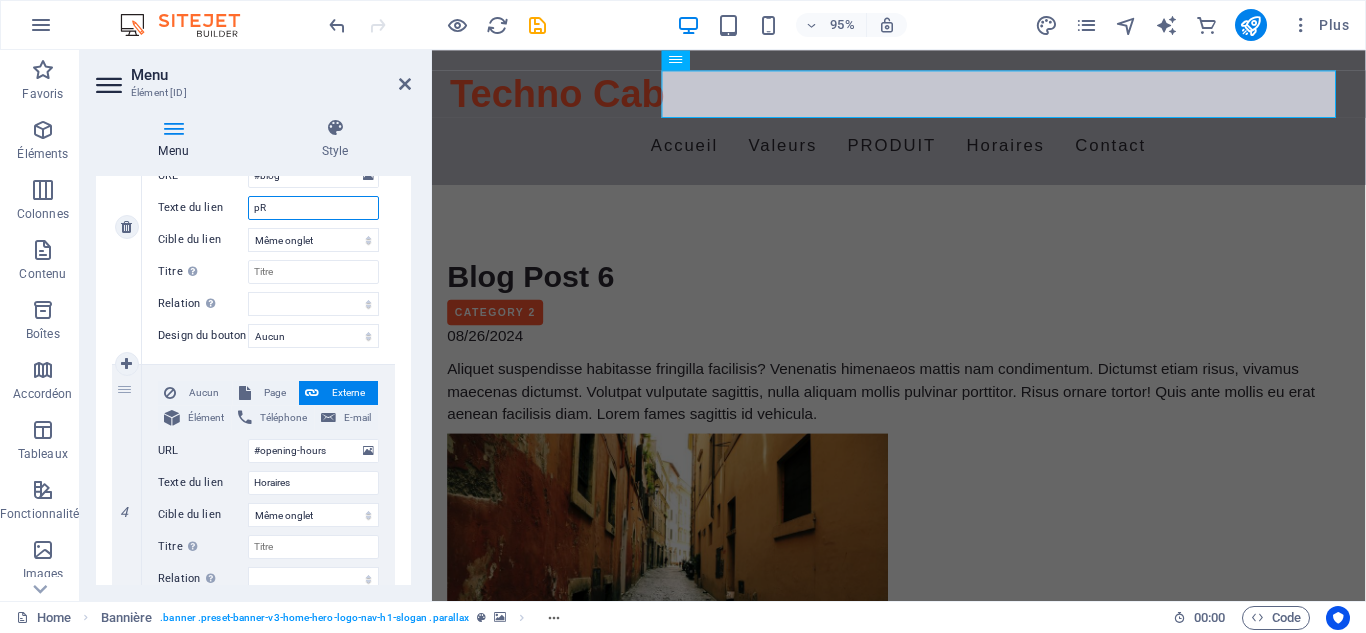 type on "p" 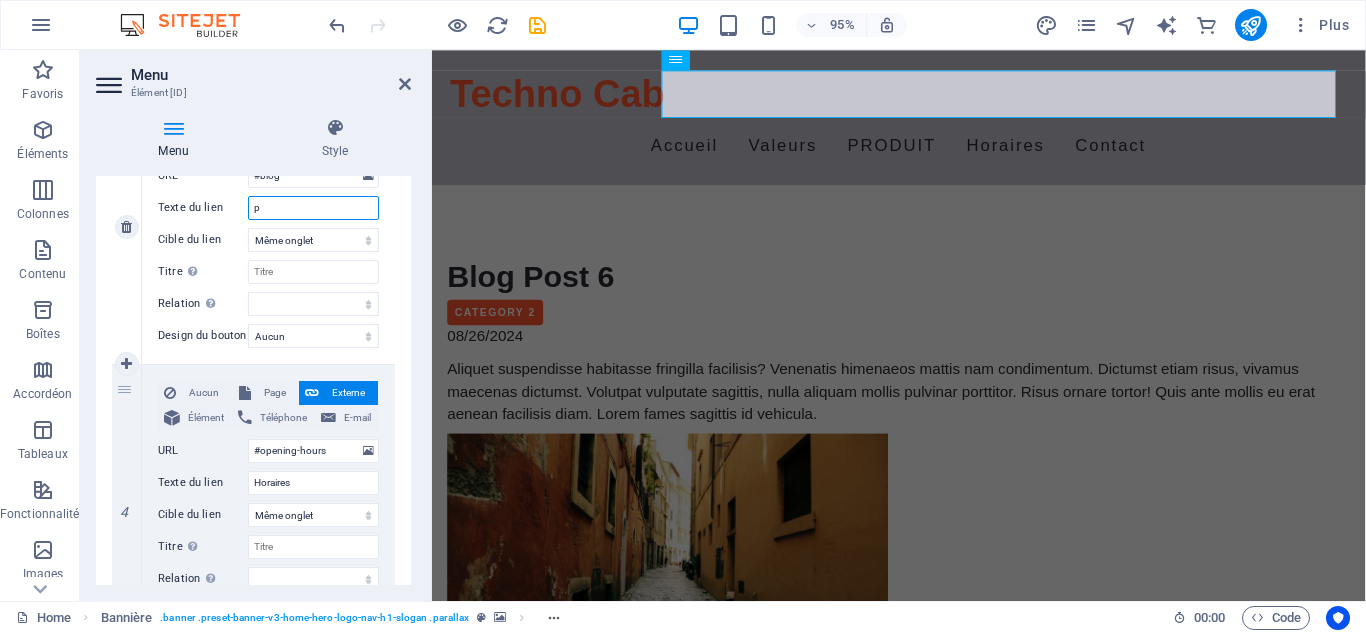 type 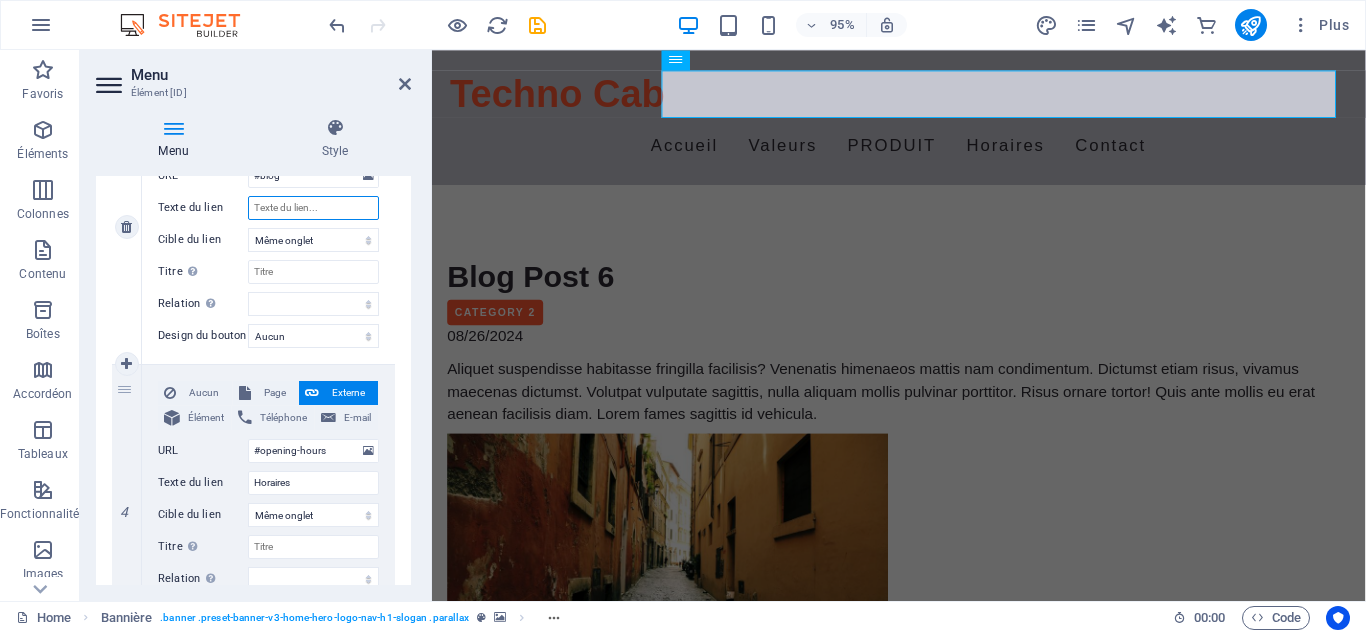 select 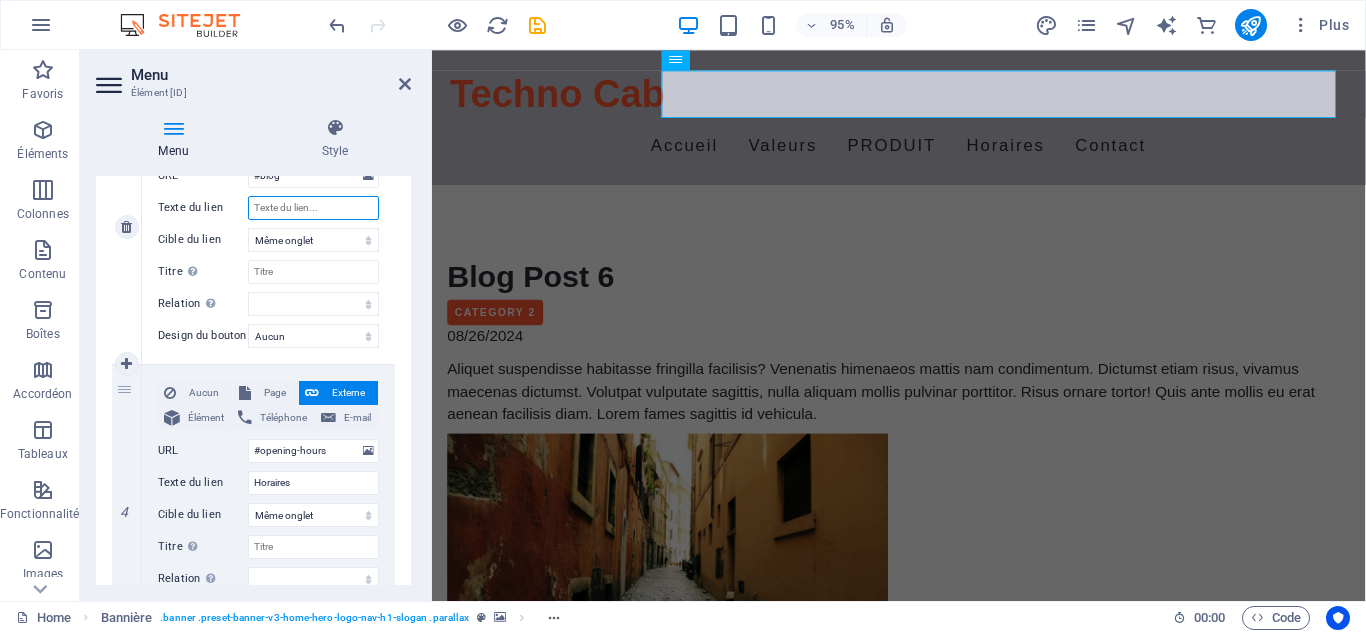 select 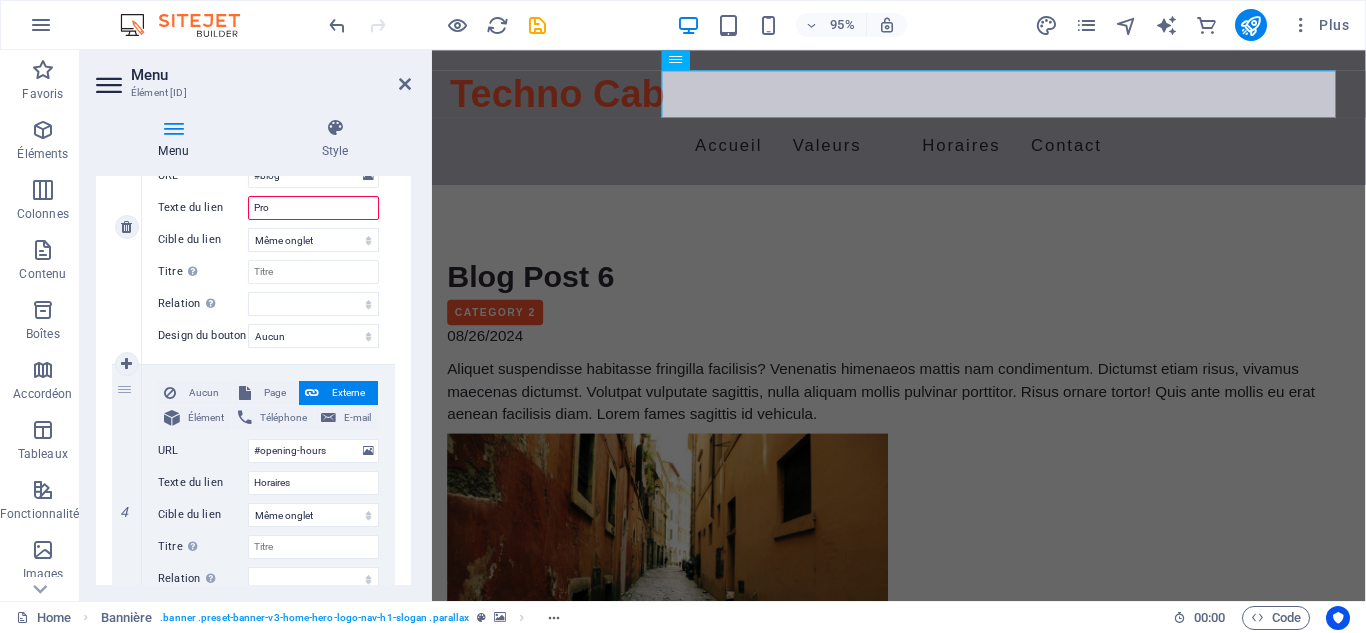 type on "Prod" 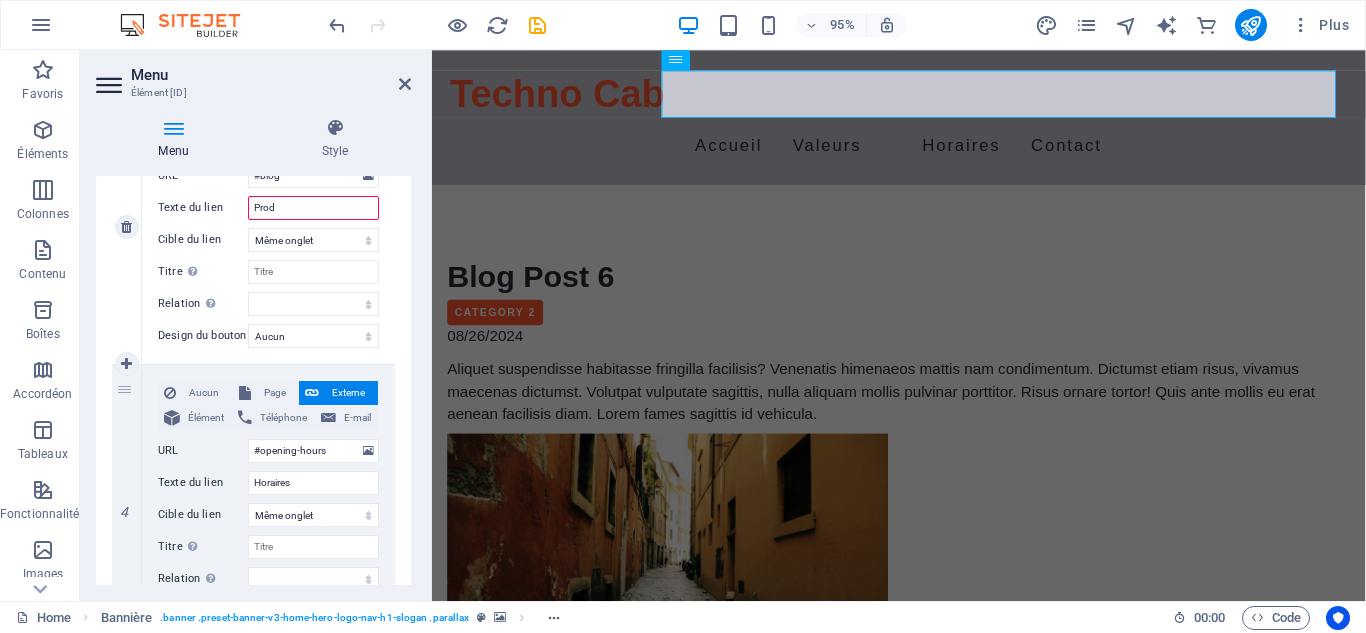 select 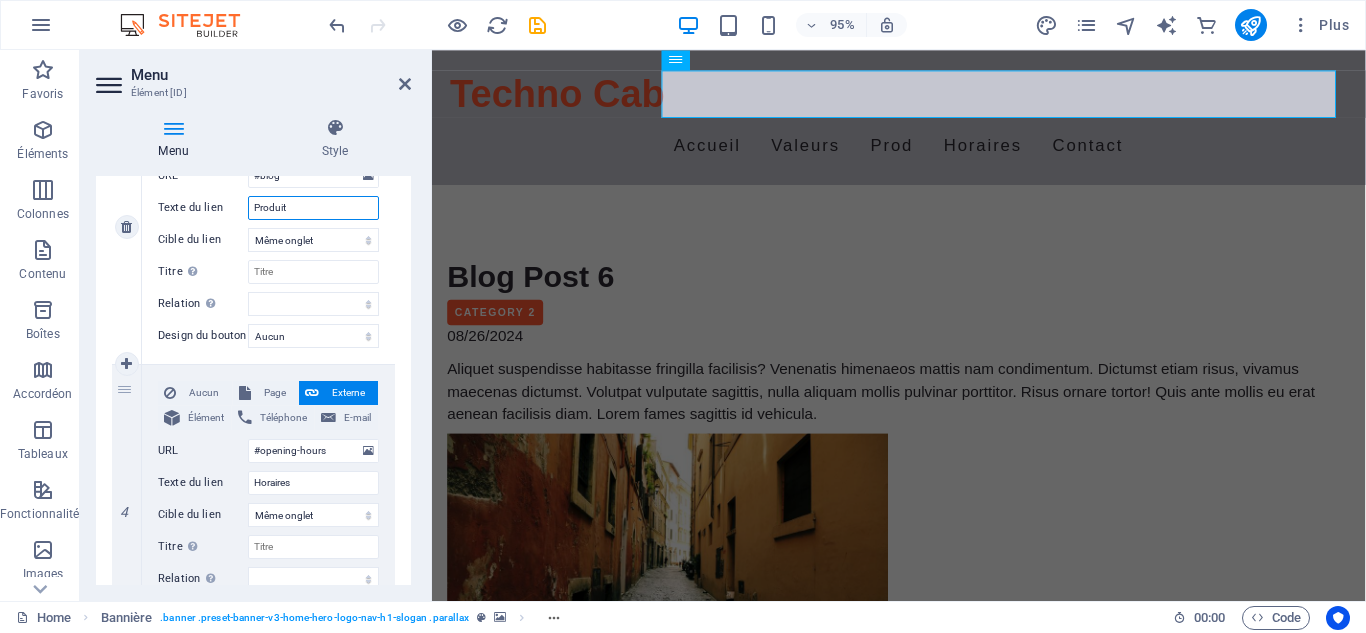 type on "Produit" 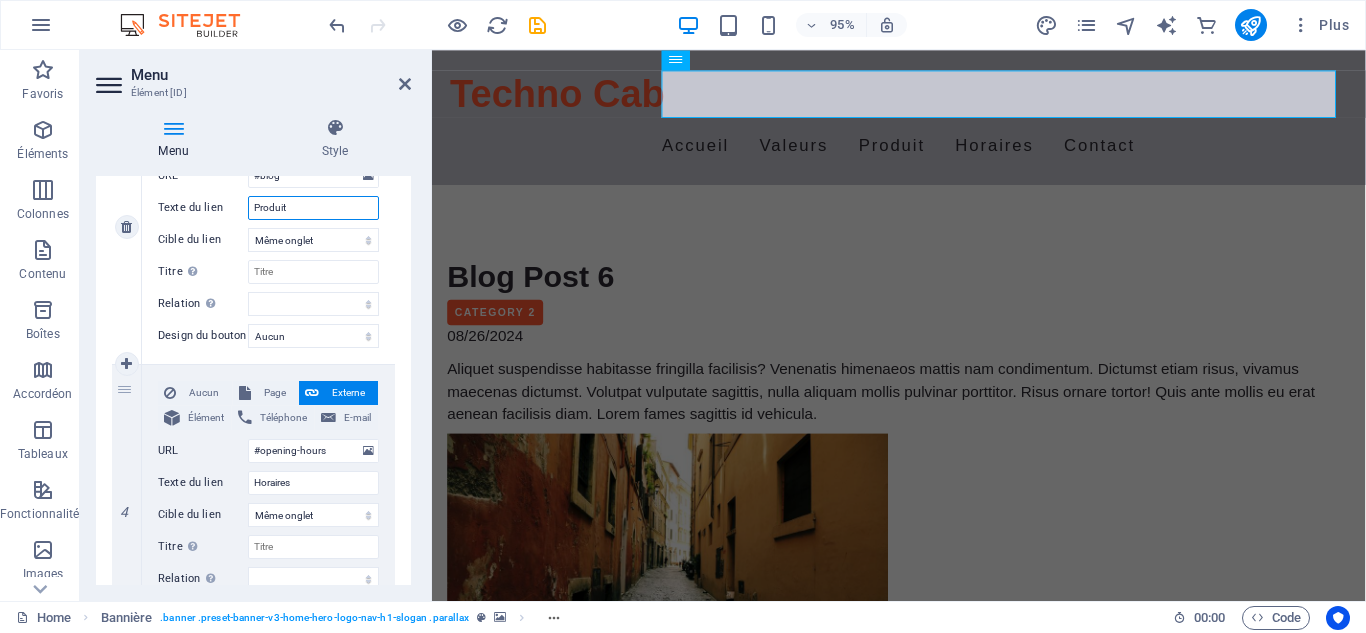type on "Produit" 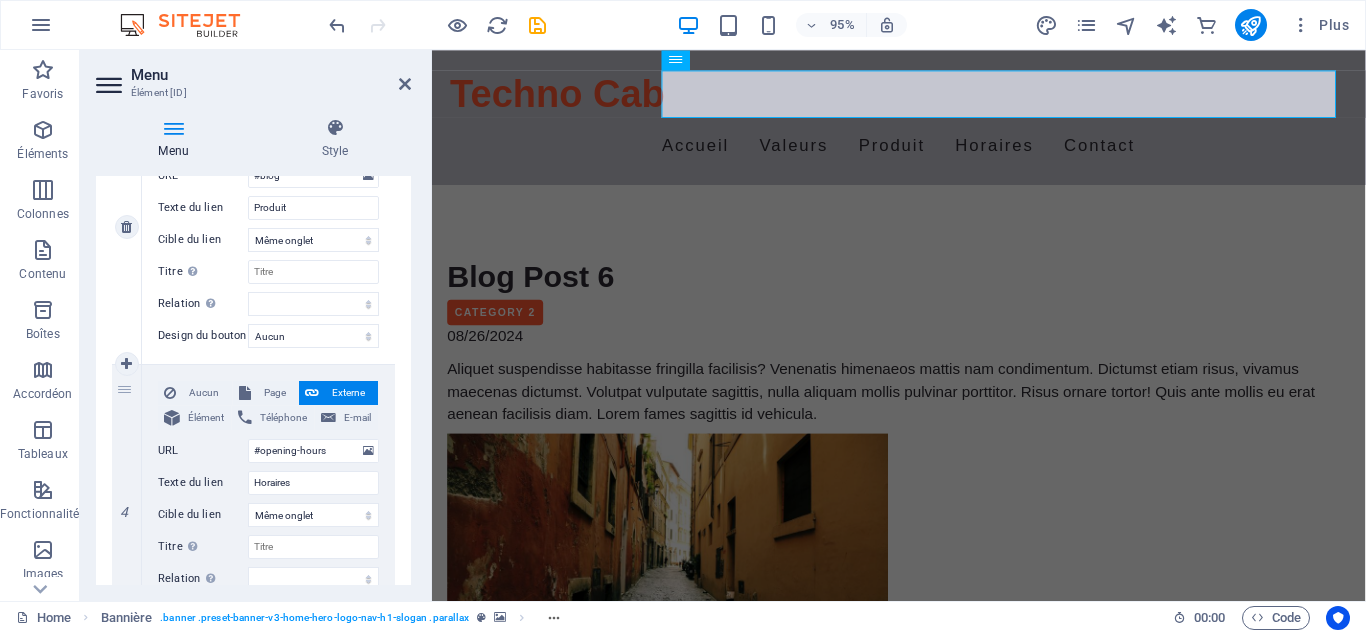 click on "Aucun Page Externe Élément Téléphone E-mail Page Home Subpage Legal Notice Privacy Élément URL #blog Téléphone E-mail Texte du lien Produit Cible du lien Nouvel onglet Même onglet Superposition Titre Description supplémentaire du lien. Celle-ci doit être différente du texte du lien. Le titre est souvent affiché comme Texte infobulle lorsque la souris passe sur l'élément. Laissez vide en cas de doute. Relation Définit la relation entre ce lien et la cible du lien . Par exemple, la valeur "nofollow" indique aux moteurs de recherche de ne pas suivre le lien. Vous pouvez le laisser vide. alternate author bookmark external help license next nofollow noreferrer noopener prev search tag Design du bouton Aucun Par défaut Principal Secondaire" at bounding box center (268, 227) 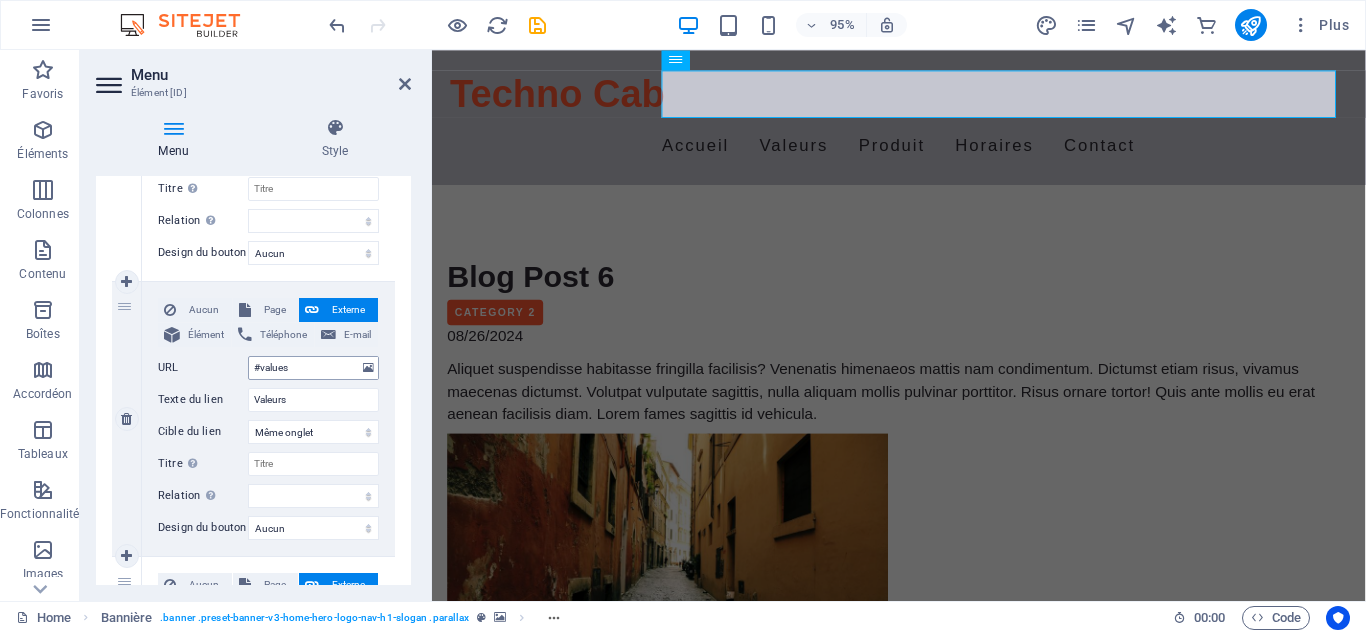 scroll, scrollTop: 342, scrollLeft: 0, axis: vertical 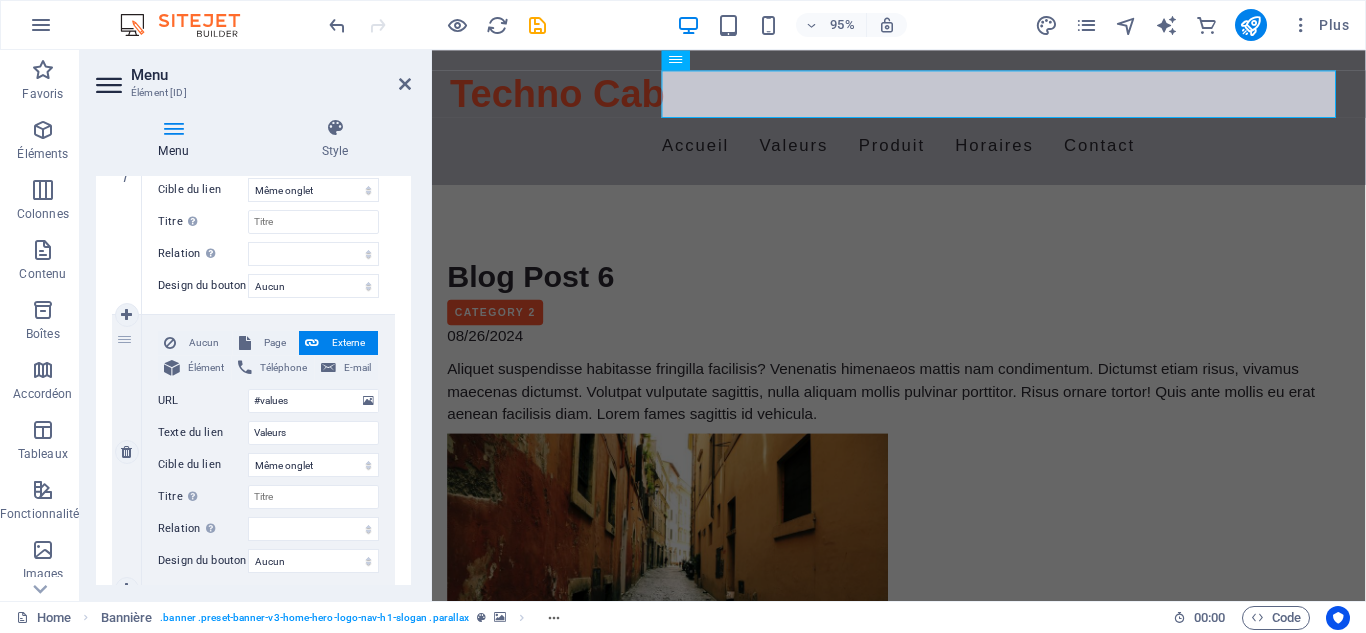 drag, startPoint x: 238, startPoint y: 325, endPoint x: 233, endPoint y: 443, distance: 118.10589 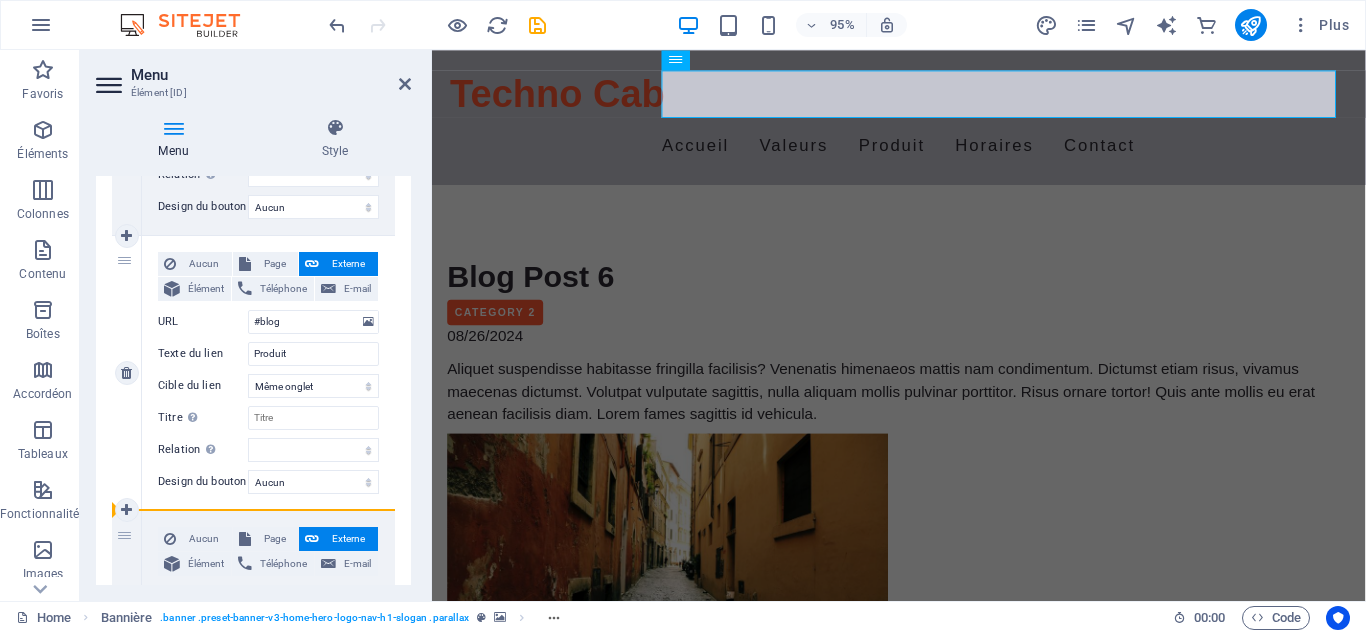scroll, scrollTop: 842, scrollLeft: 0, axis: vertical 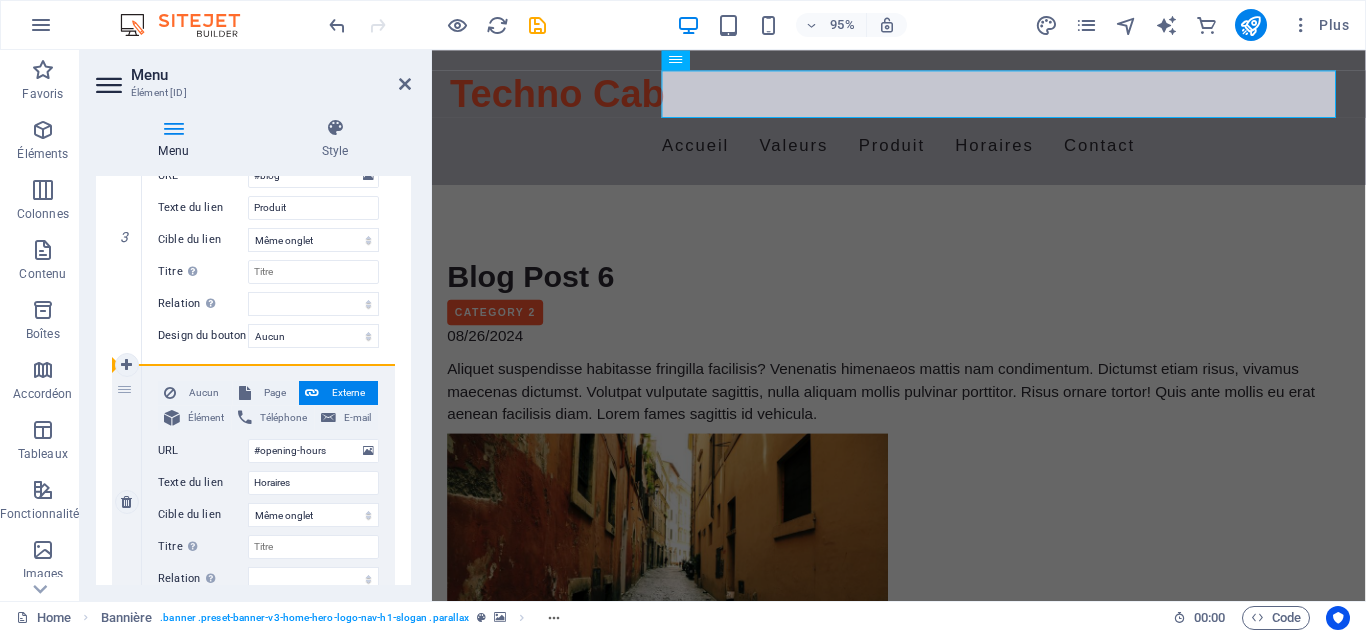 drag, startPoint x: 139, startPoint y: 324, endPoint x: 143, endPoint y: 372, distance: 48.166378 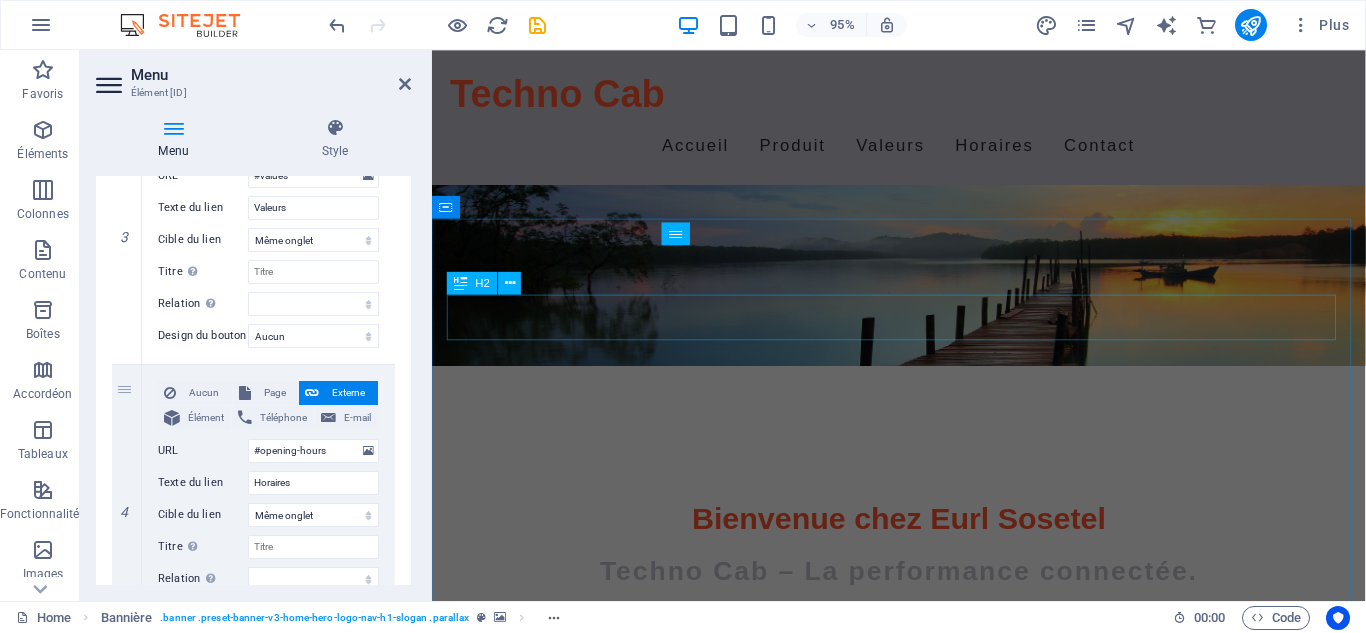 scroll, scrollTop: 245, scrollLeft: 0, axis: vertical 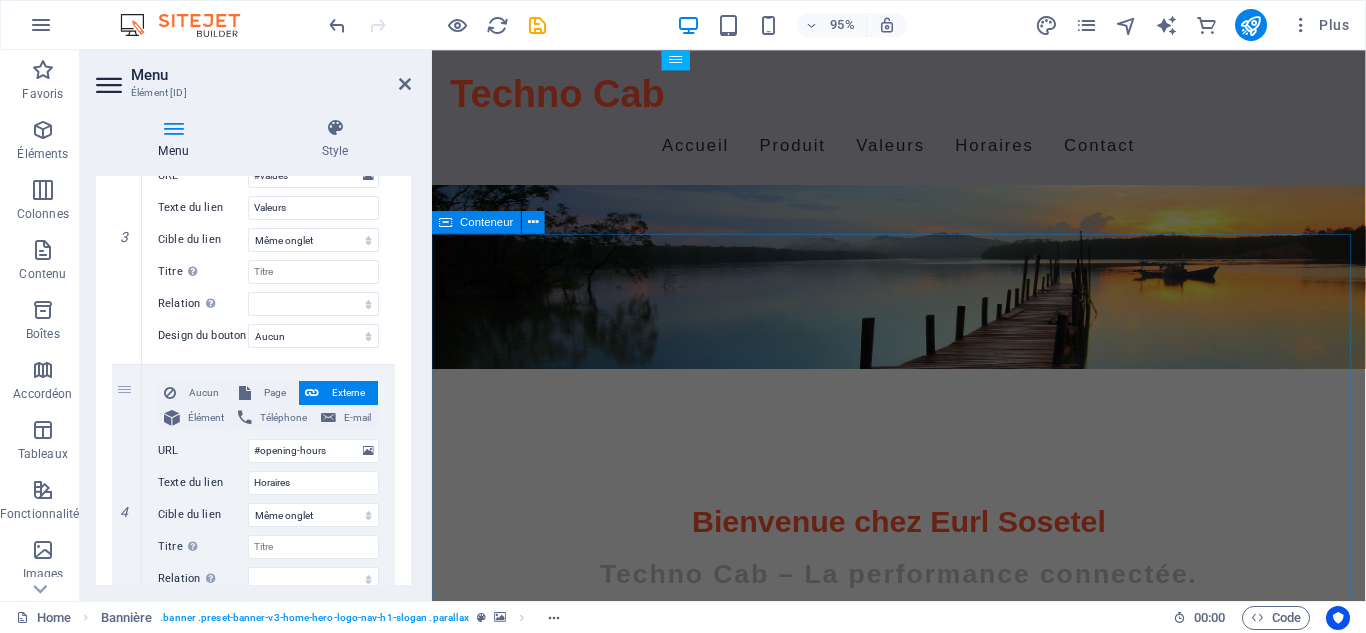 click on "Nos Valeurs Qualité Nous nous engageons à offrir des produits de la plus haute qualité. Innovation Nous sommes à l'avant-garde des technologies modernes. Service Client Notre priorité est la satisfaction de nos clients." at bounding box center [923, 1196] 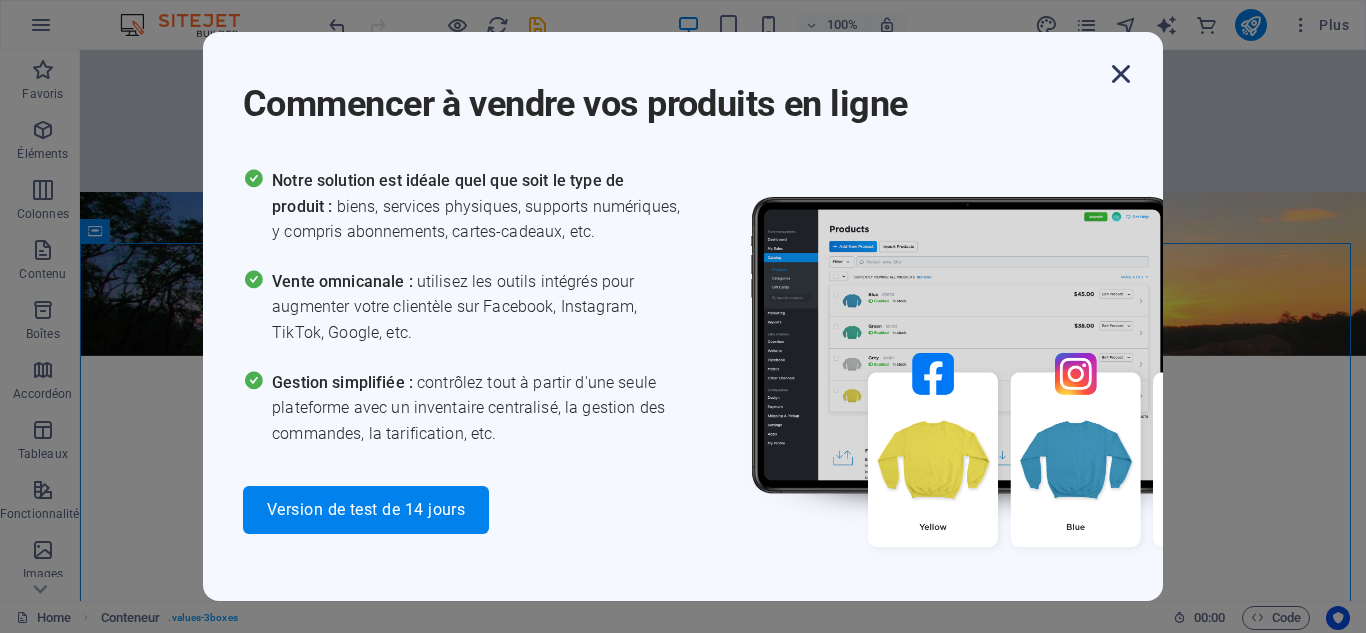 click at bounding box center (1121, 74) 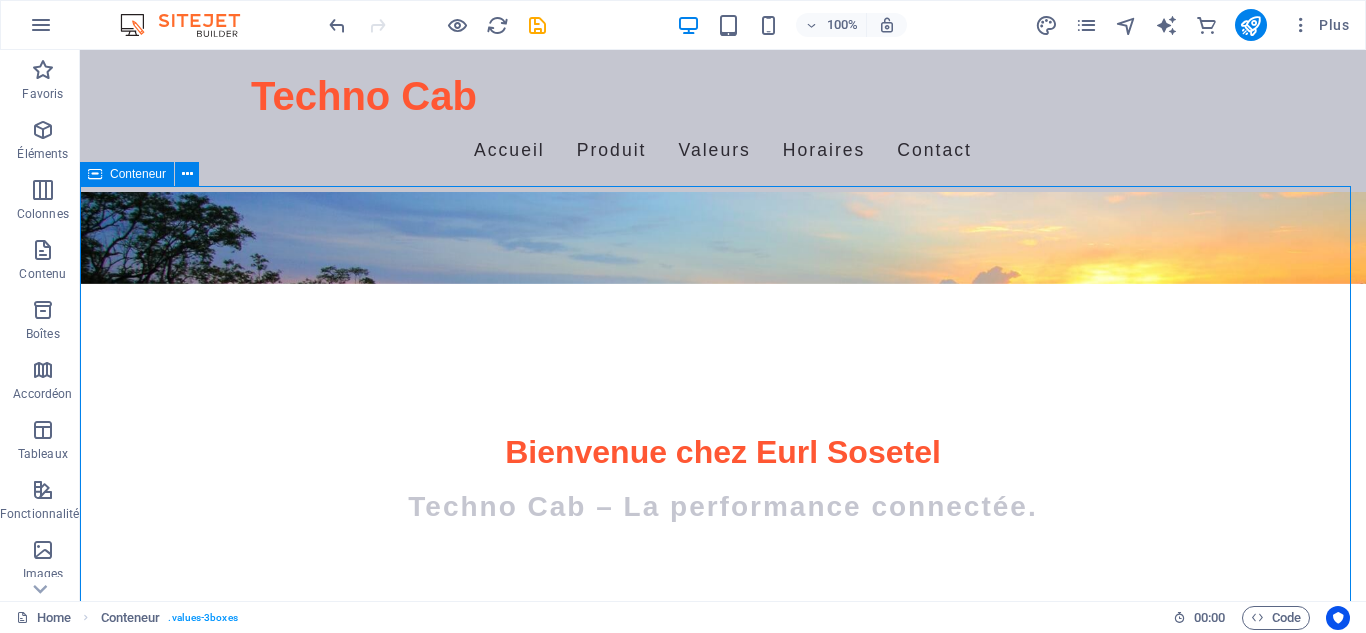 scroll, scrollTop: 345, scrollLeft: 0, axis: vertical 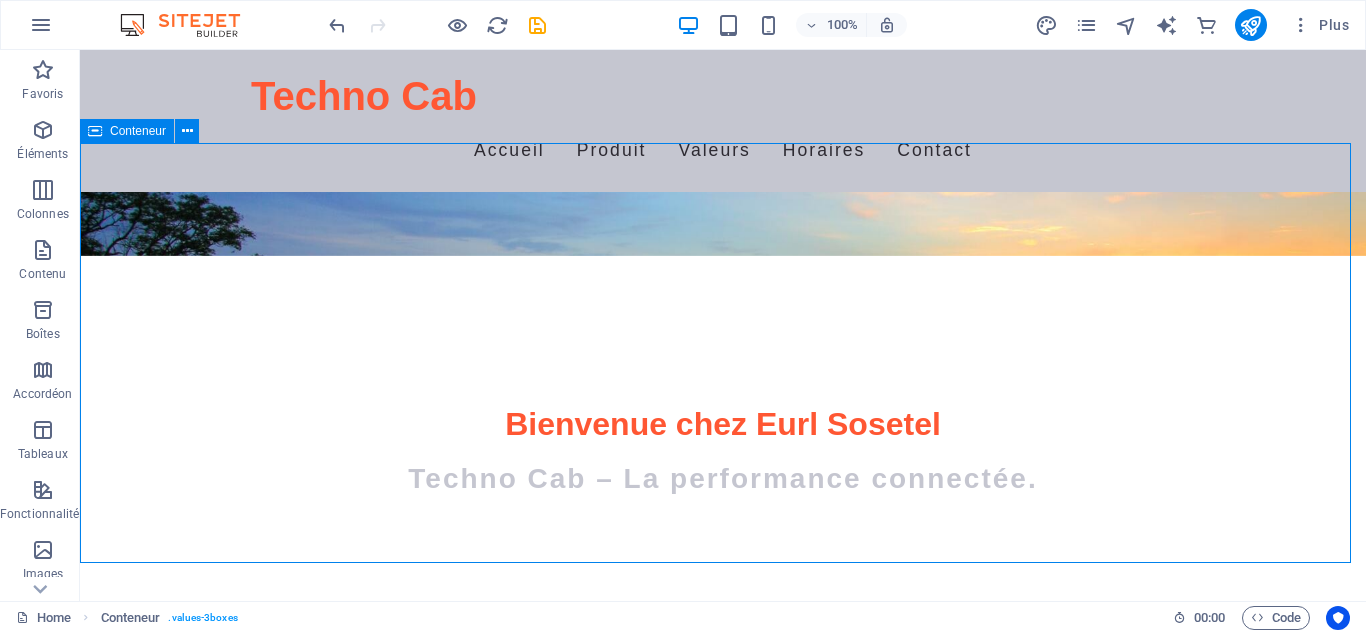 click on "Nos Valeurs Qualité Nous nous engageons à offrir des produits de la plus haute qualité. Innovation Nous sommes à l'avant-garde des technologies modernes. Service Client Notre priorité est la satisfaction de nos clients." at bounding box center (723, 1074) 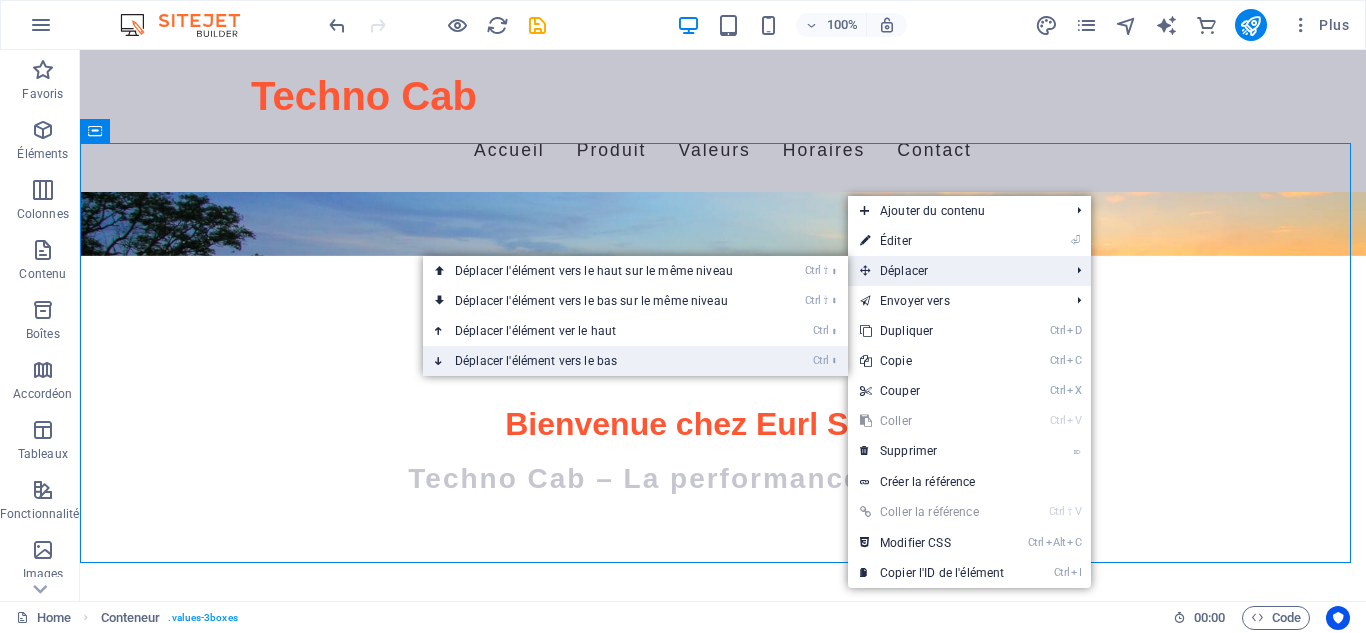 click on "Ctrl ⬇  Déplacer l'élément vers le bas" at bounding box center (598, 361) 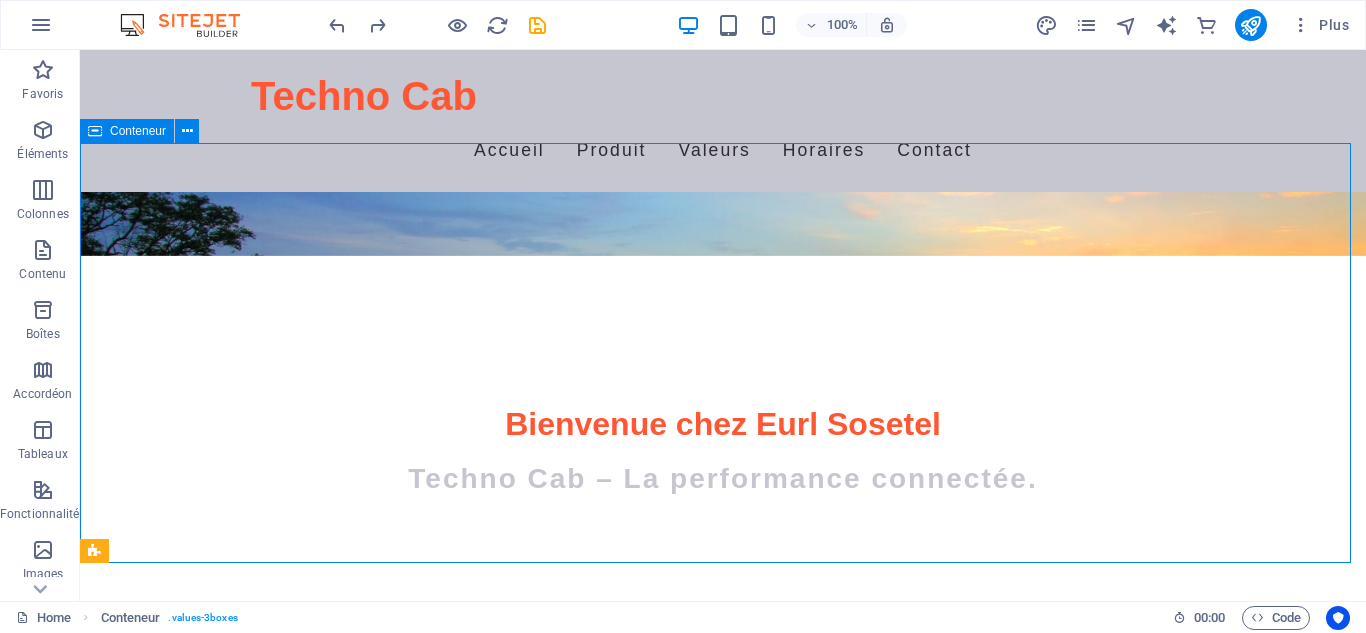click on "Nos Valeurs Qualité Nous nous engageons à offrir des produits de la plus haute qualité. Innovation Nous sommes à l'avant-garde des technologies modernes. Service Client Notre priorité est la satisfaction de nos clients." at bounding box center [723, 1074] 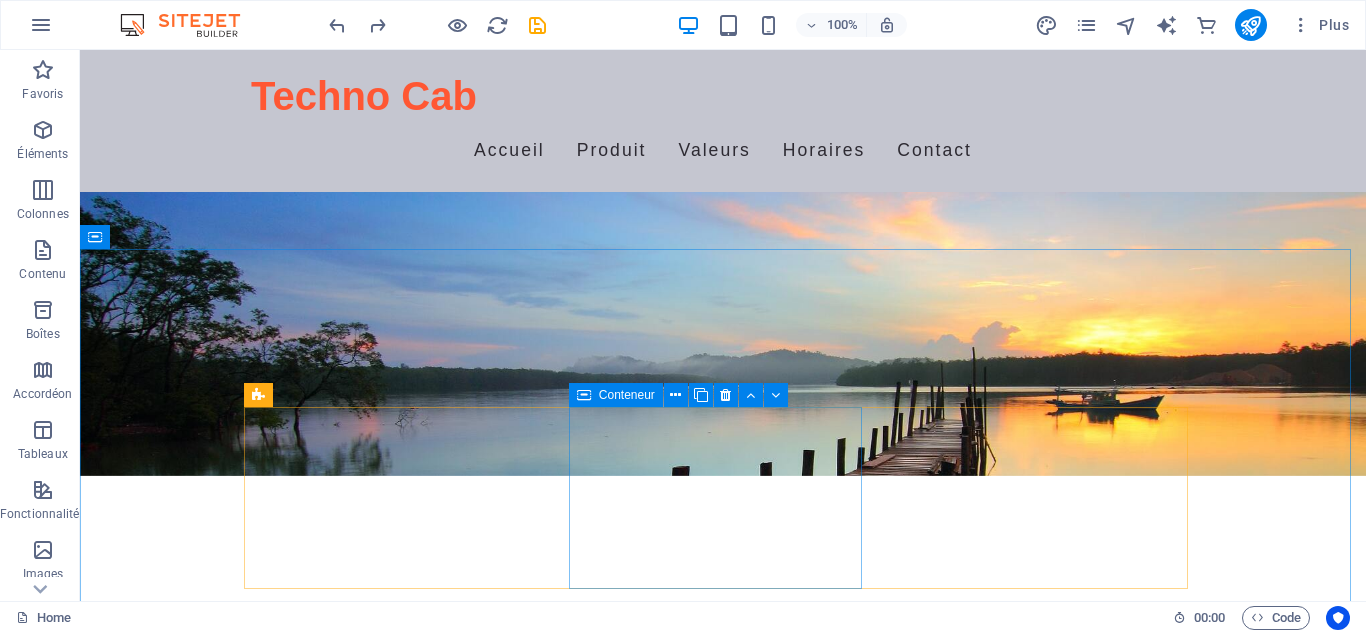 scroll, scrollTop: 0, scrollLeft: 0, axis: both 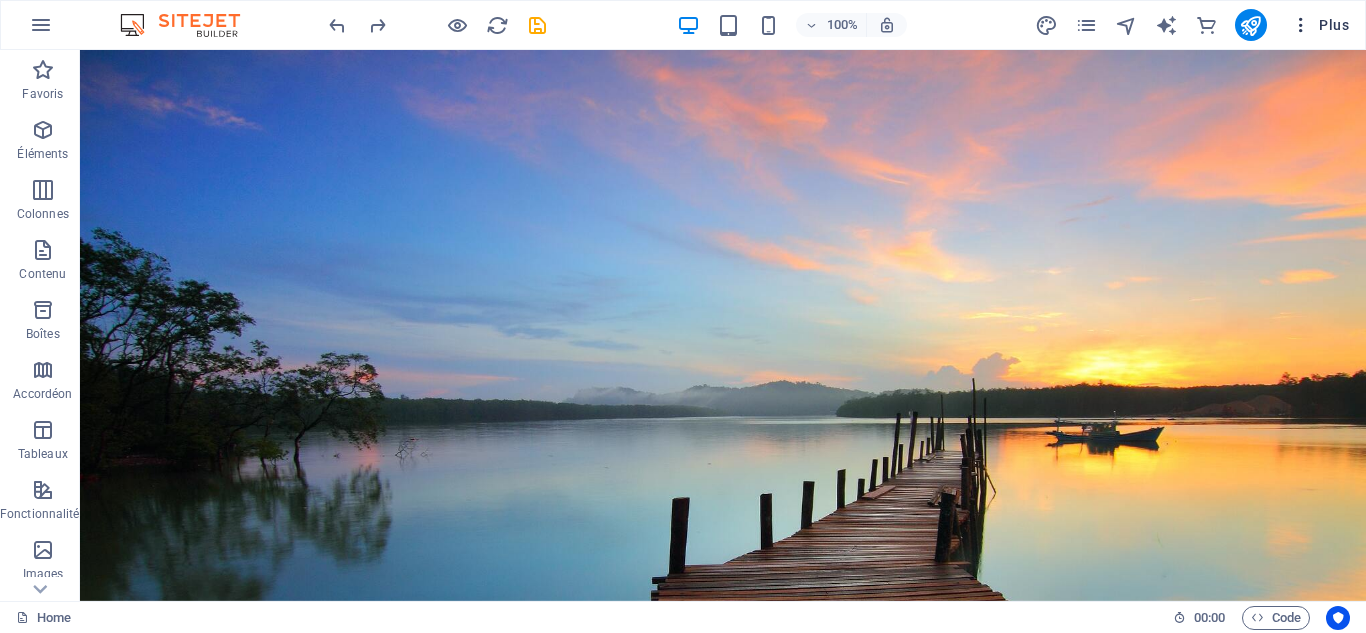 click at bounding box center [1301, 25] 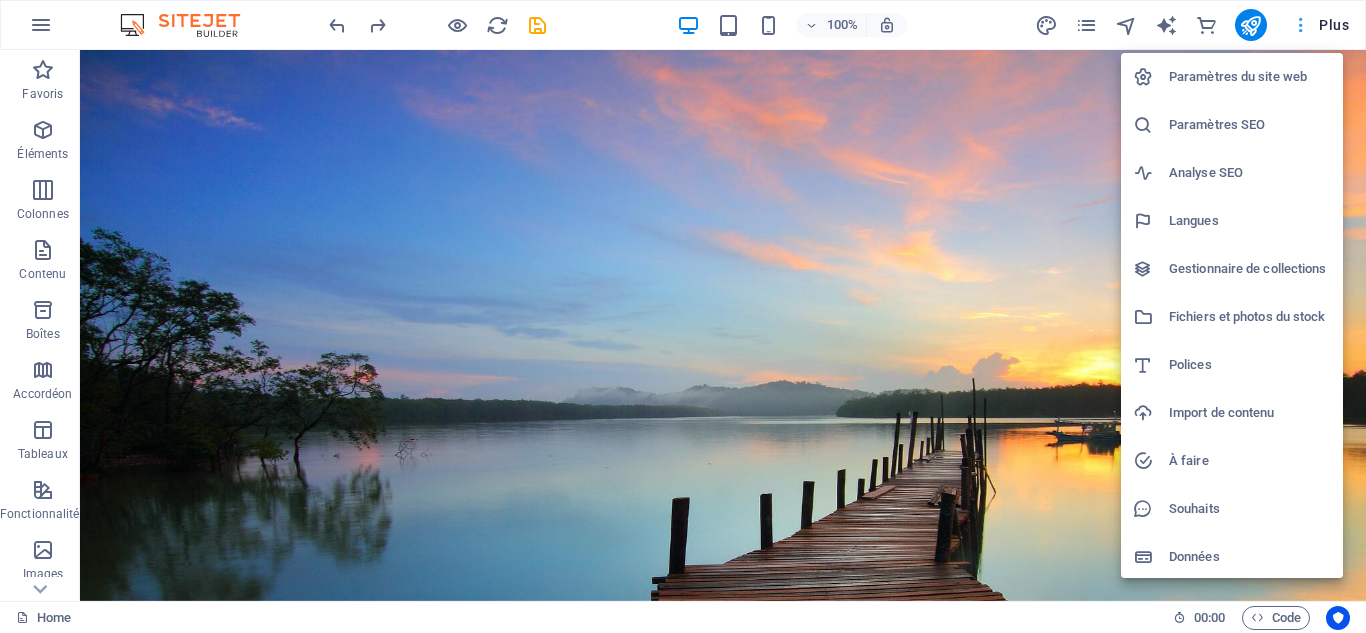 click at bounding box center [683, 316] 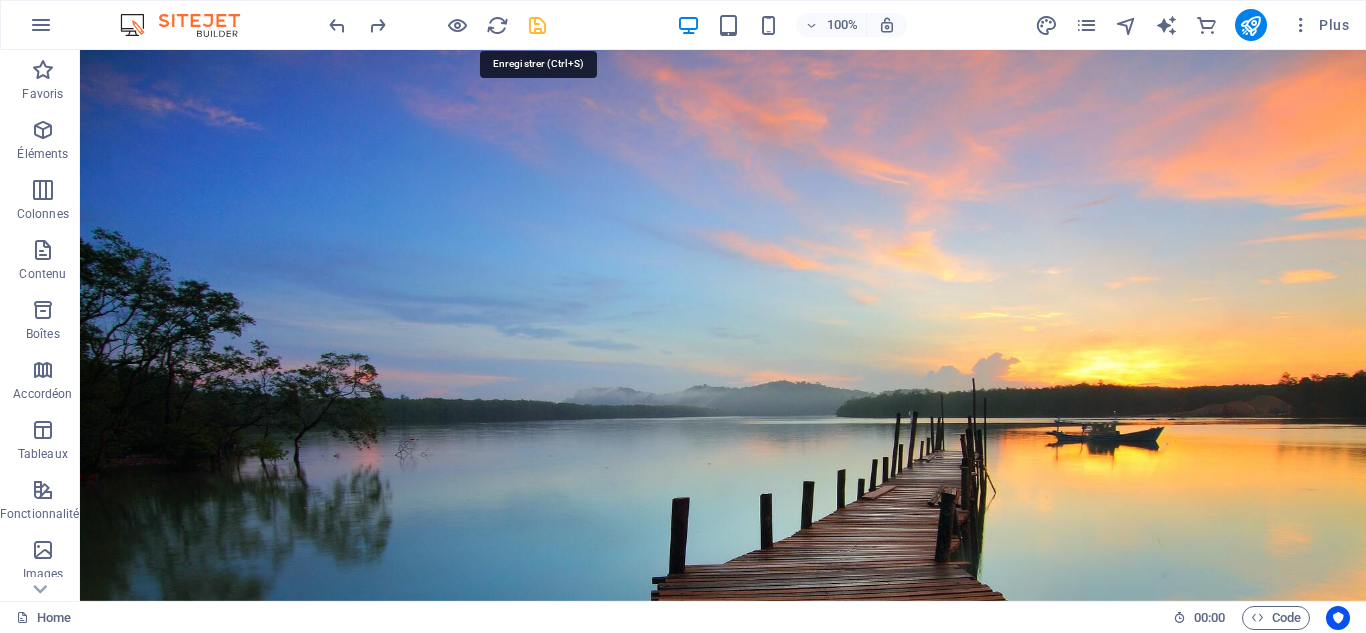 click at bounding box center [537, 25] 